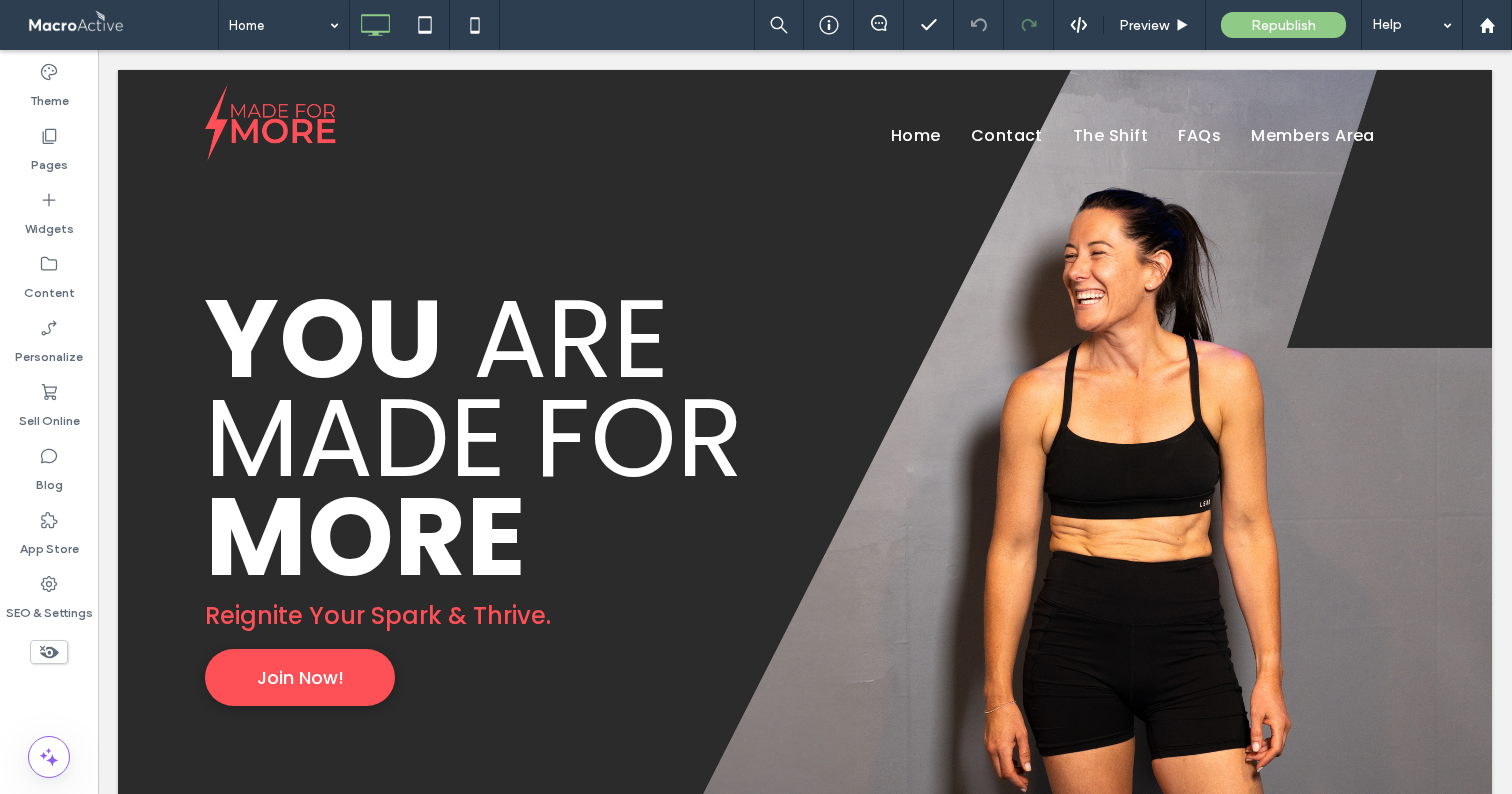 scroll, scrollTop: 0, scrollLeft: 0, axis: both 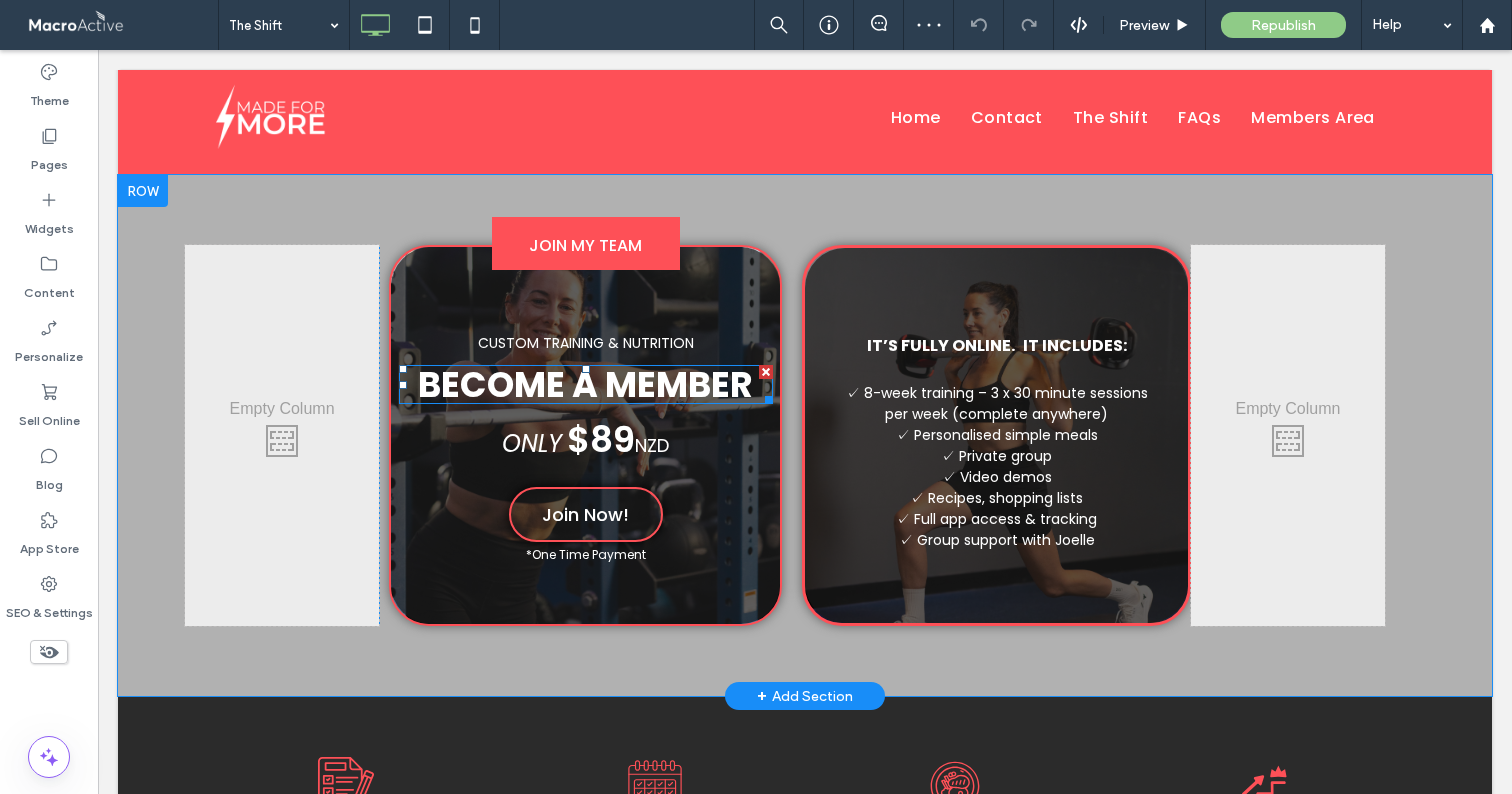 click on "Become A member" at bounding box center (585, 384) 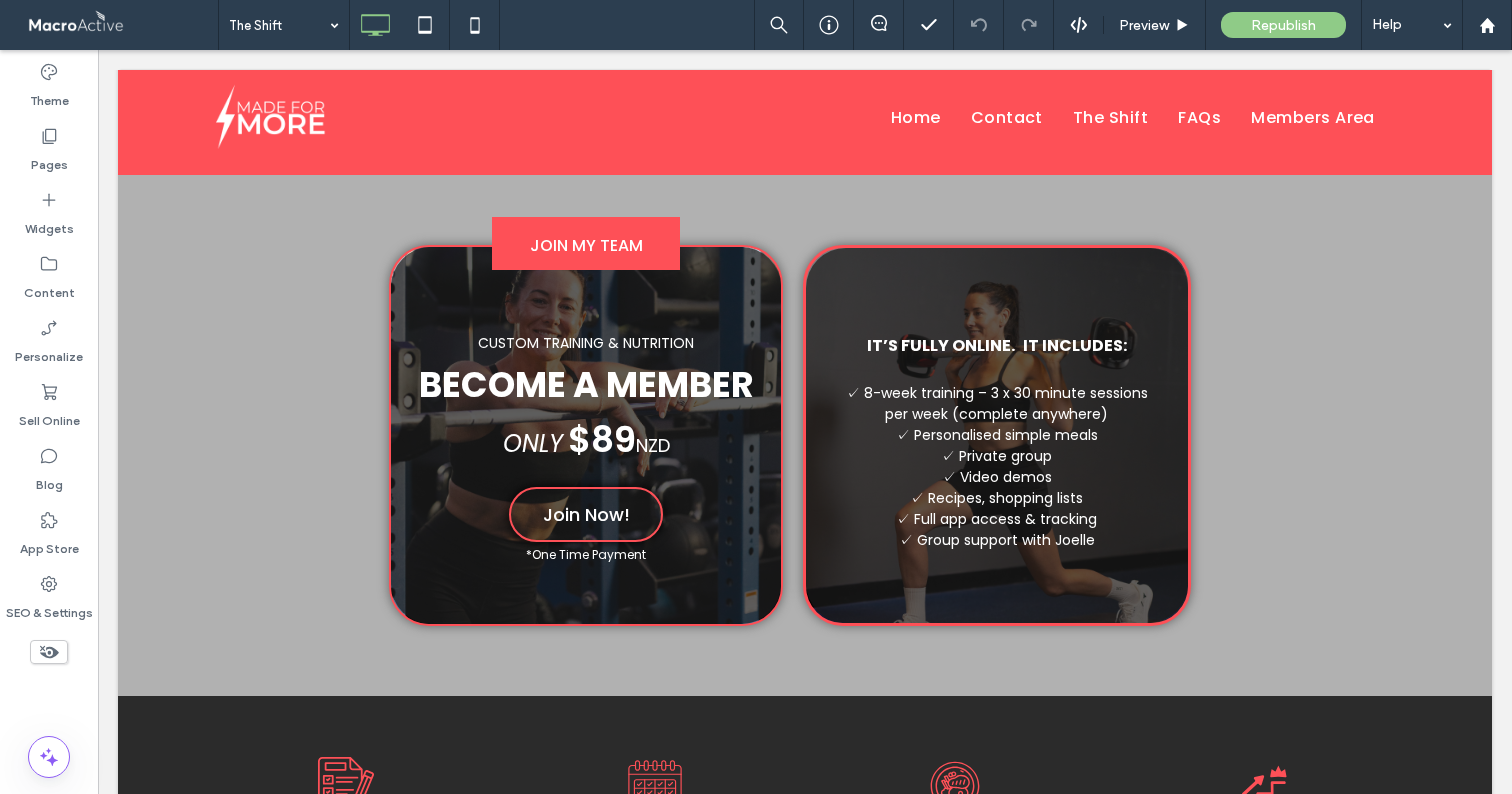 click on "Become A member" at bounding box center (586, 384) 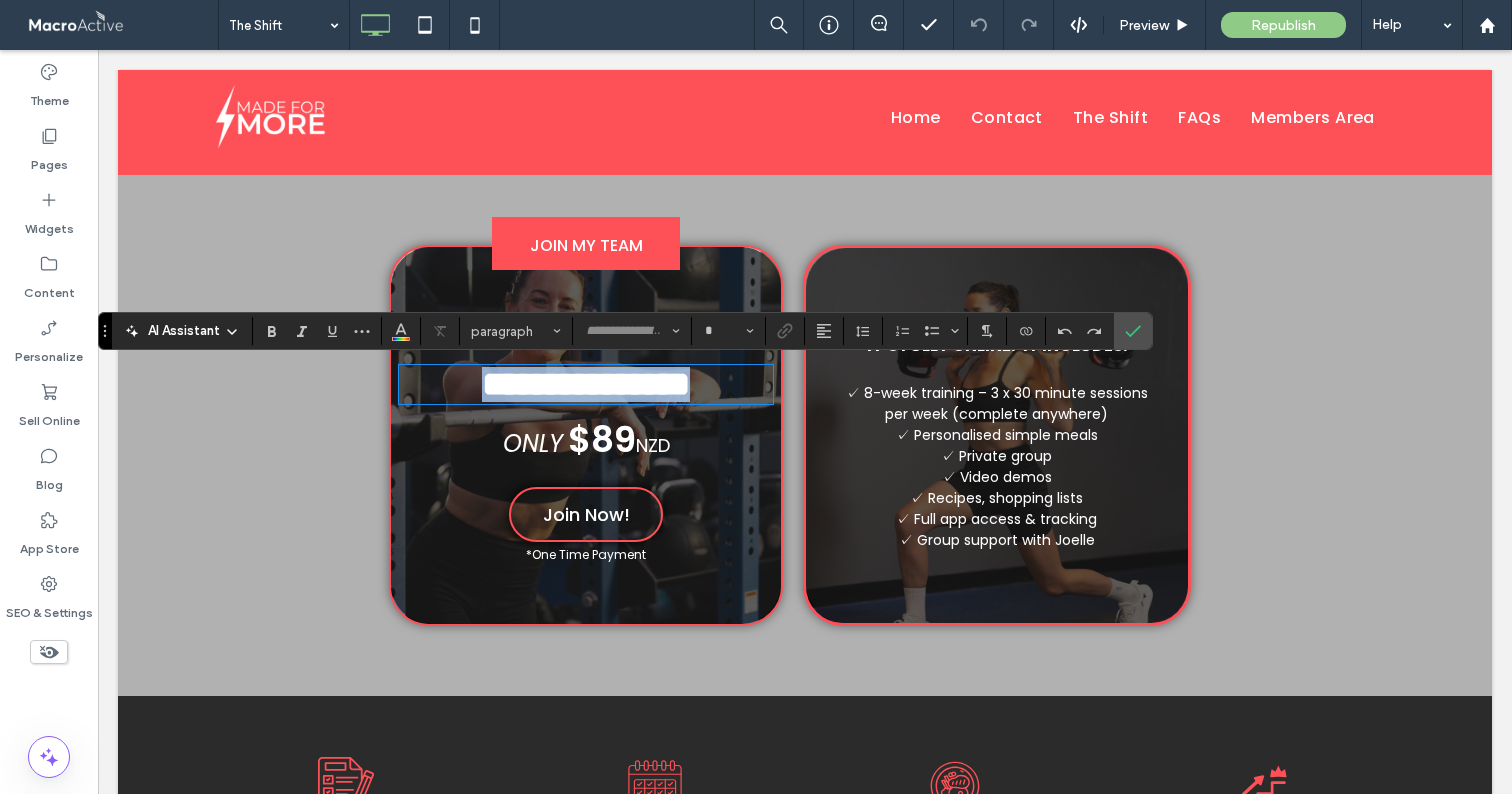 type on "*******" 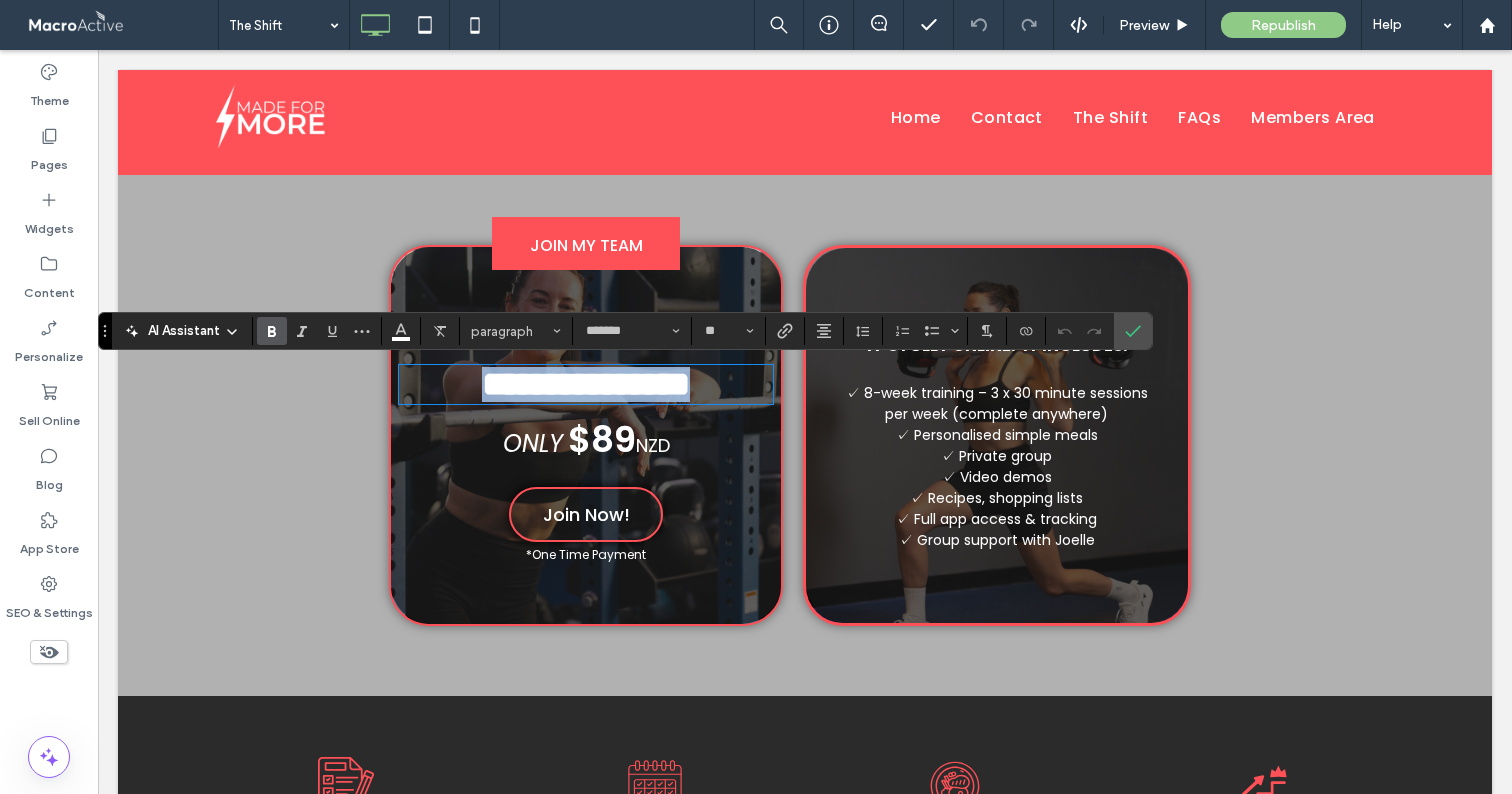 click on "**********" at bounding box center [586, 384] 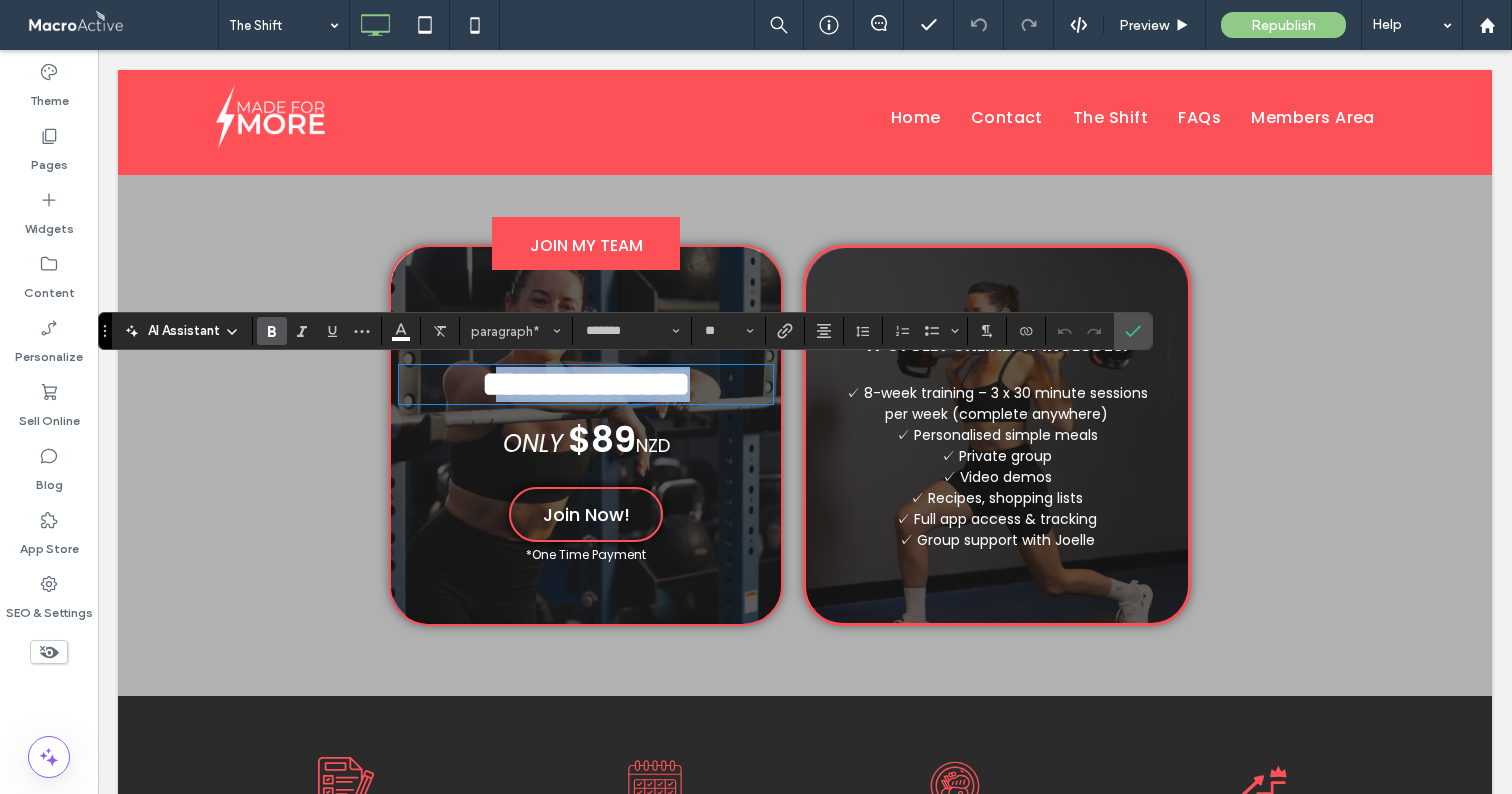 drag, startPoint x: 438, startPoint y: 387, endPoint x: 746, endPoint y: 386, distance: 308.00162 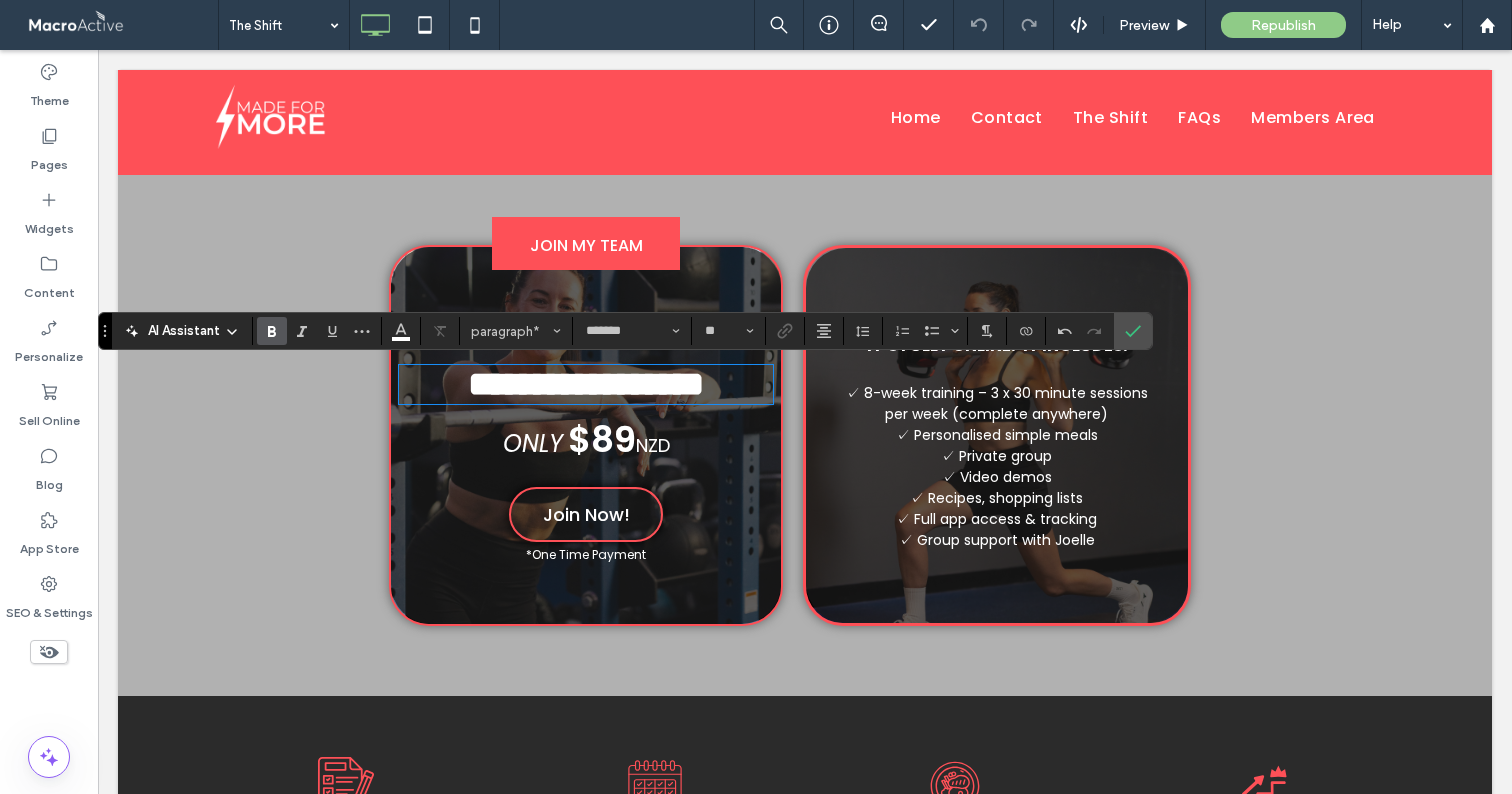 click on "**********" at bounding box center (586, 384) 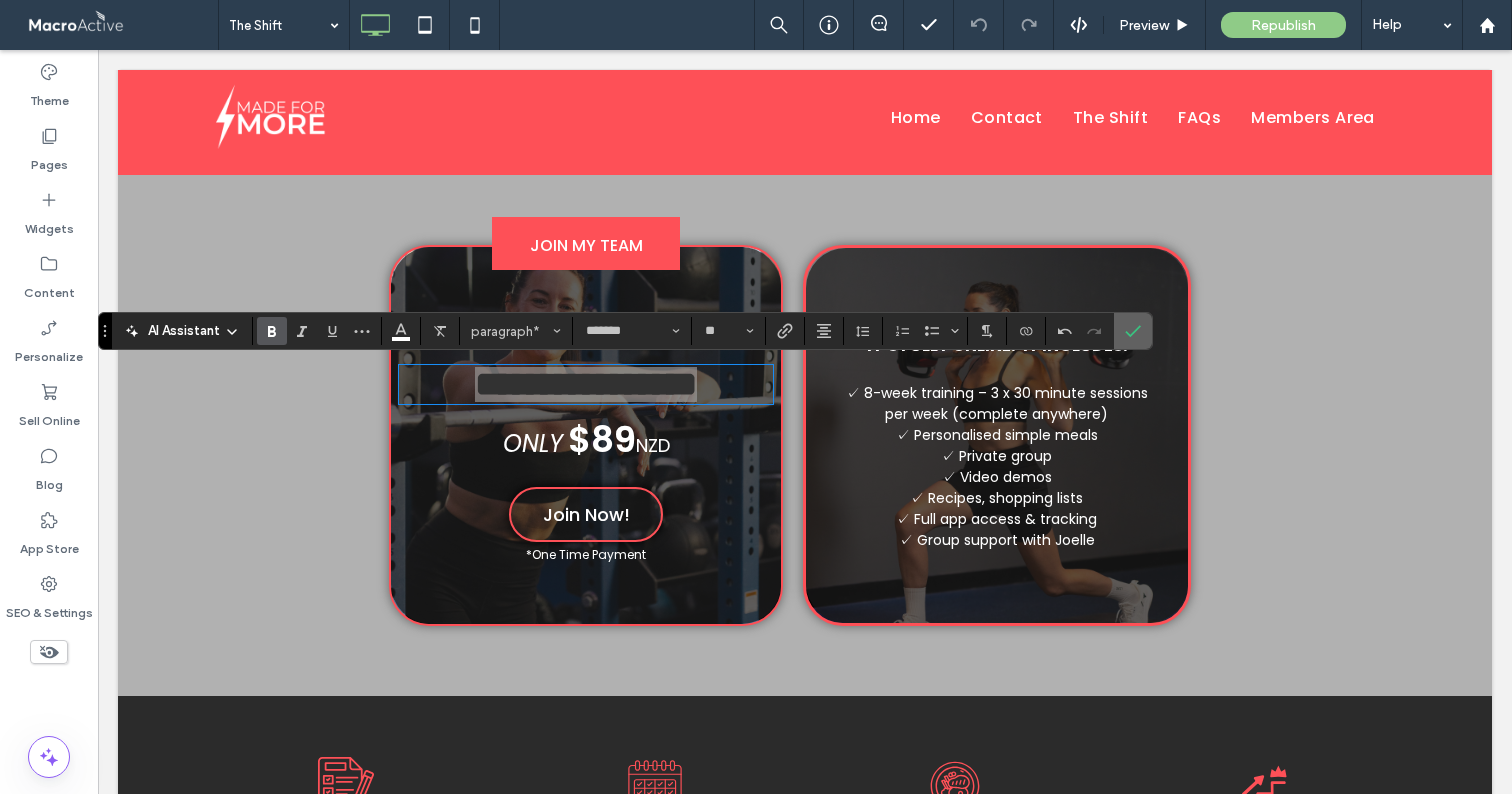 click 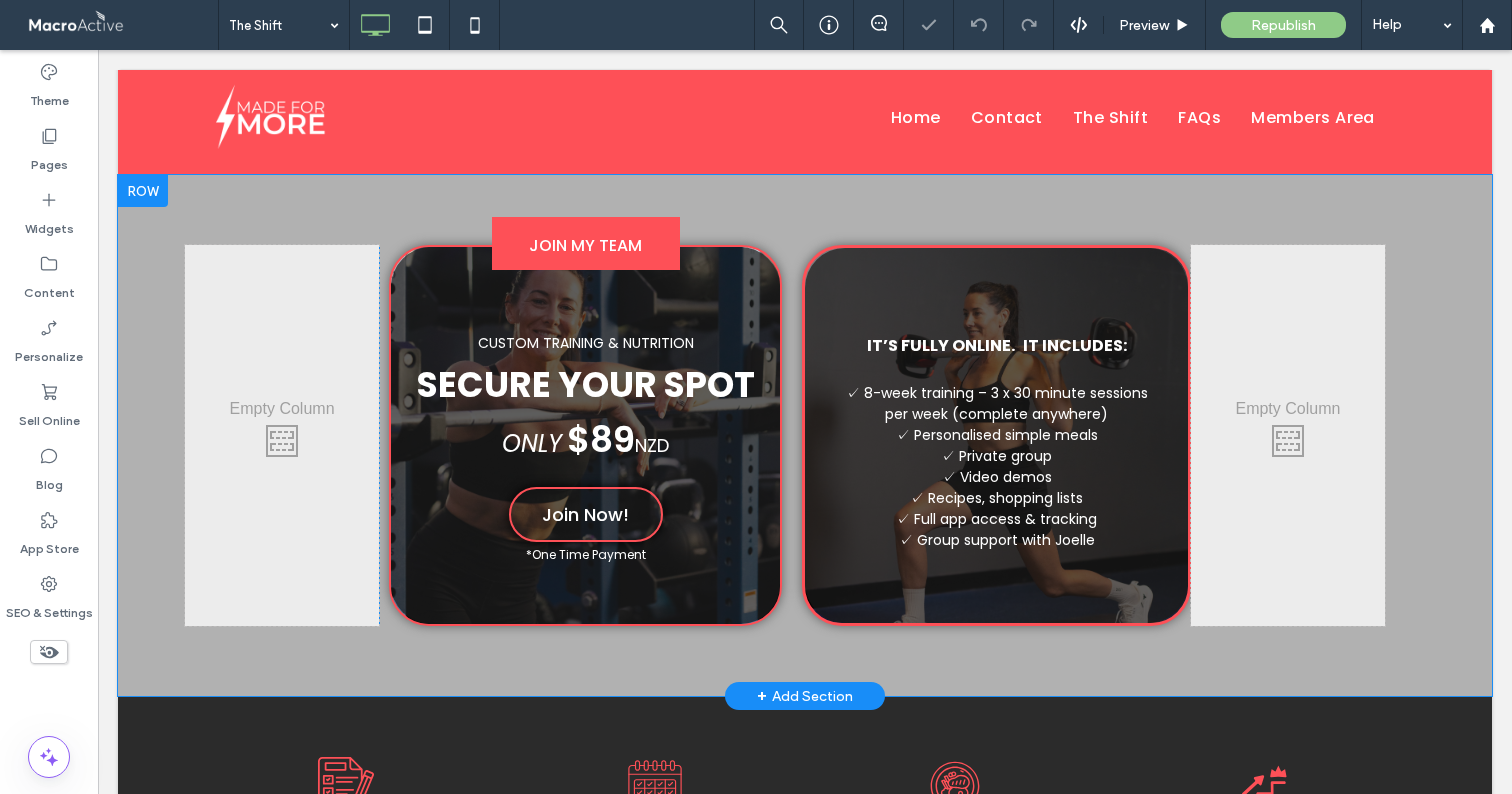 click on "JOIN MY TEAM
CUSTOM TRAINING & NUTRITION
SECURE YOUR SPOT
ONLY   $89 NZD
Join Now!
*One Time Payment
Click To Paste" at bounding box center (585, 435) 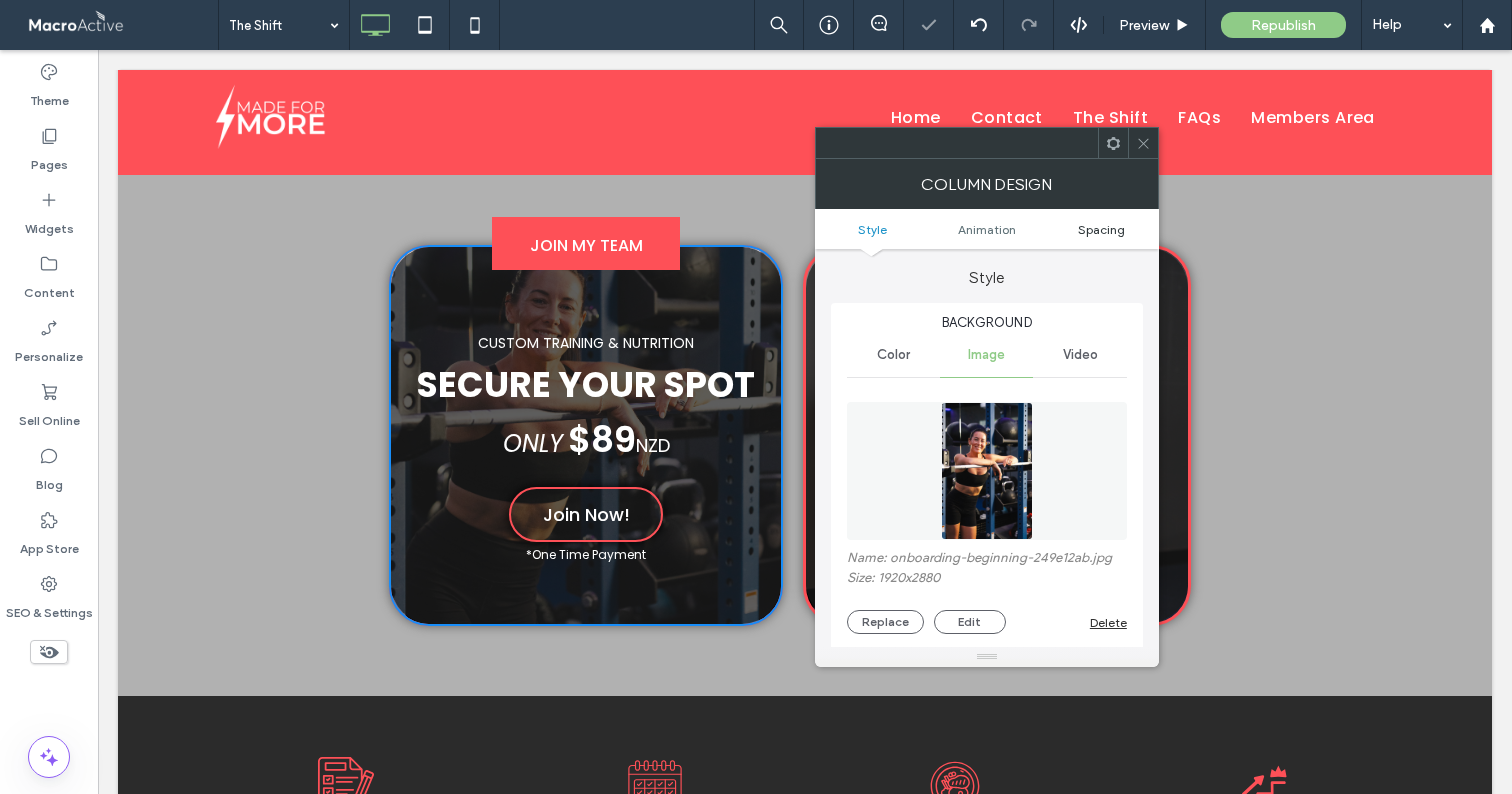 click on "Spacing" at bounding box center (1101, 229) 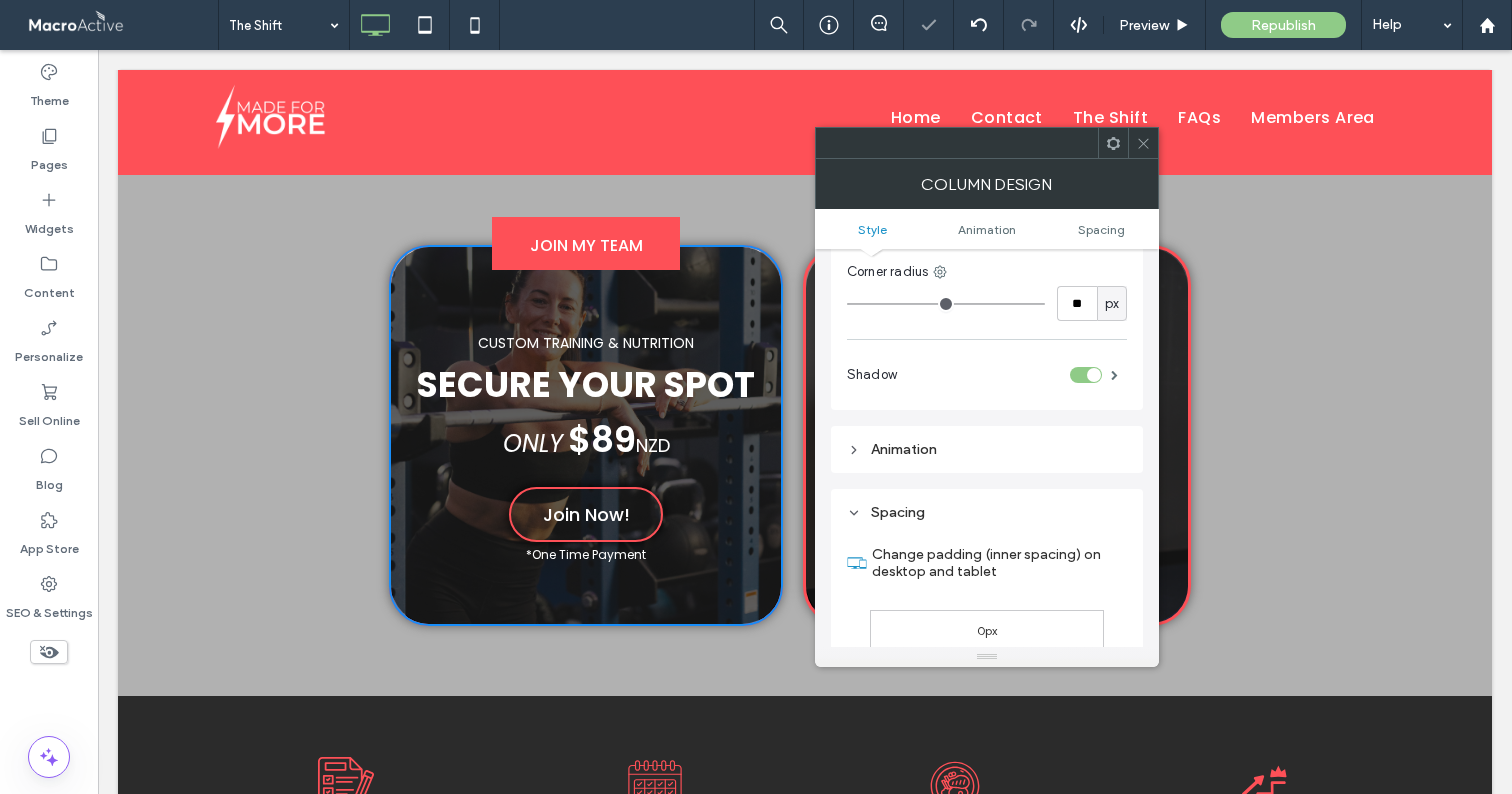 scroll, scrollTop: 1158, scrollLeft: 0, axis: vertical 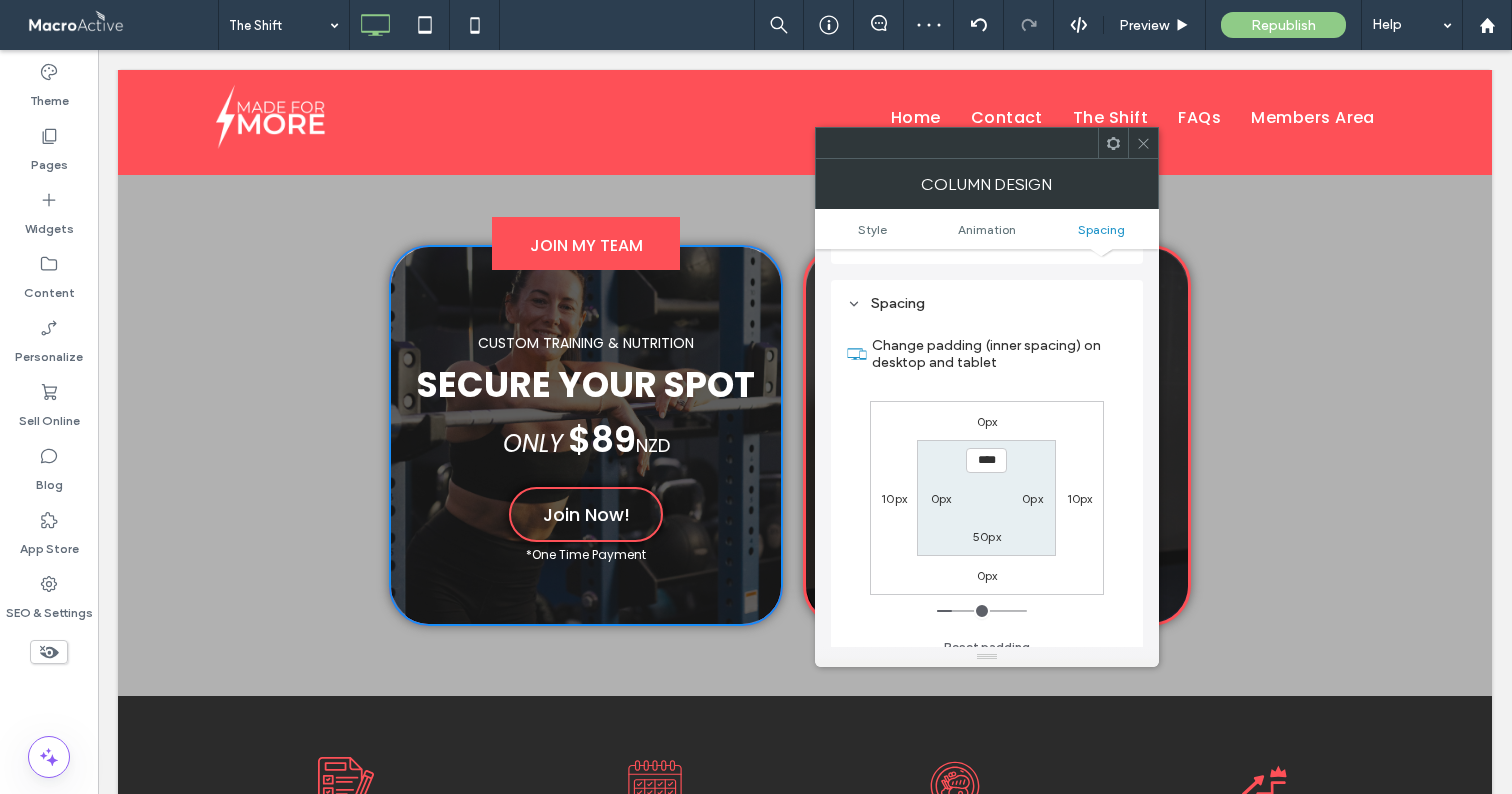 click on "0px" at bounding box center (941, 498) 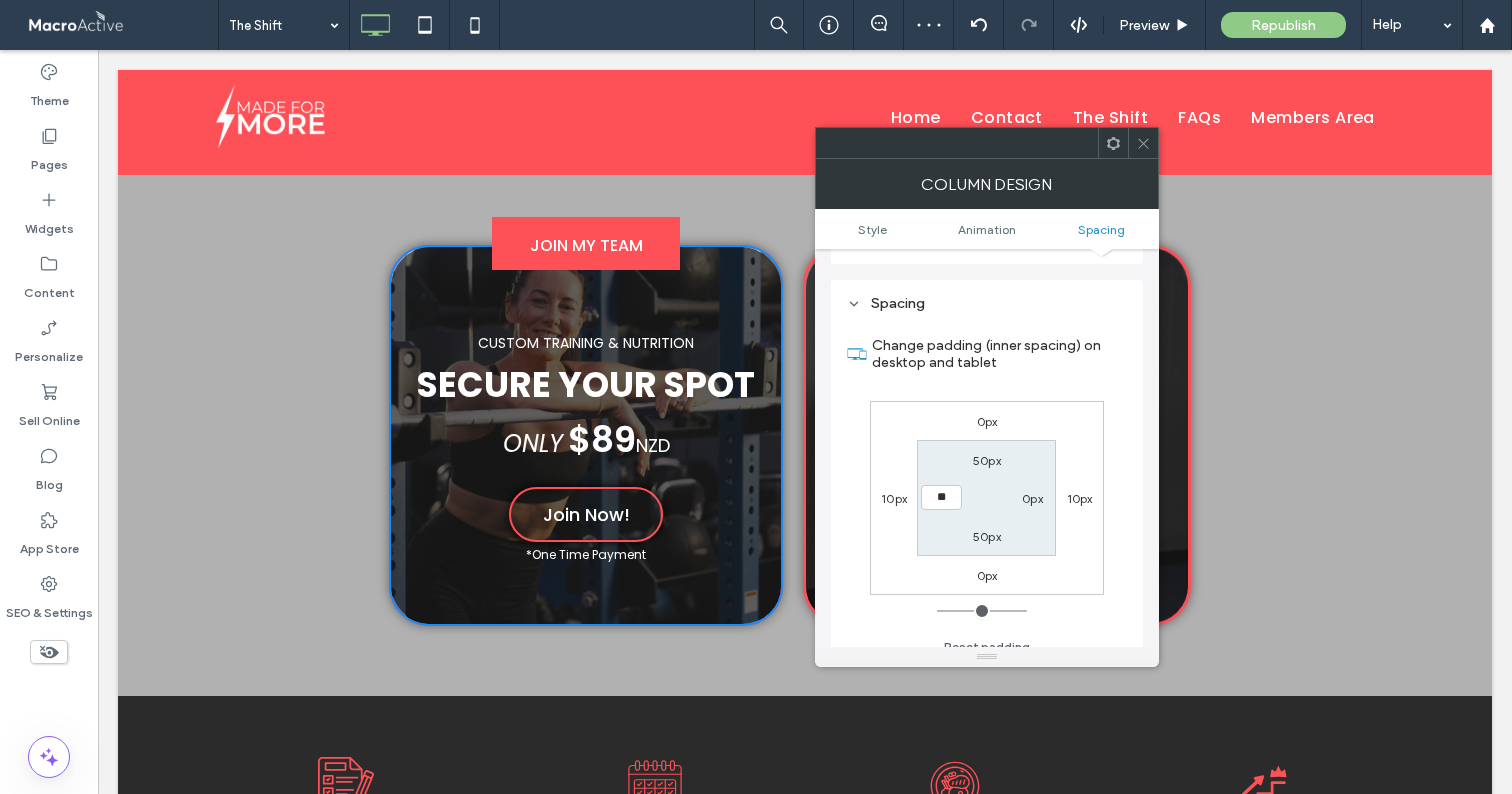 type on "**" 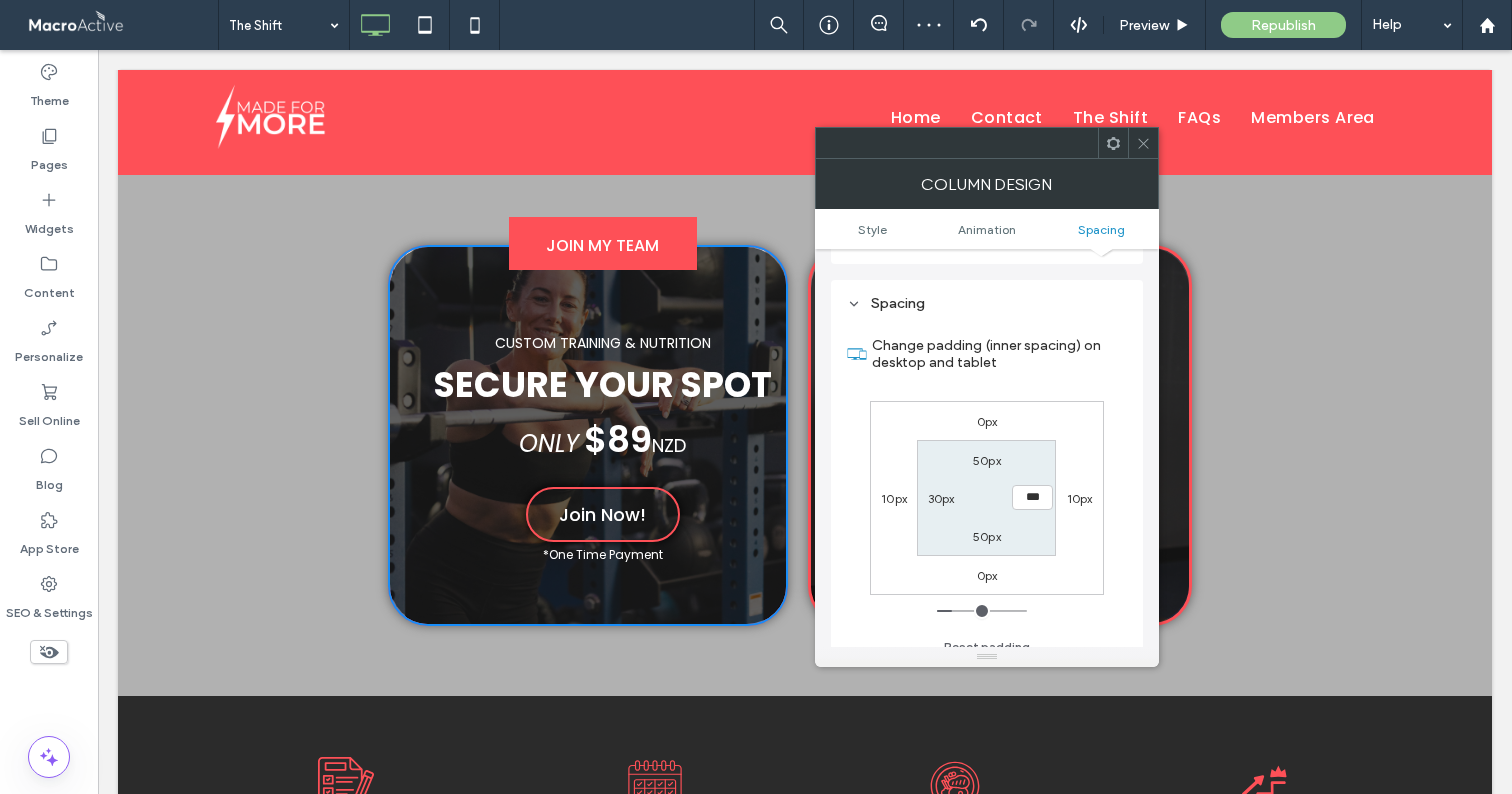 type on "*" 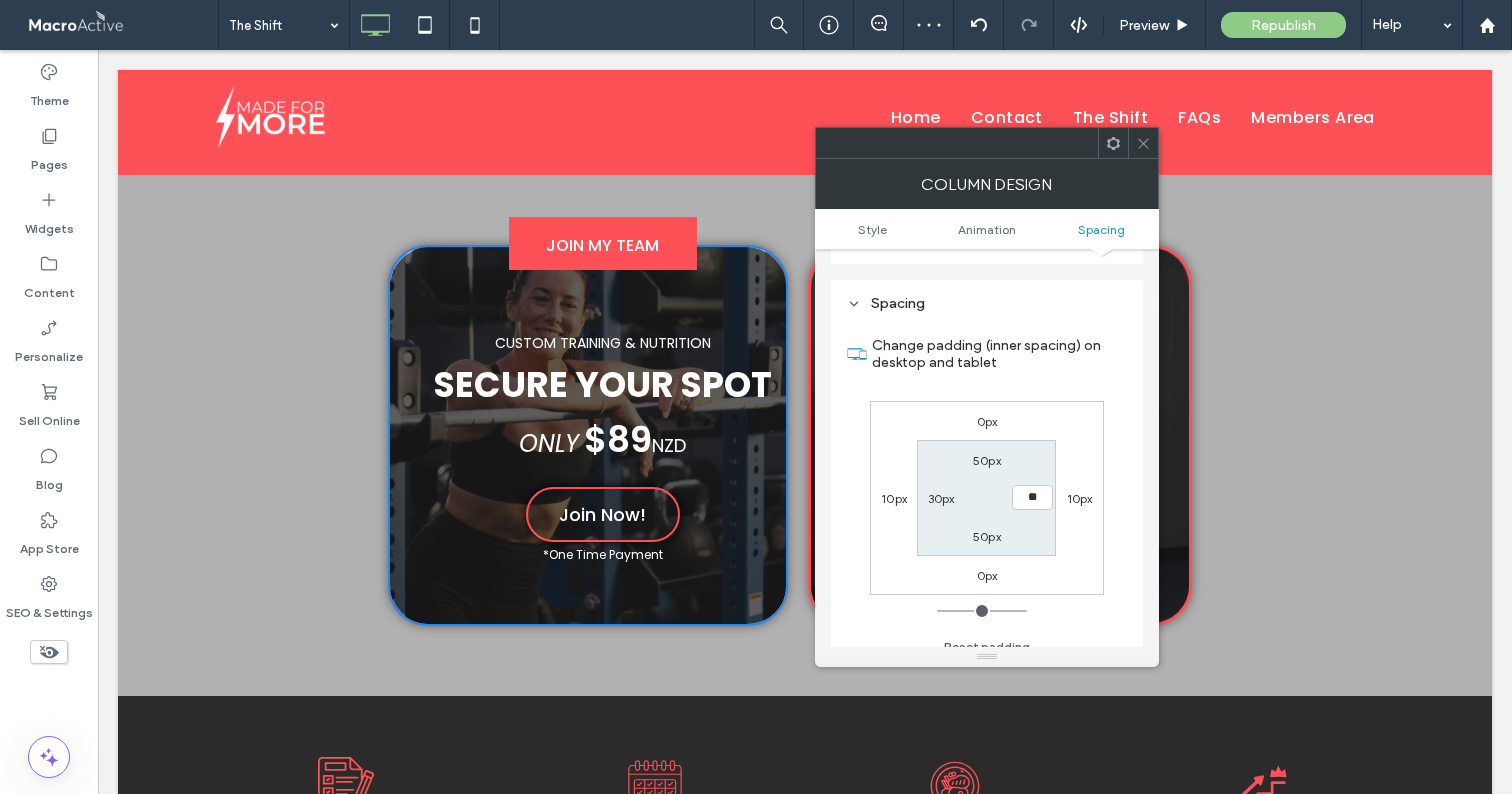 type on "**" 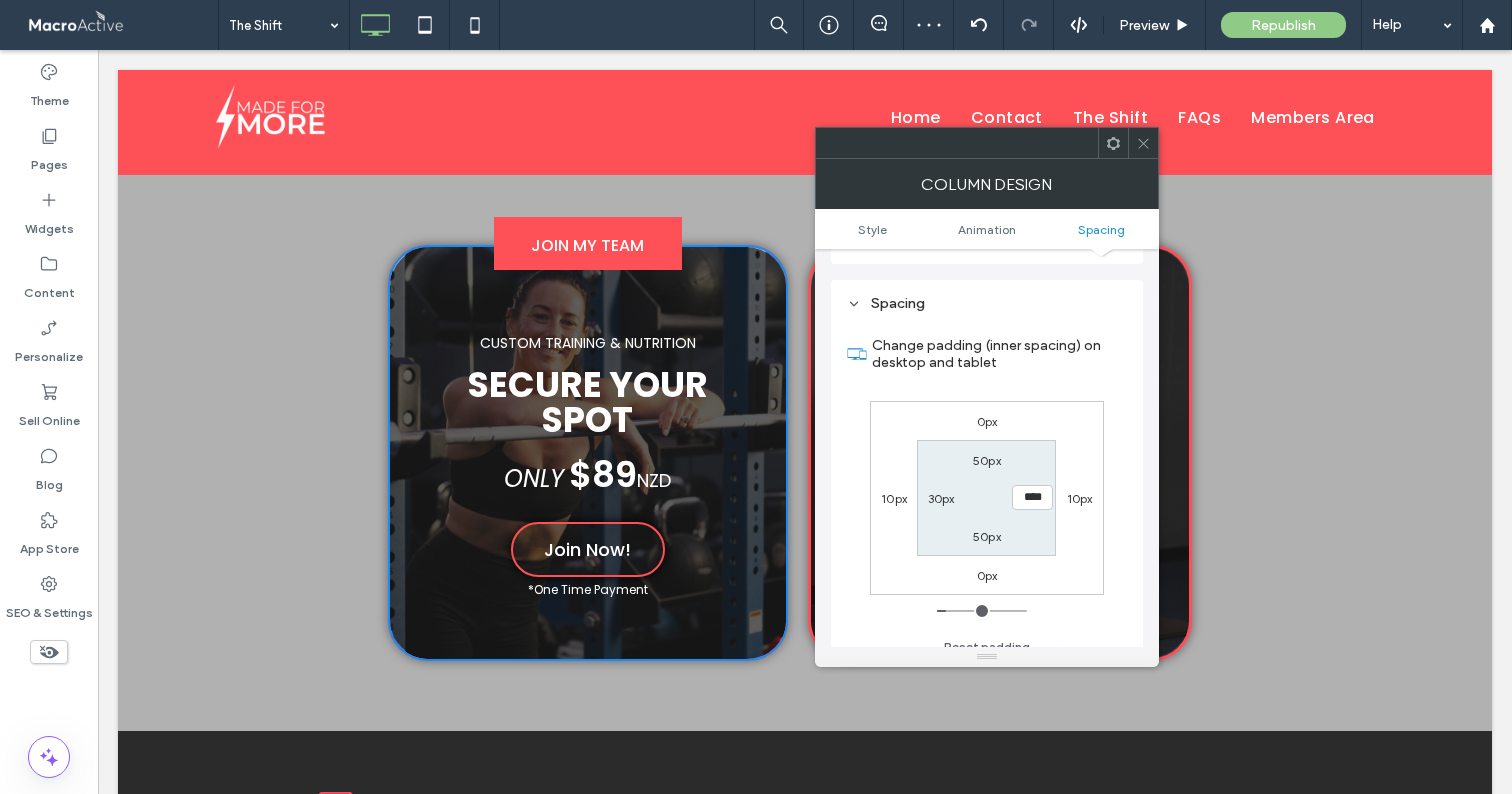click at bounding box center [1143, 143] 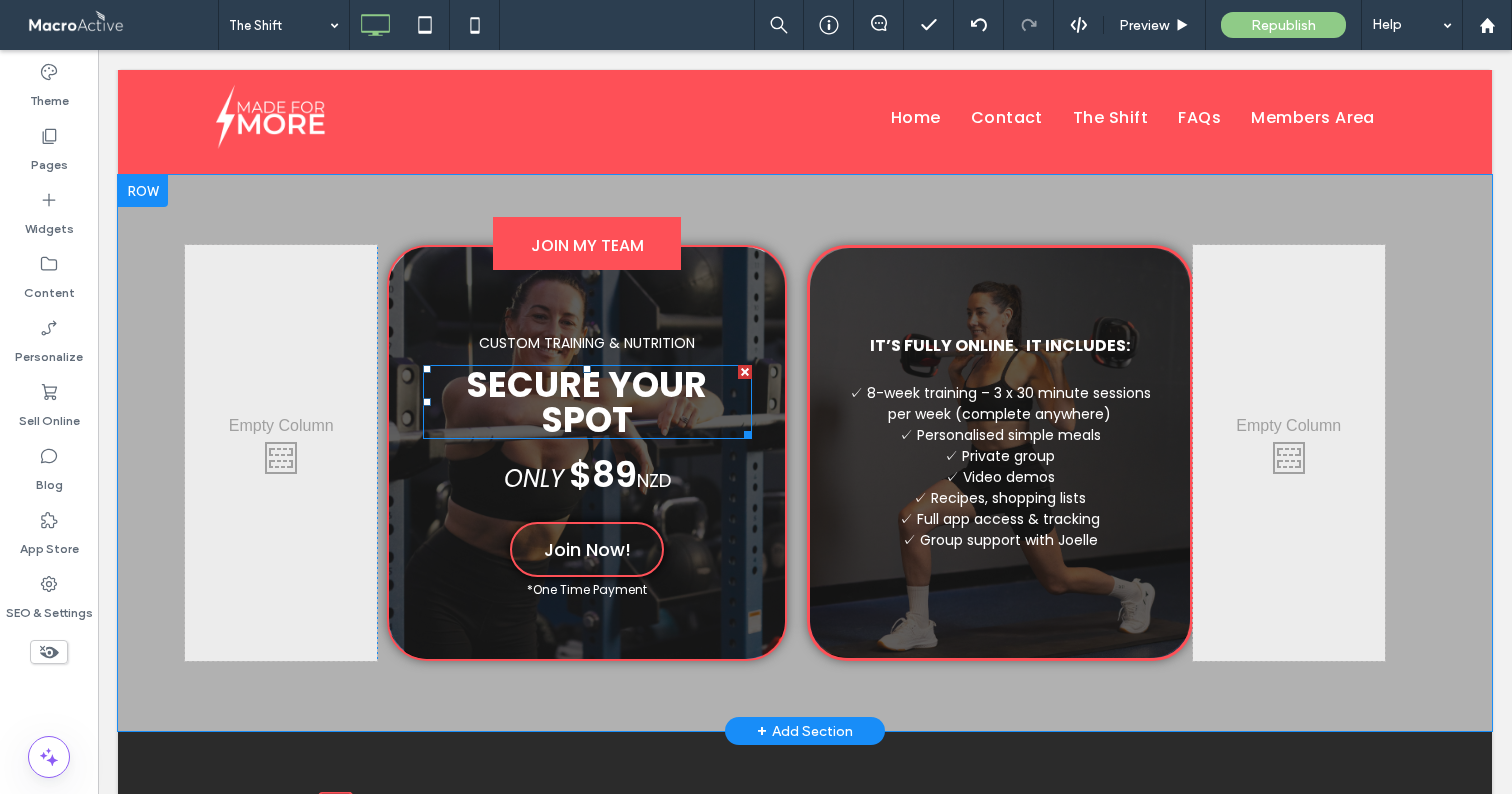 click on "SECURE YOUR SPOT" at bounding box center (587, 402) 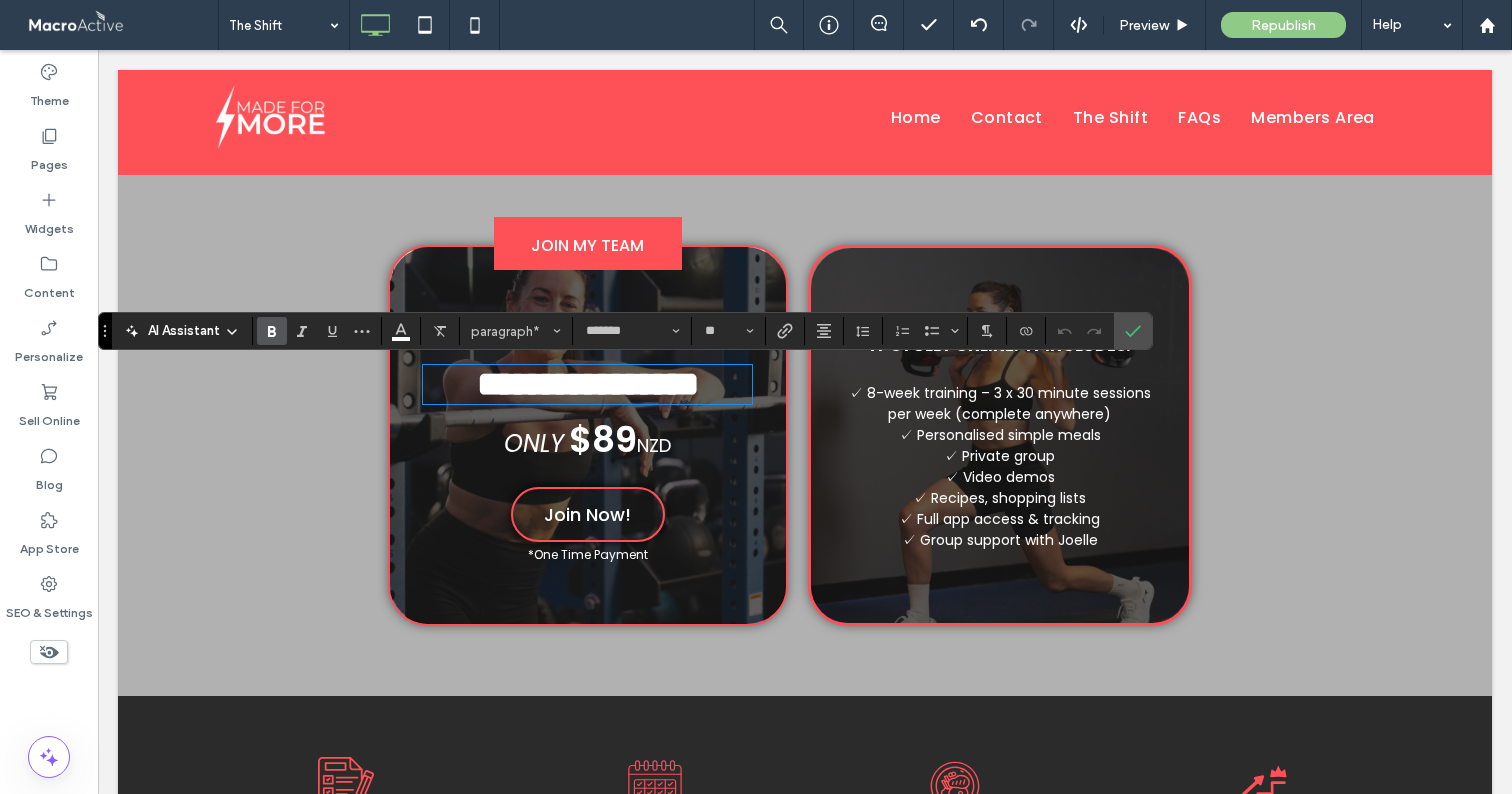click on "**********" at bounding box center (588, 384) 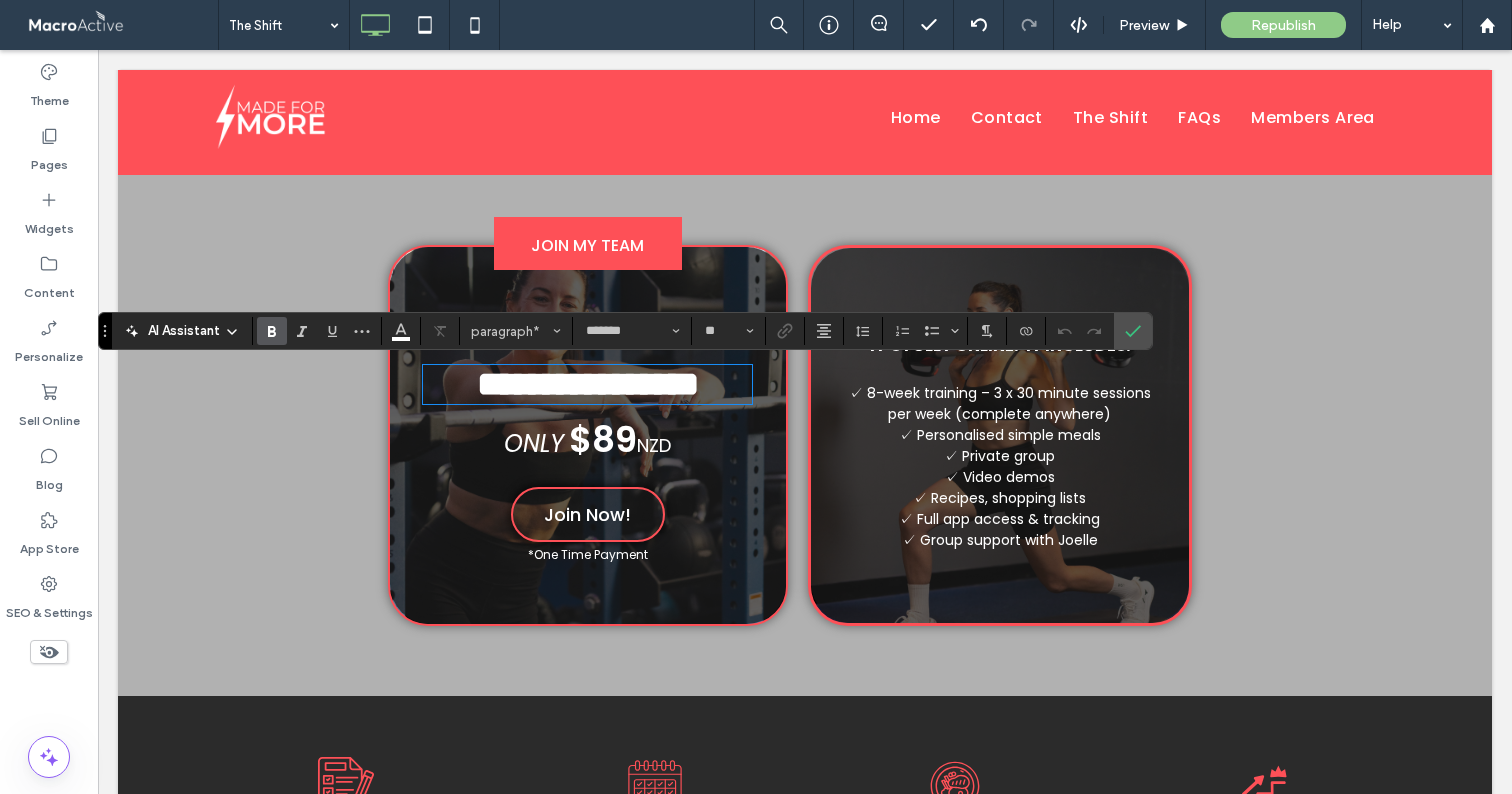 type 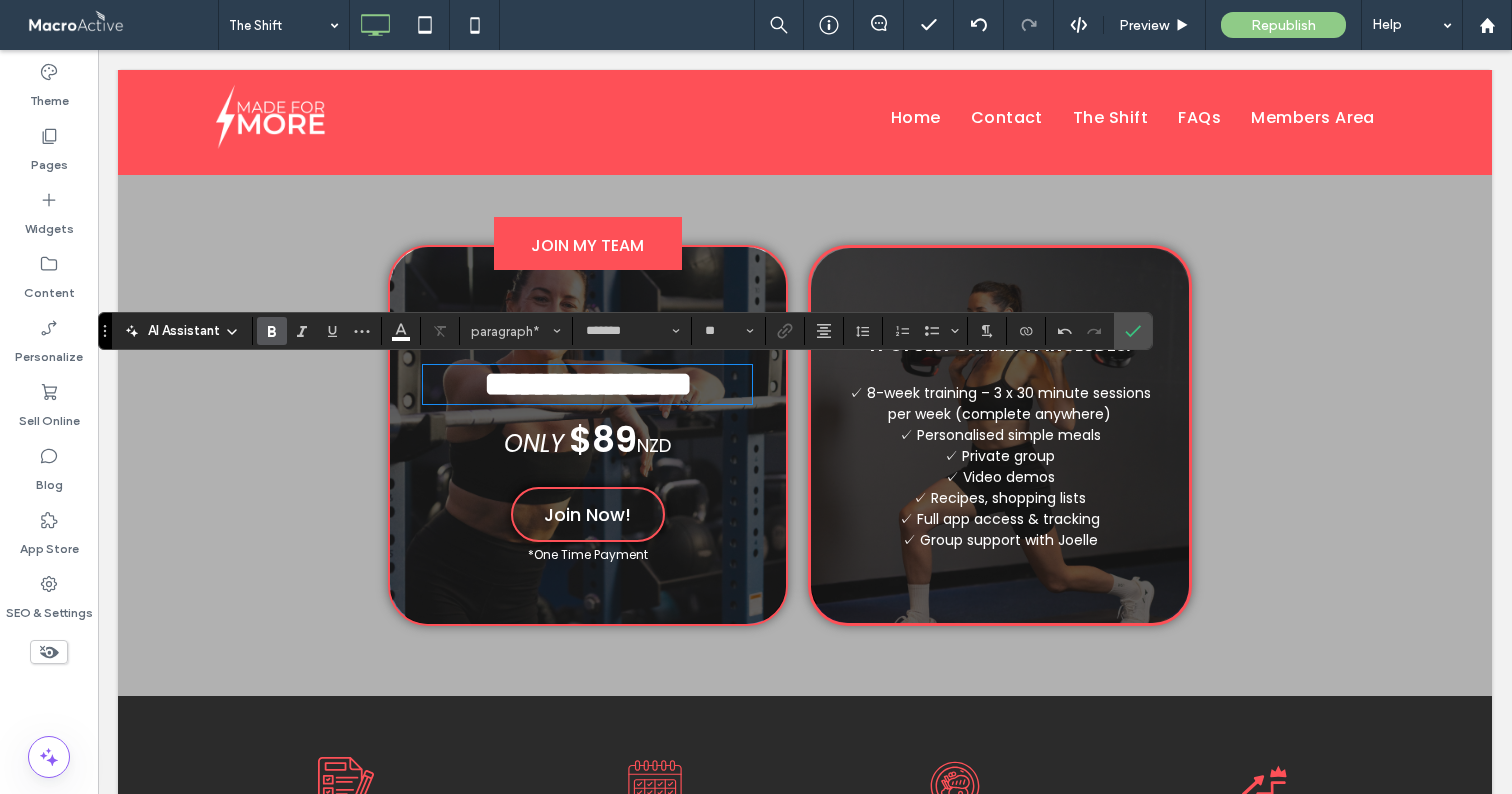 scroll, scrollTop: 7, scrollLeft: 0, axis: vertical 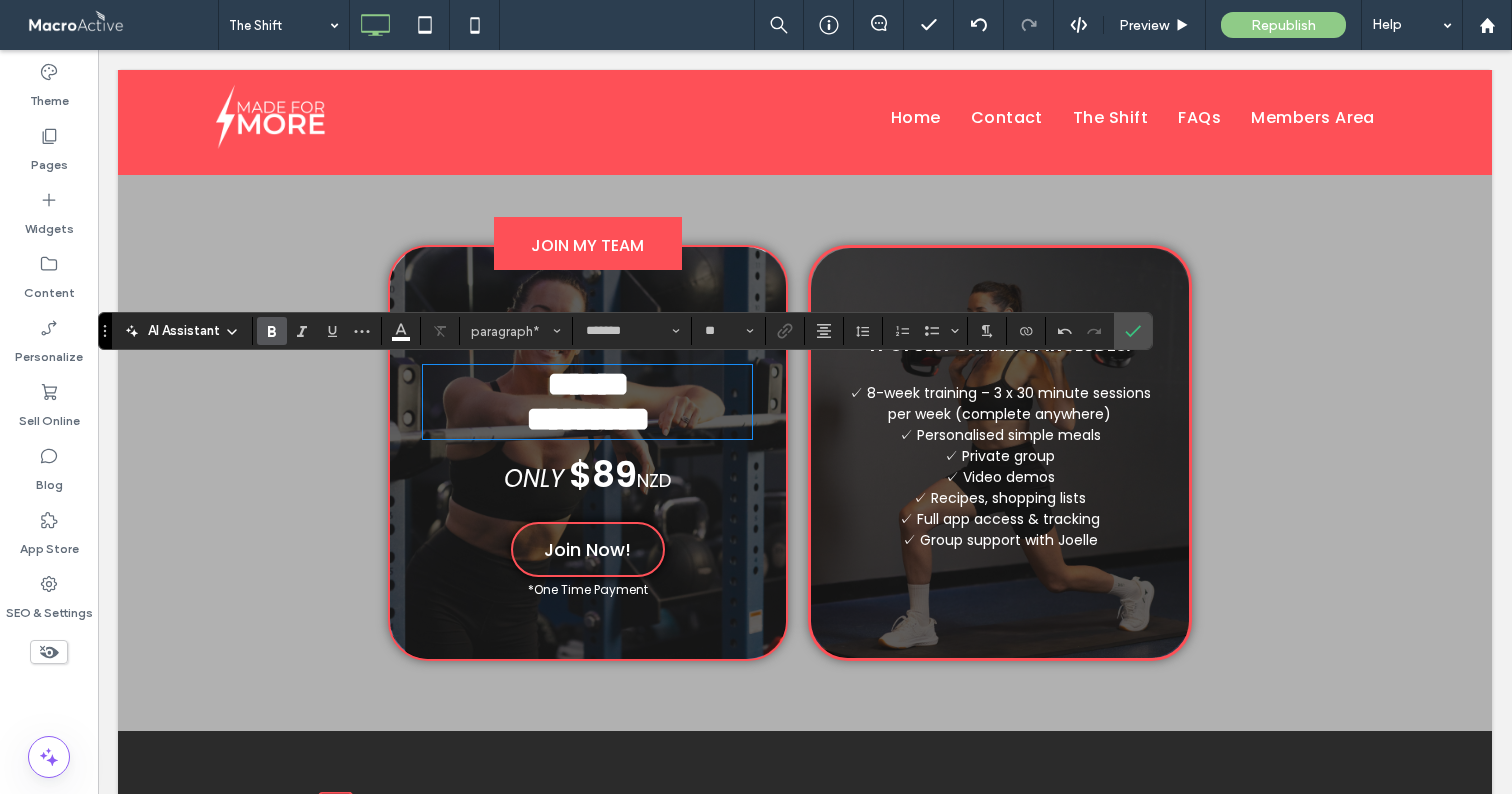 click on "﻿ *********" at bounding box center (588, 419) 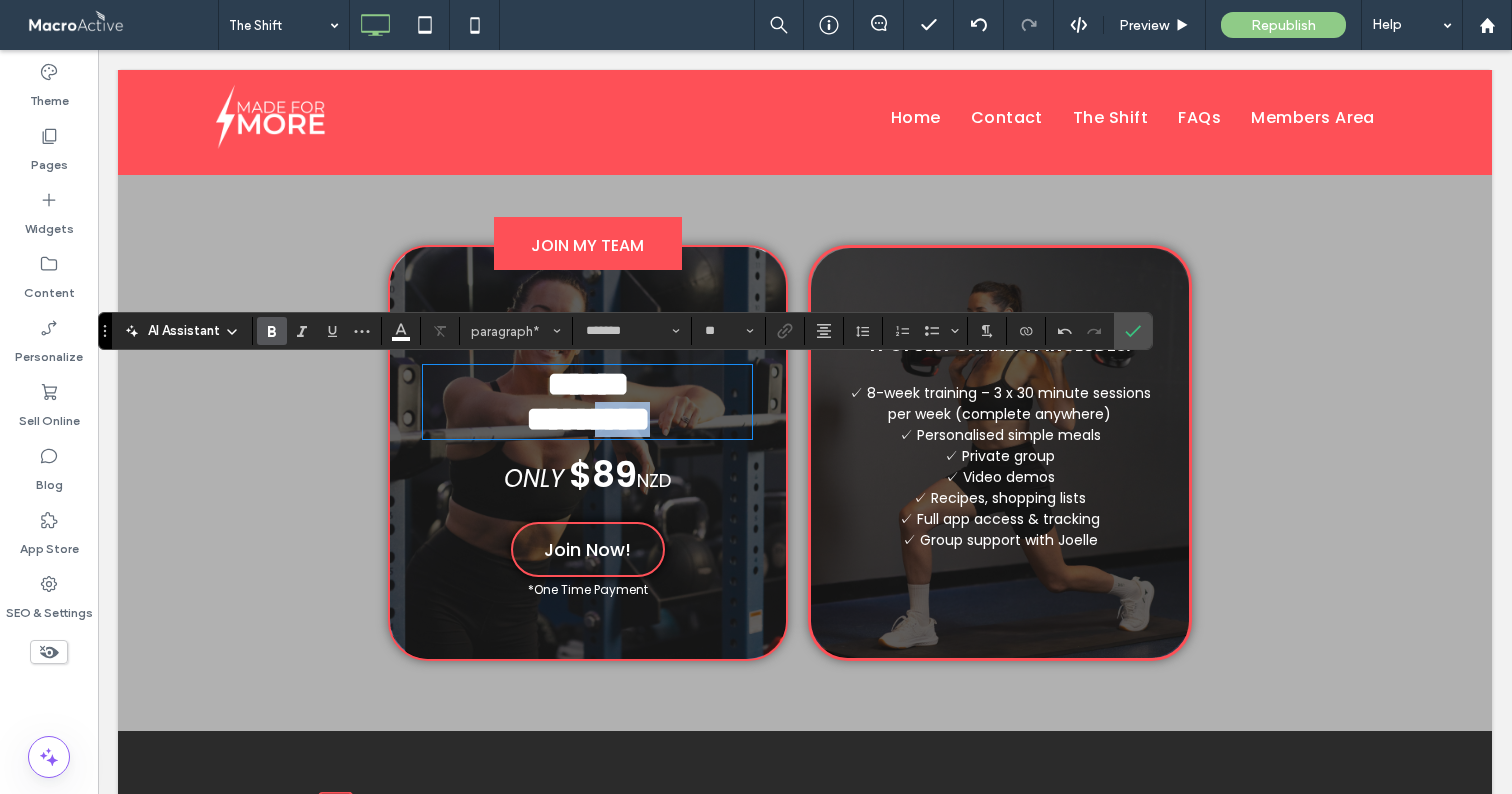 click on "*********" at bounding box center [588, 419] 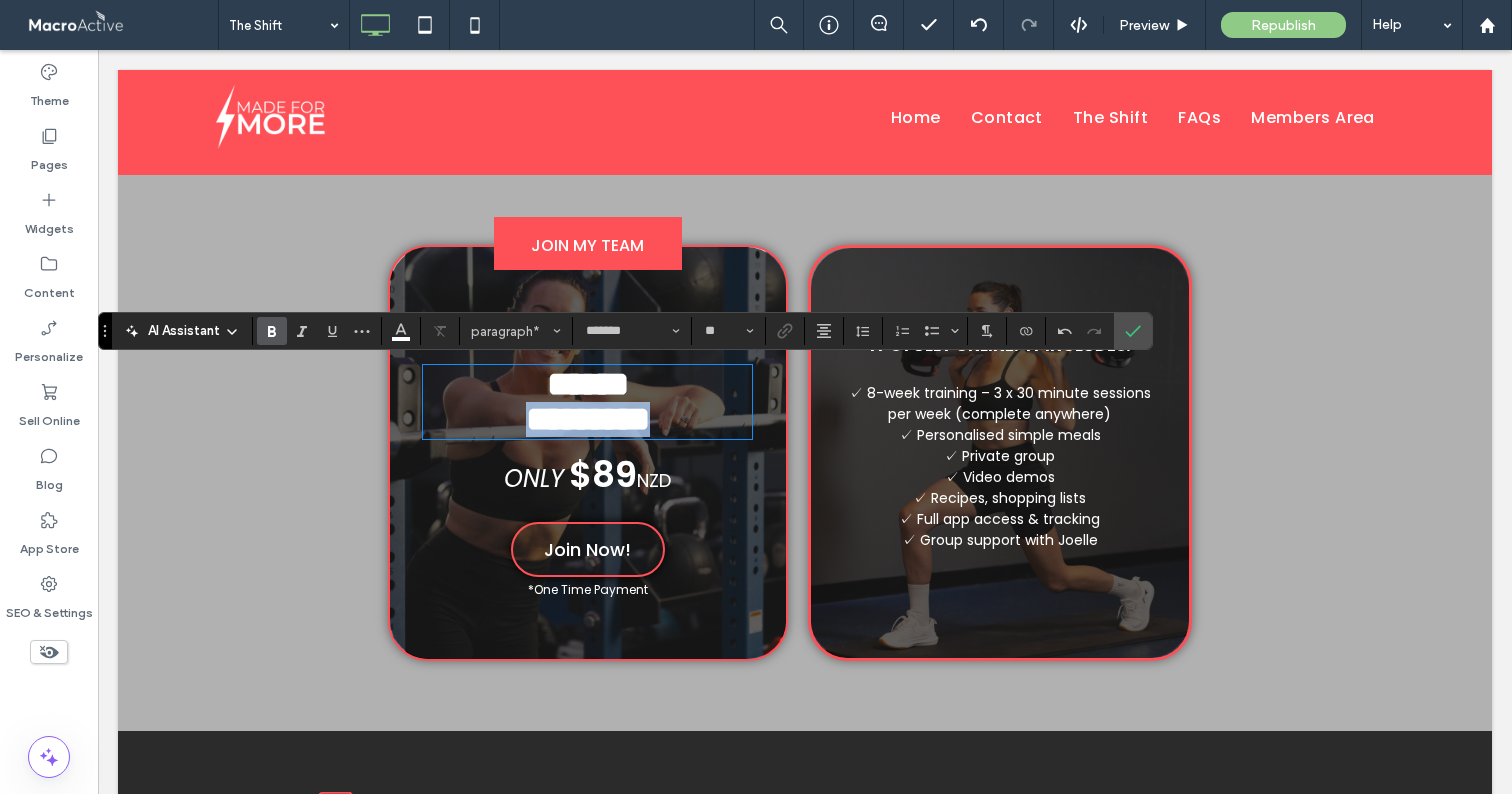 click on "*********" at bounding box center [588, 419] 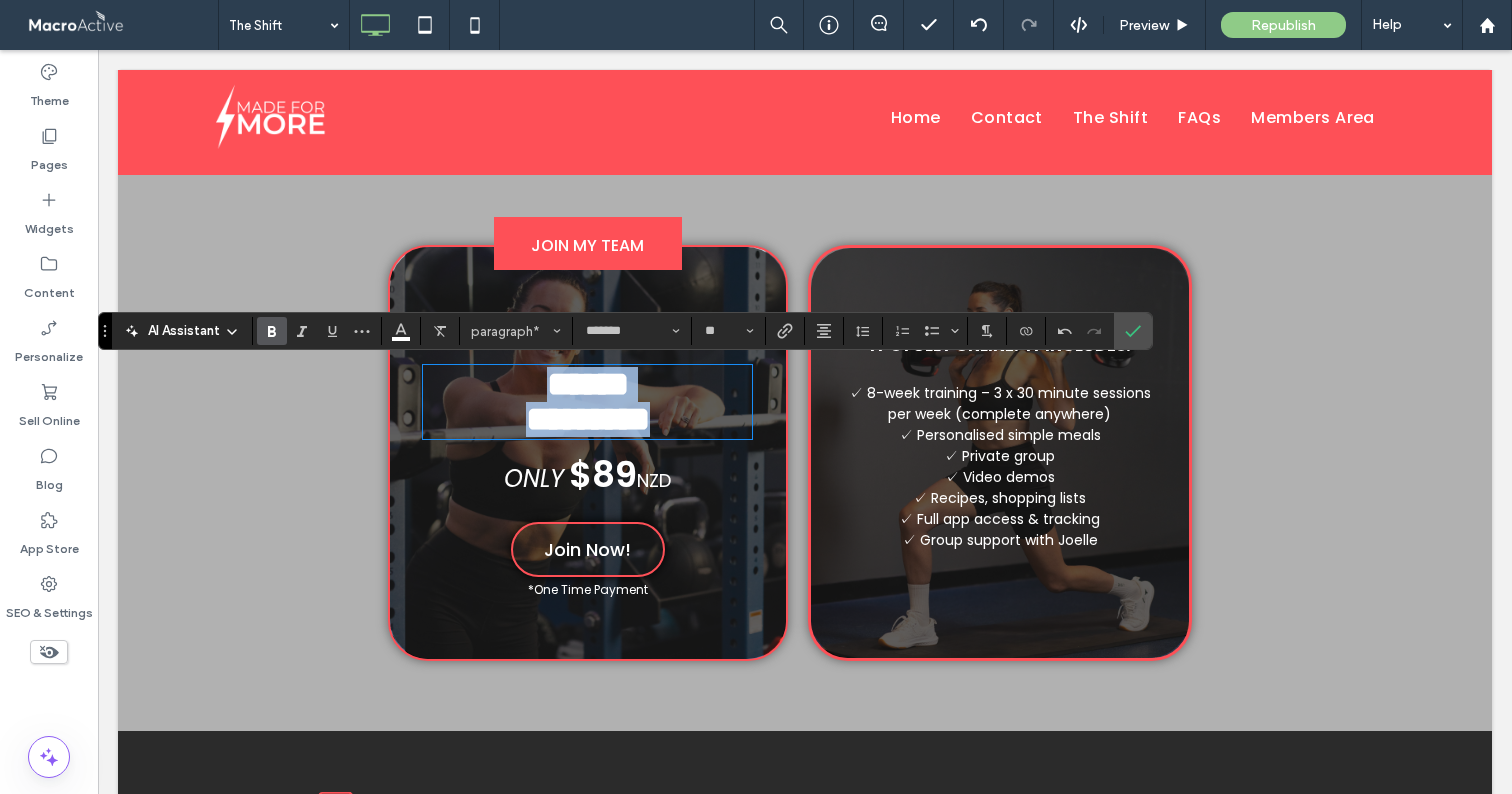 scroll, scrollTop: 0, scrollLeft: 0, axis: both 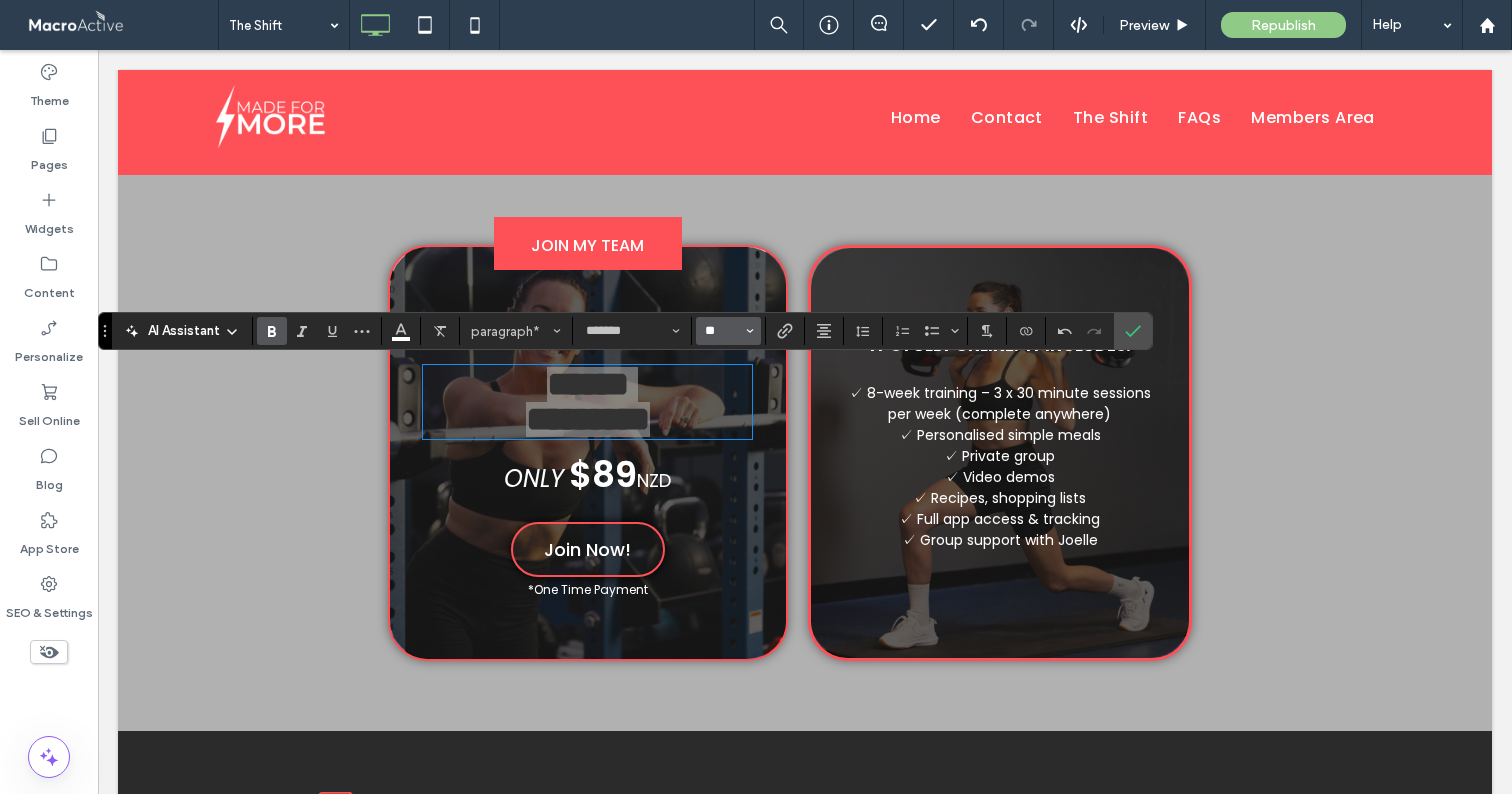 click on "**" at bounding box center [722, 331] 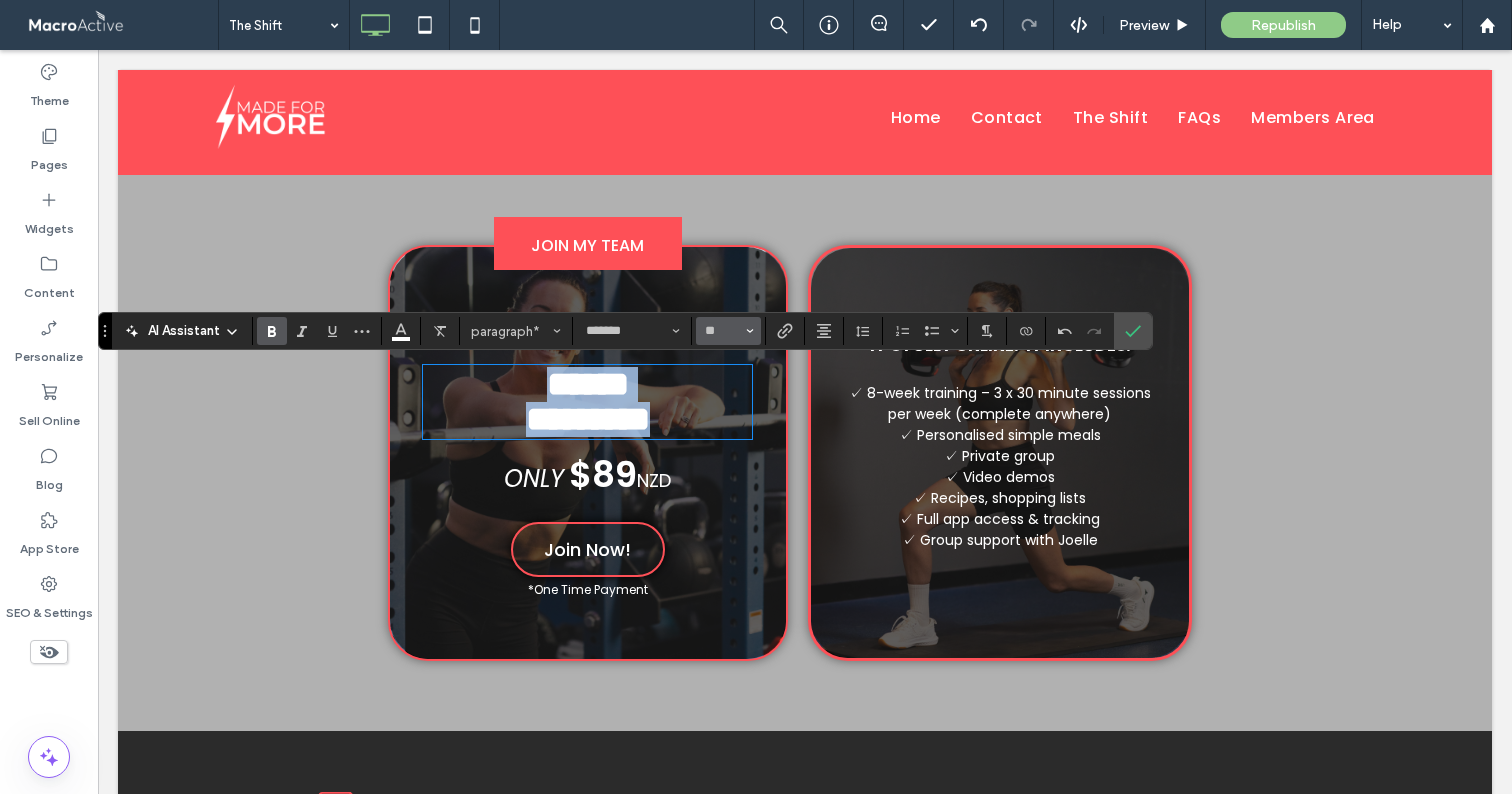 type on "**" 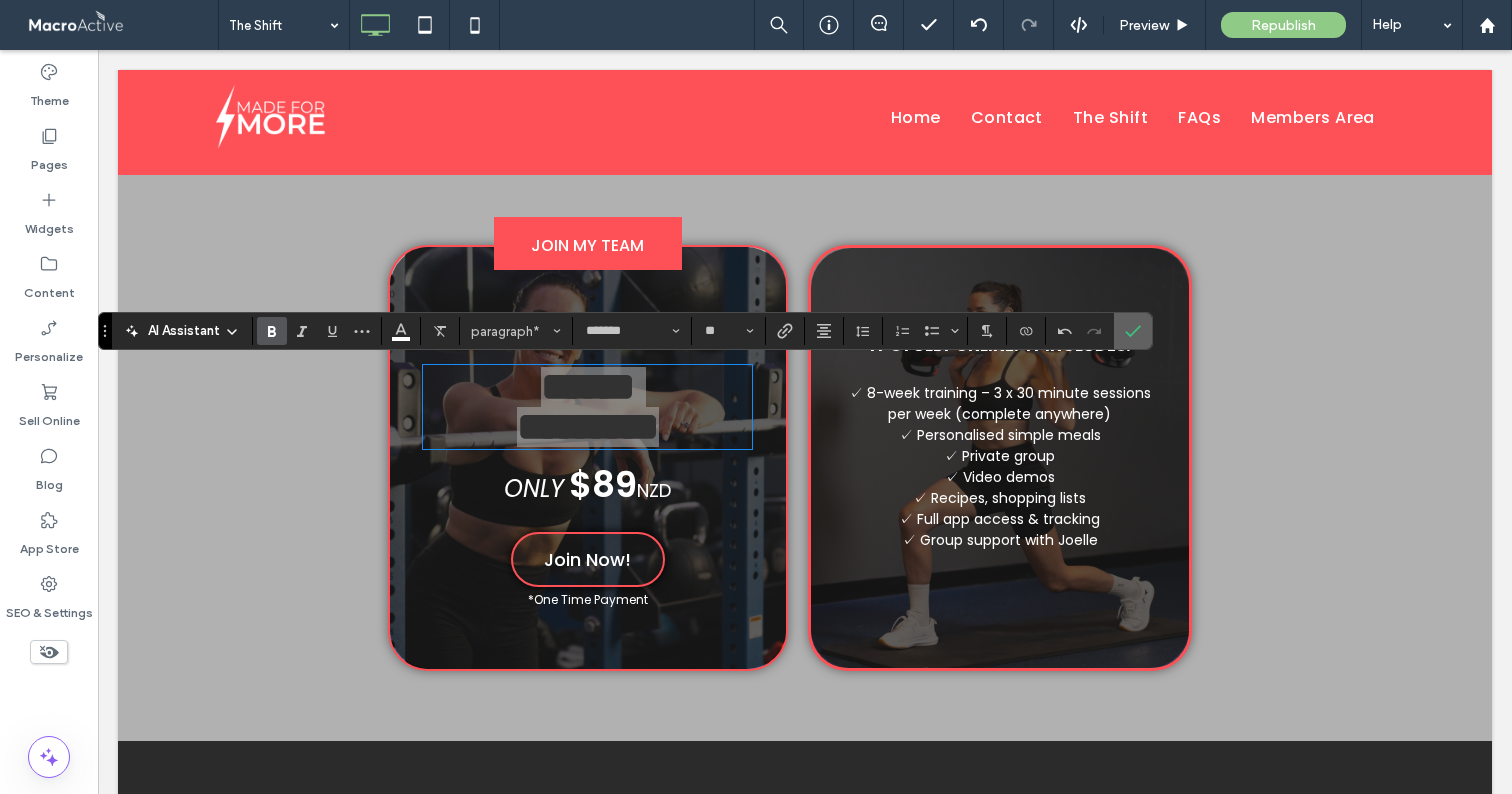 click at bounding box center [1133, 331] 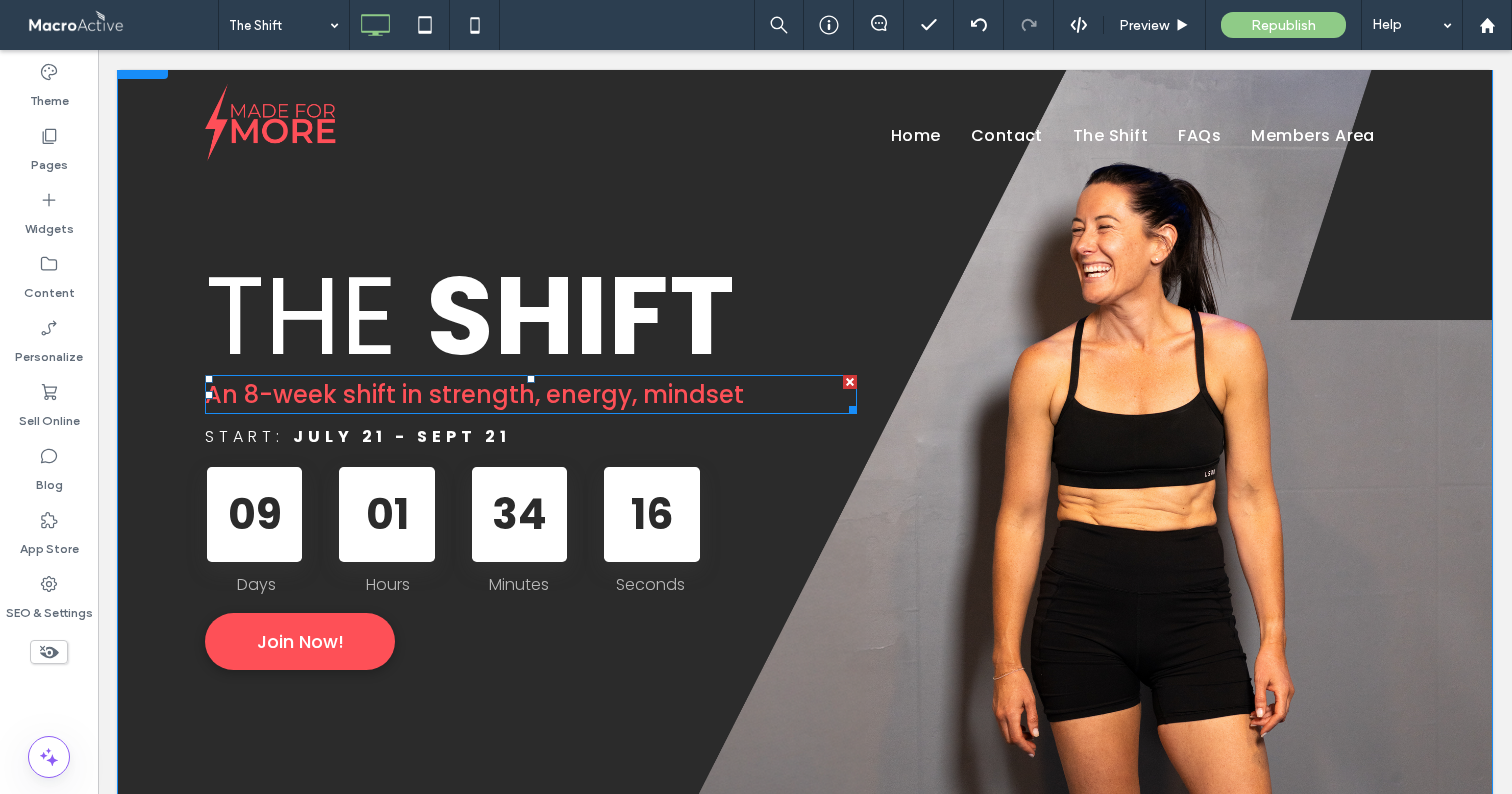 scroll, scrollTop: 27, scrollLeft: 0, axis: vertical 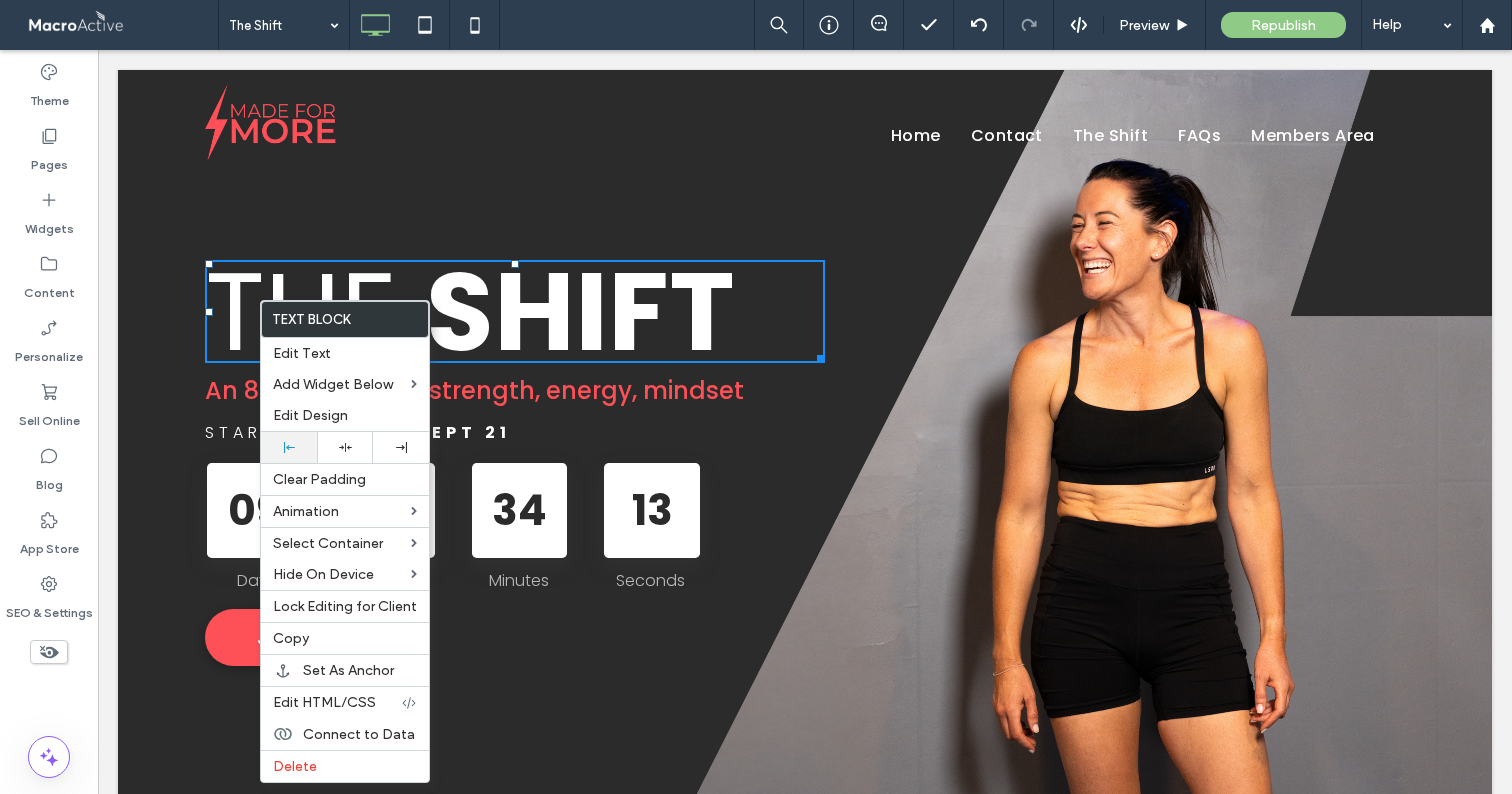 click at bounding box center [289, 447] 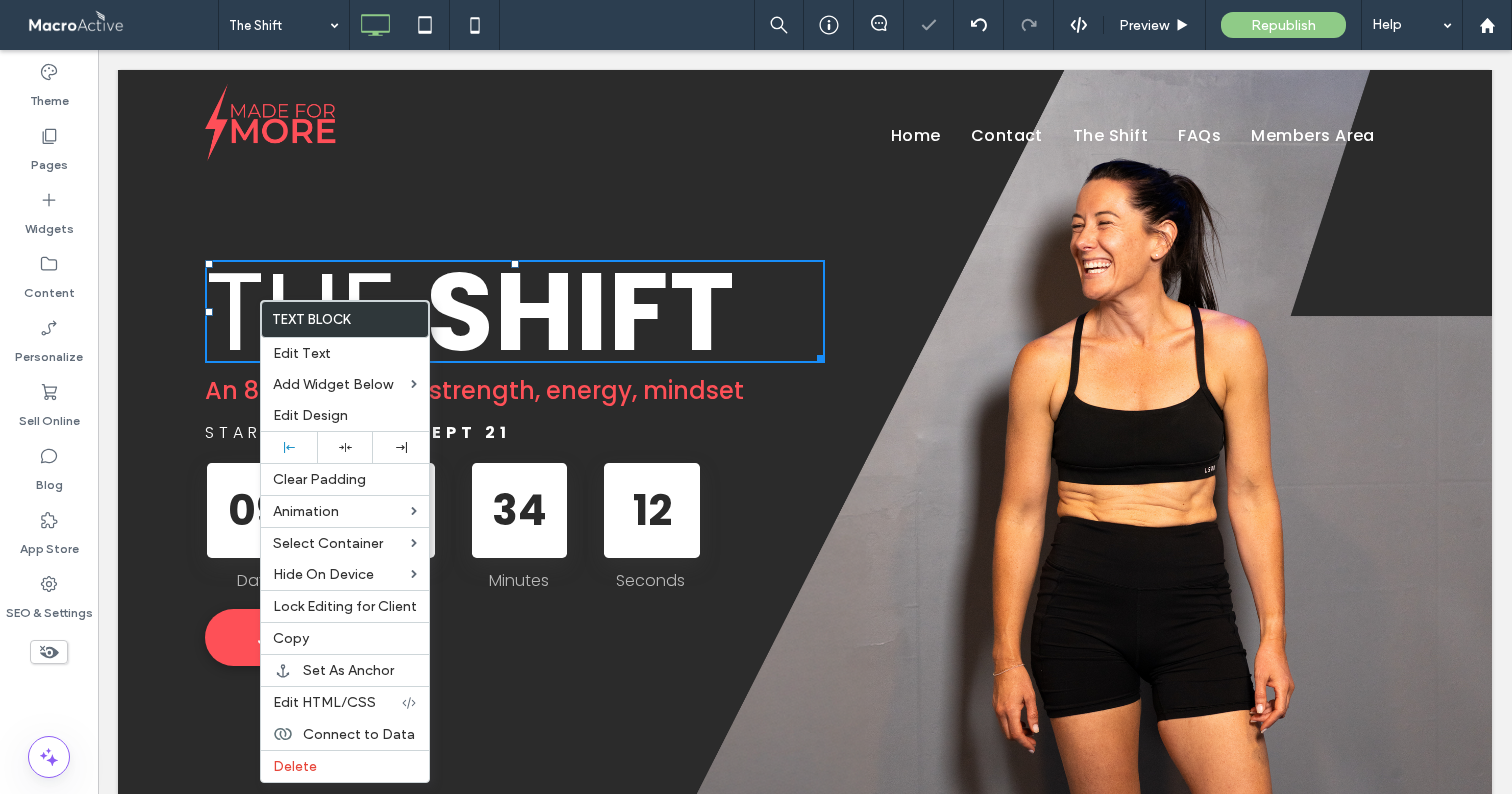 click on "THE
SHIFT
An 8-week shift in strength, energy, mindset
START:
JULY 21 - Sept 21
09
:
01
:
34
:
12
Days
Hours
Minutes
Seconds
Countdown finished!
Join Now!
Click To Paste" at bounding box center (805, 414) 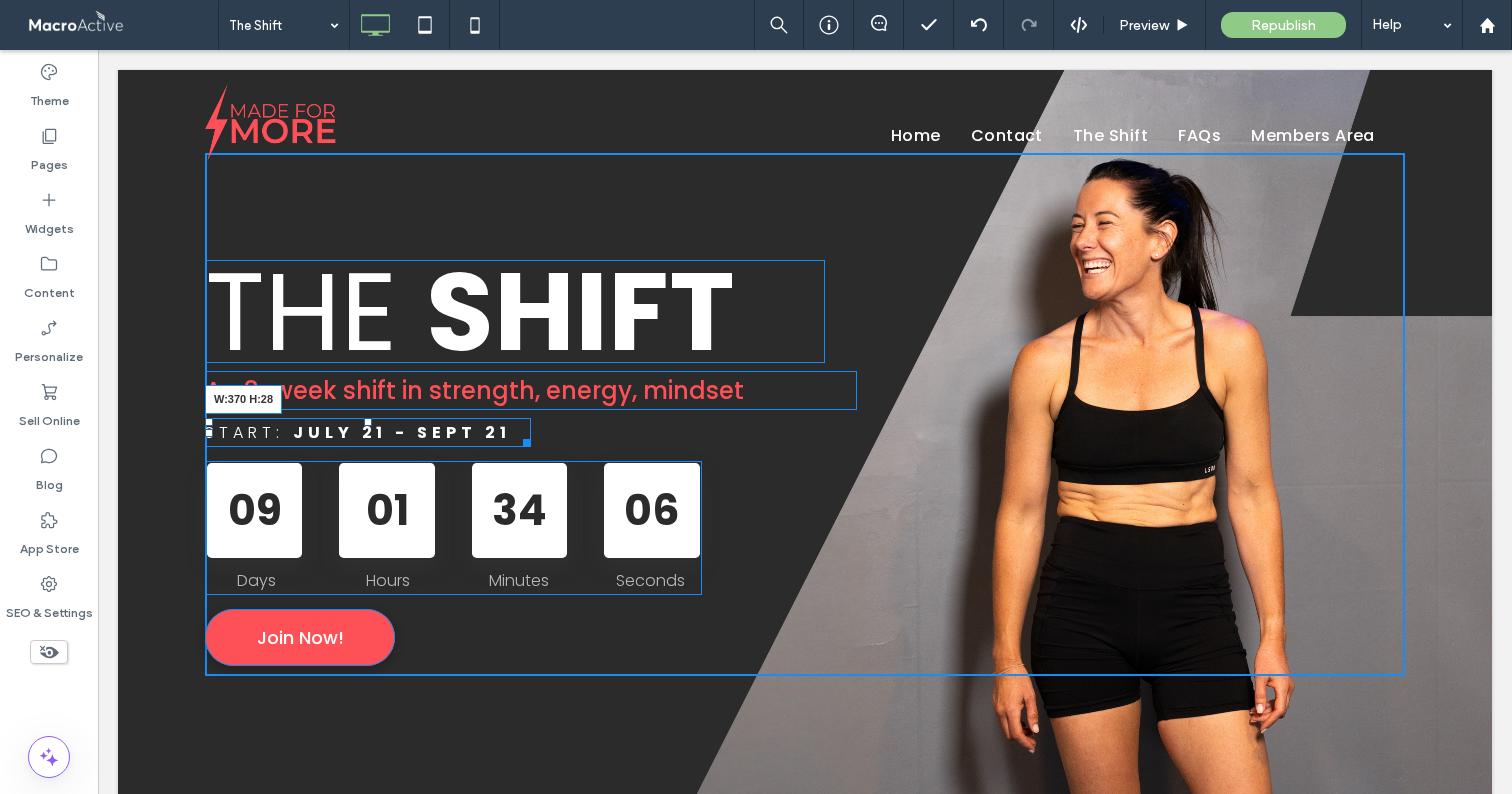 drag, startPoint x: 513, startPoint y: 437, endPoint x: 557, endPoint y: 384, distance: 68.88396 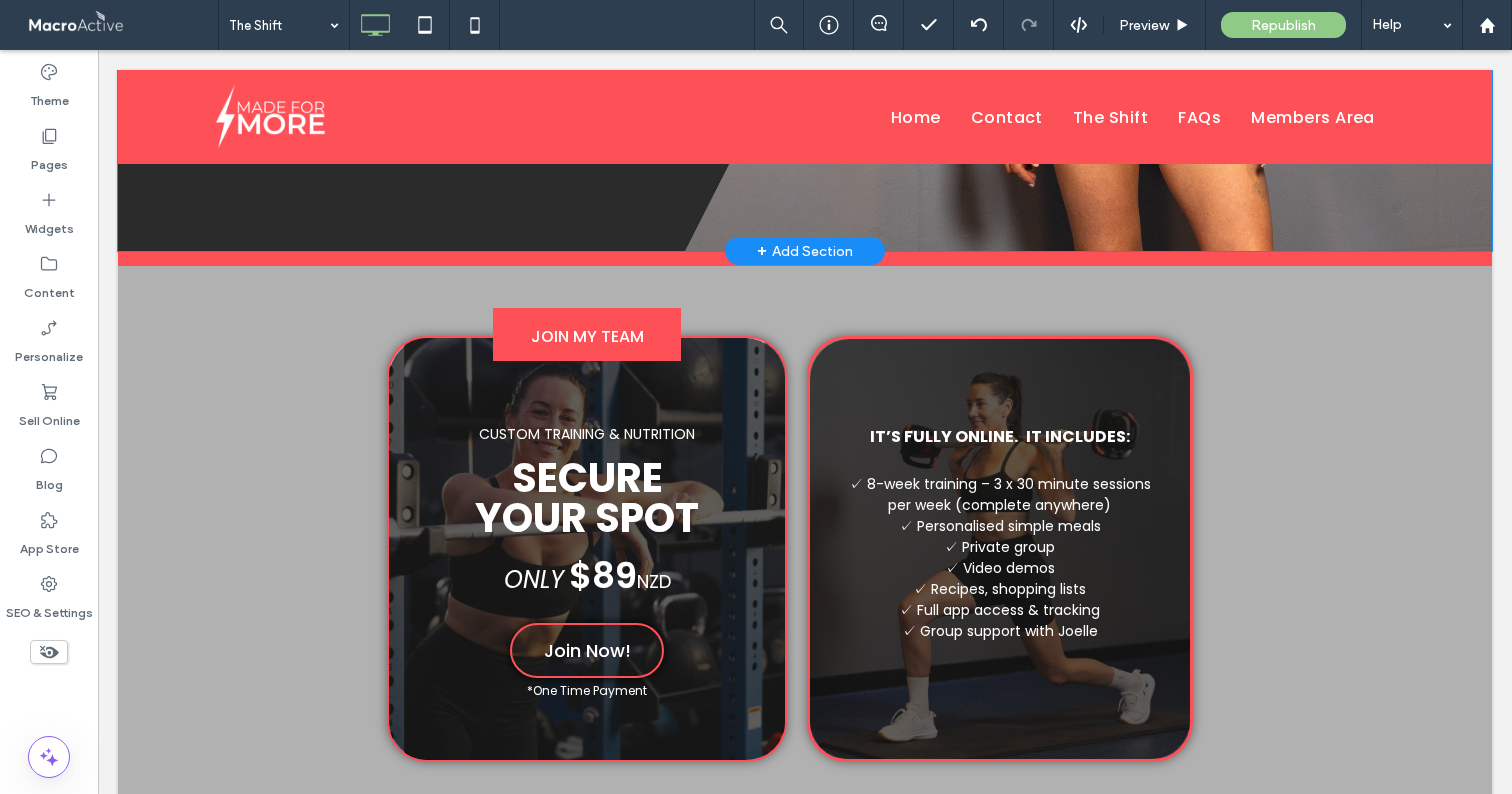 scroll, scrollTop: 598, scrollLeft: 0, axis: vertical 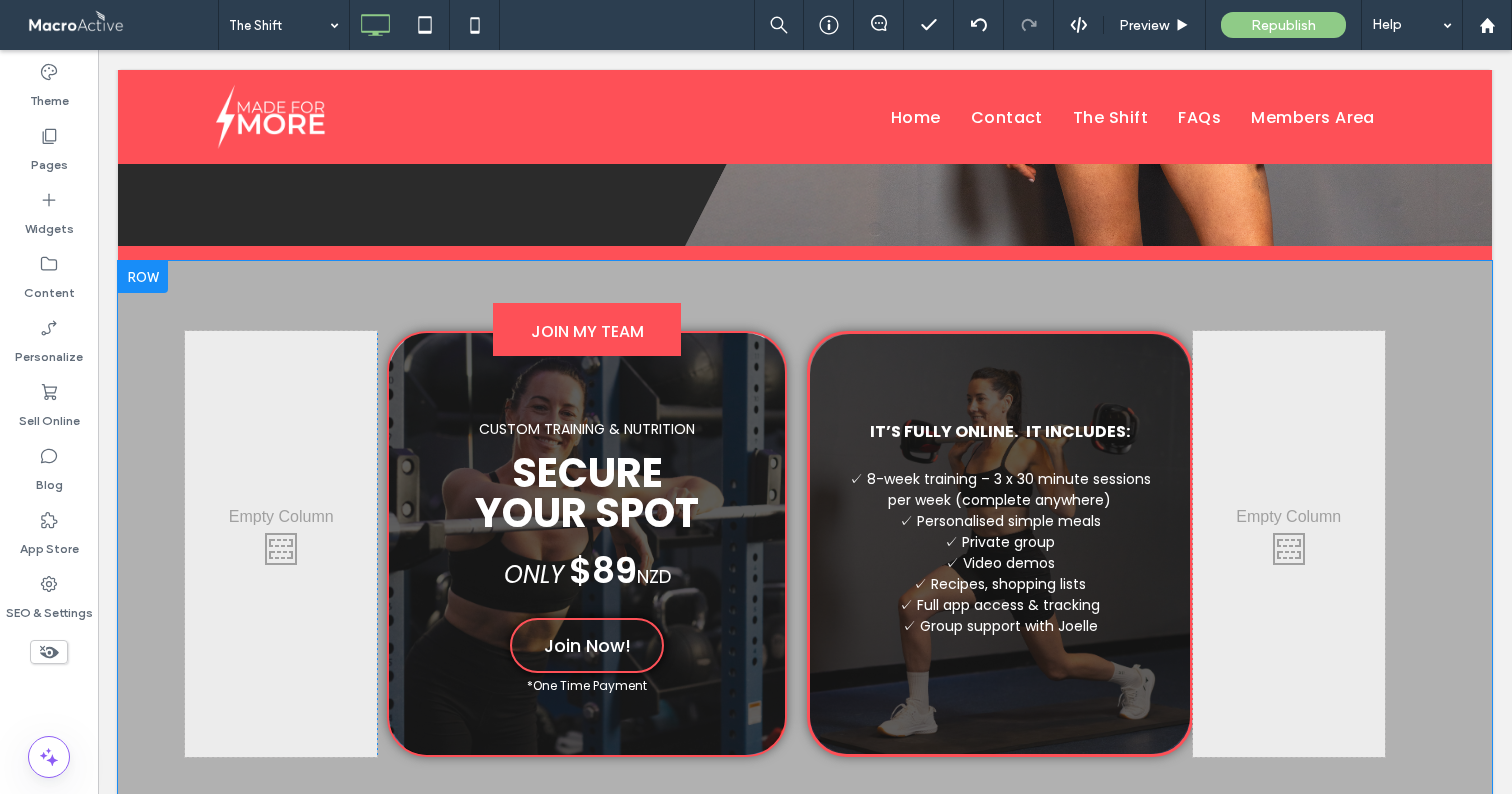click on "It’s fully online.
It includes: ✓ 8-week training – 3 x 30 minute sessions per week (complete anywhere) ✓ Personalised simple meals ✓ Private group ✓ Video demos ✓ Recipes, shopping lists ✓ Full app access & tracking ✓ Group support with Joelle
Click To Paste" at bounding box center [999, 544] 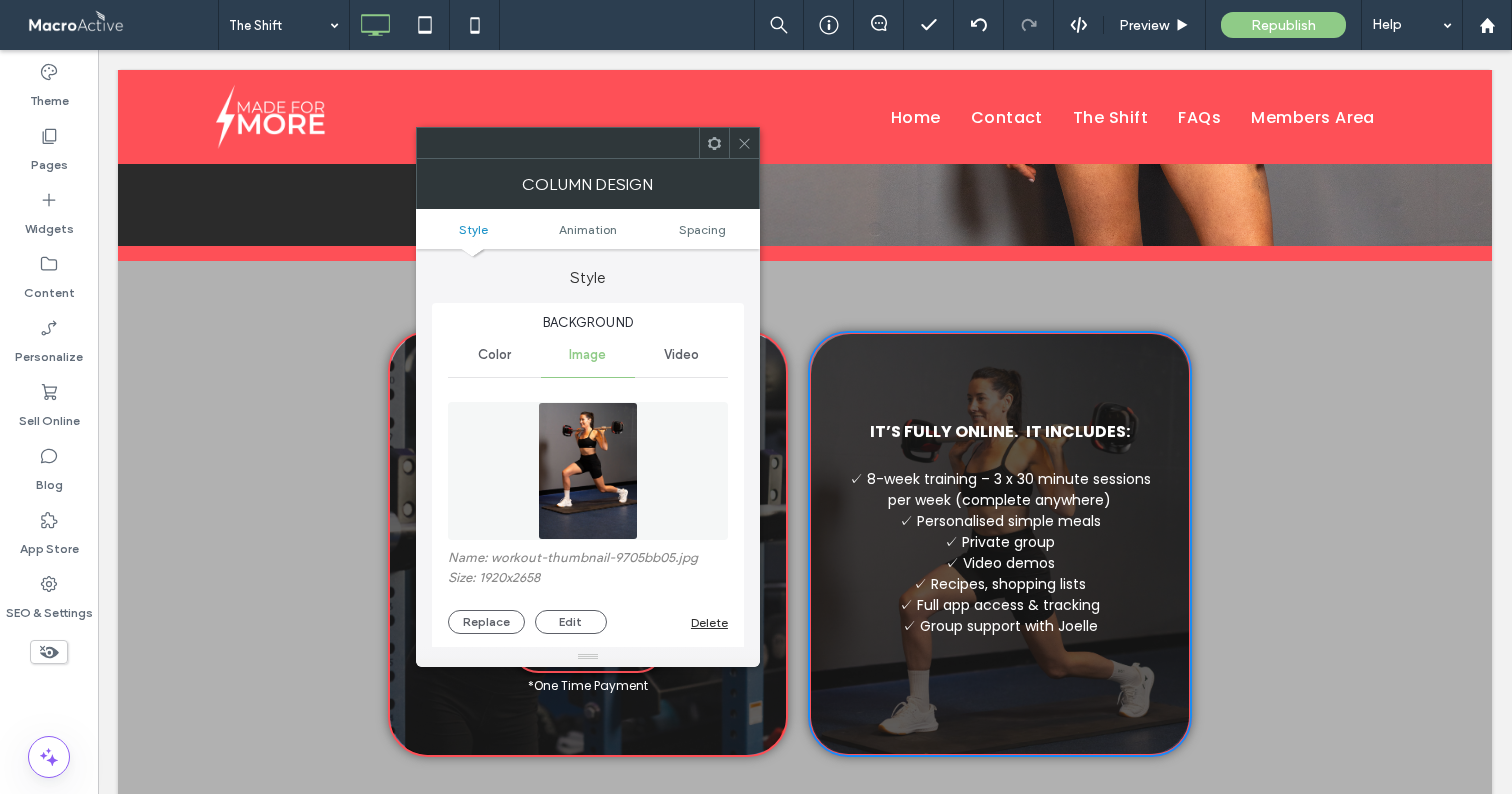 drag, startPoint x: 740, startPoint y: 148, endPoint x: 668, endPoint y: 86, distance: 95.015785 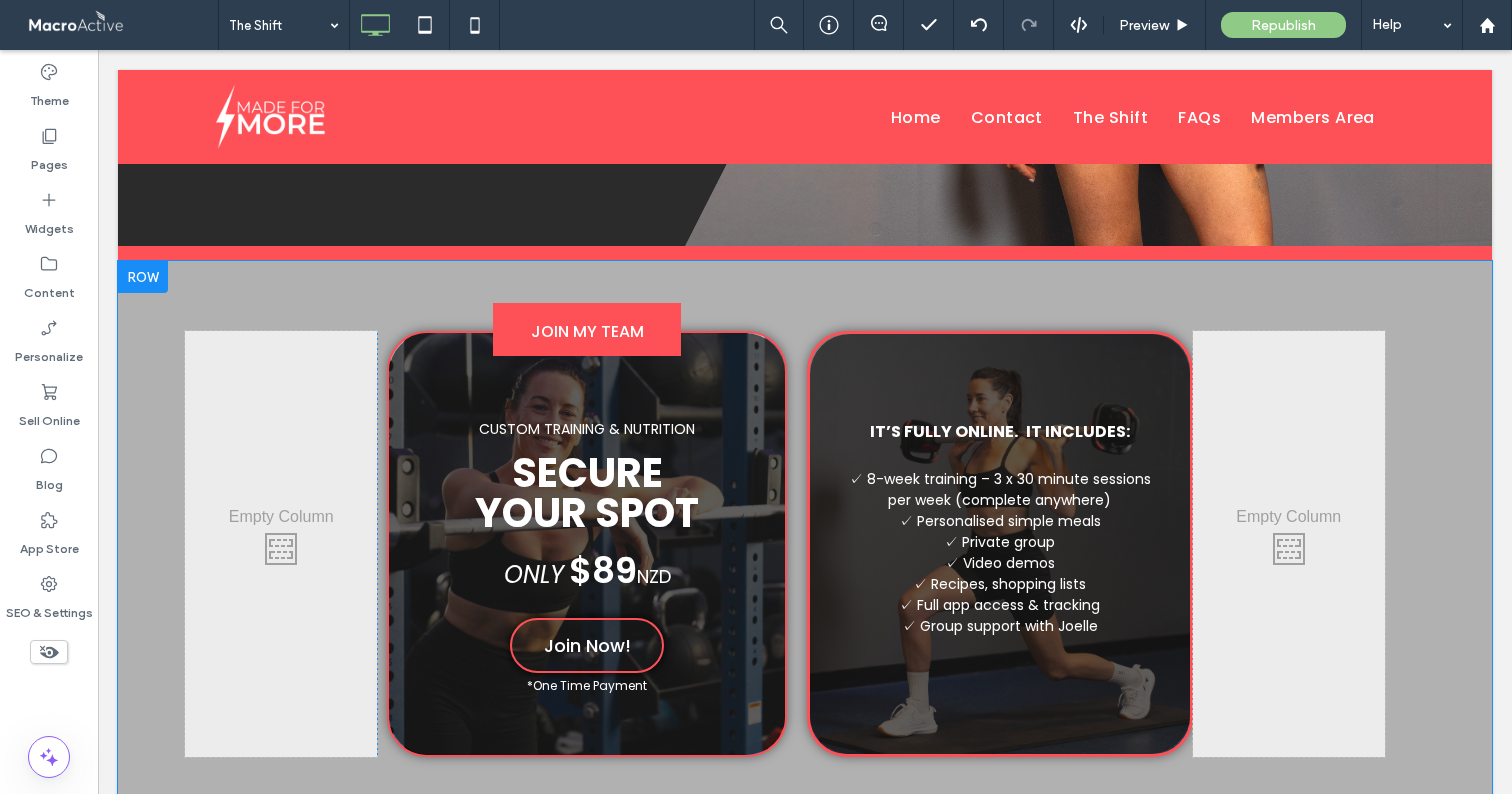 click on "JOIN MY TEAM" at bounding box center [587, 331] 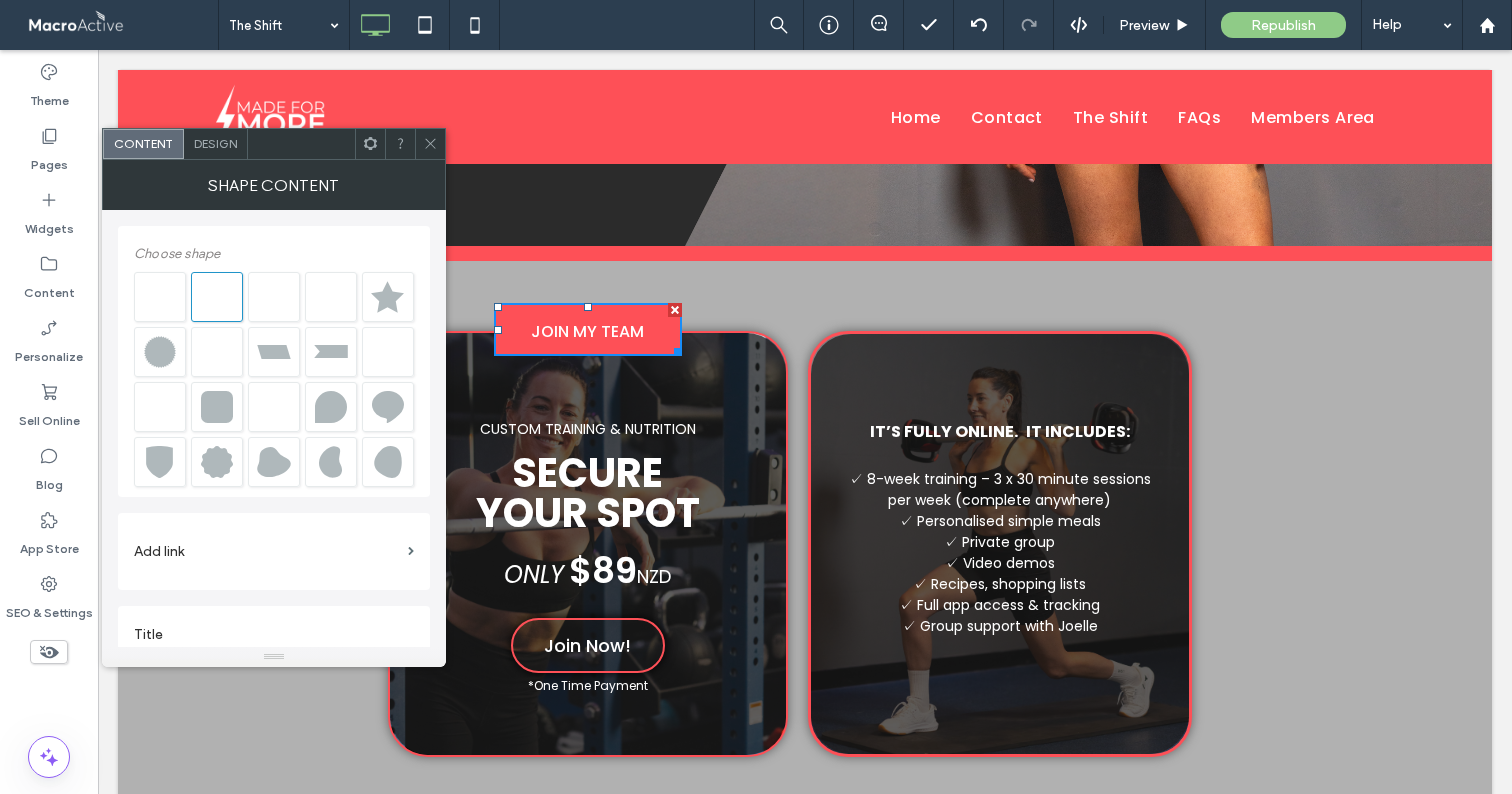 scroll, scrollTop: 23, scrollLeft: 0, axis: vertical 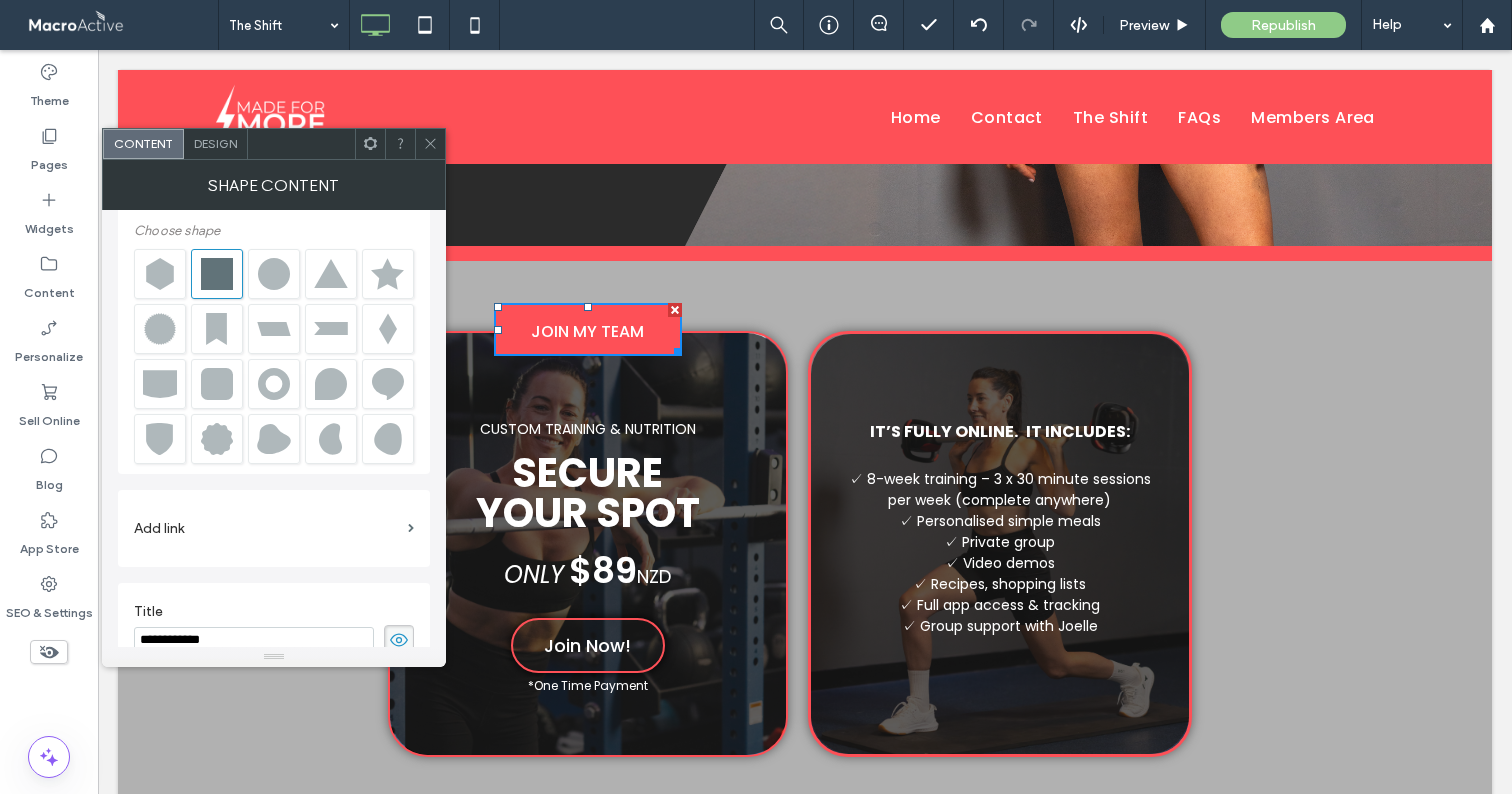 click on "**********" at bounding box center (254, 640) 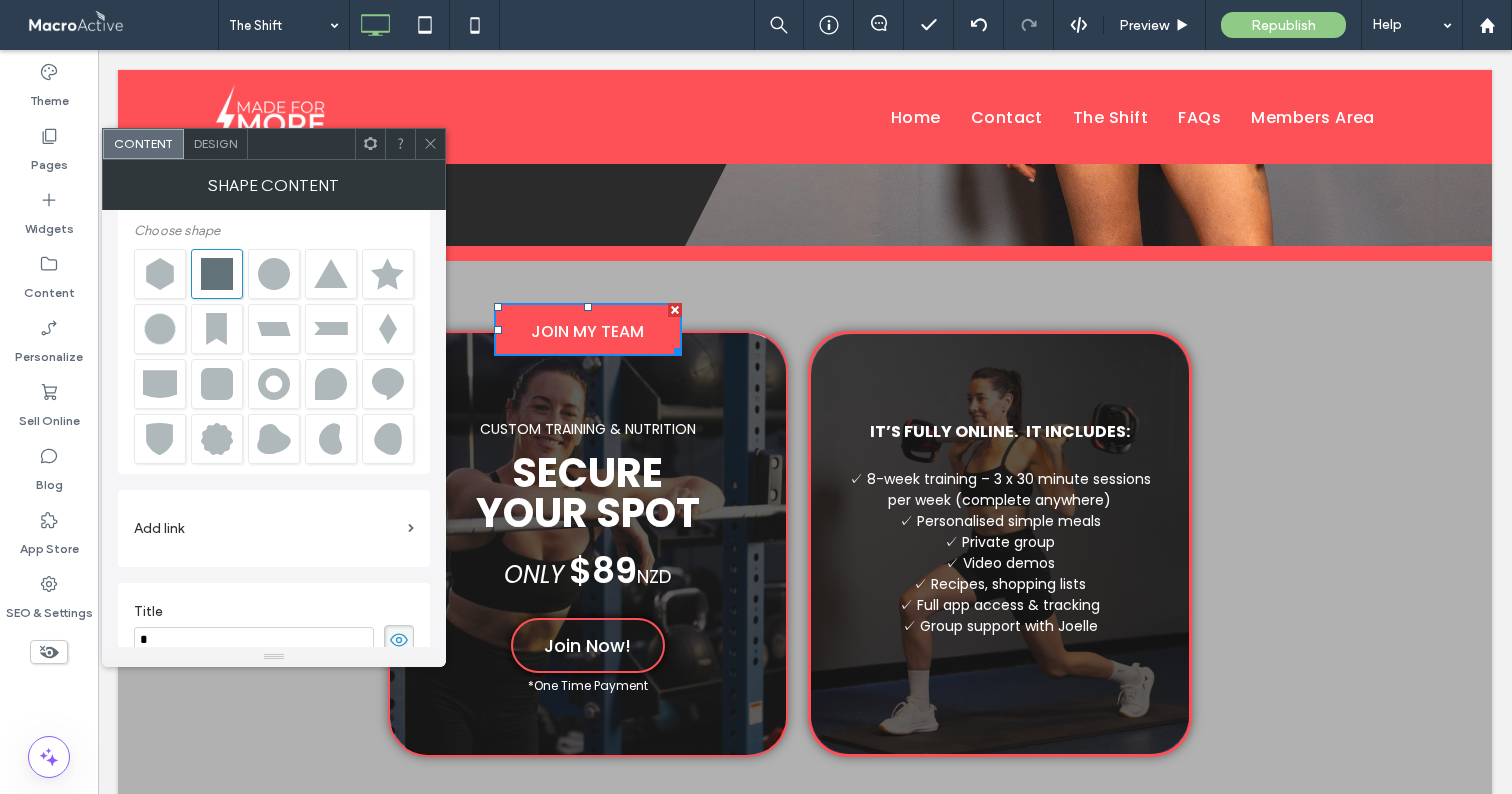 scroll, scrollTop: 24, scrollLeft: 0, axis: vertical 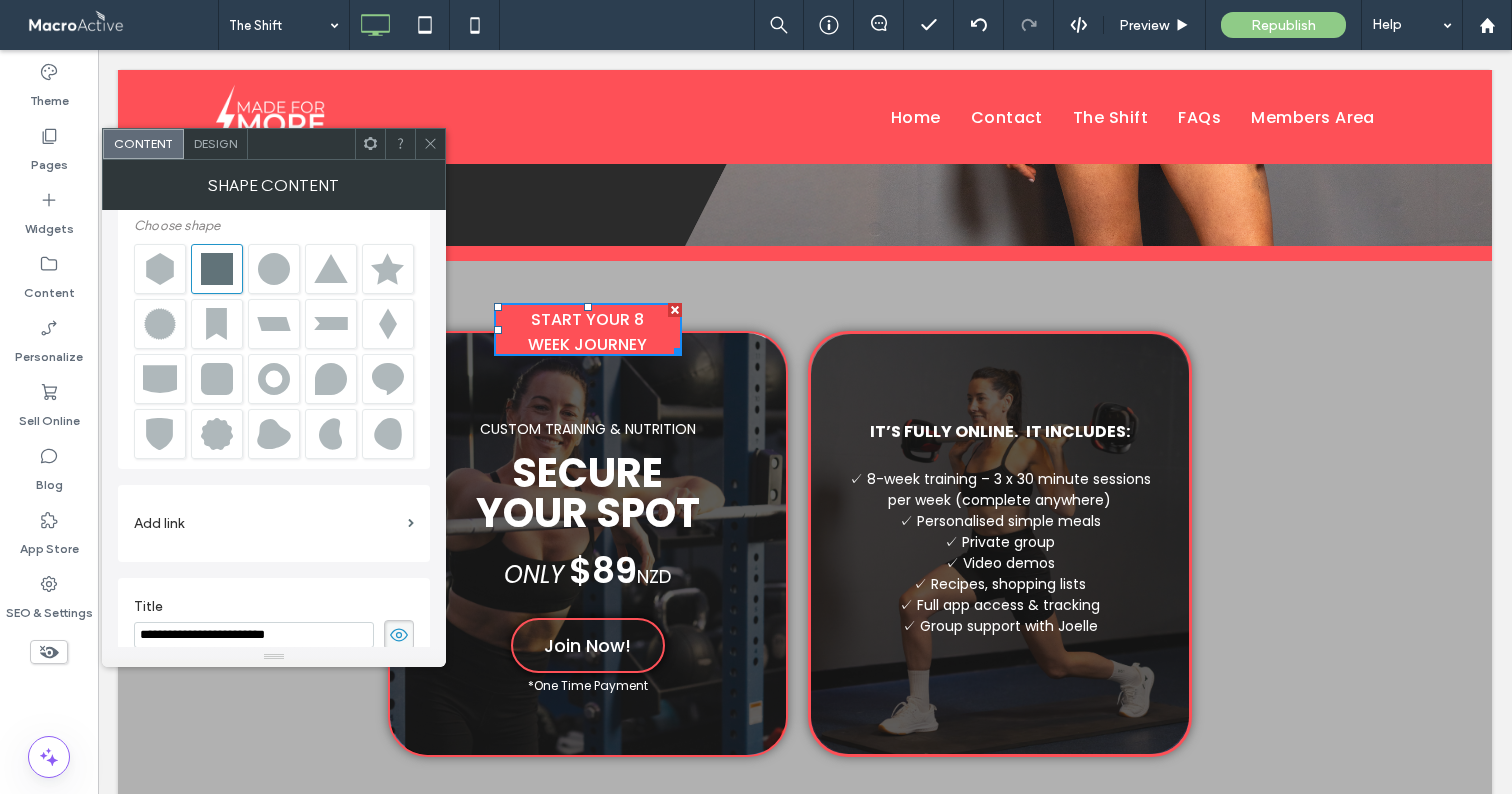 type on "**********" 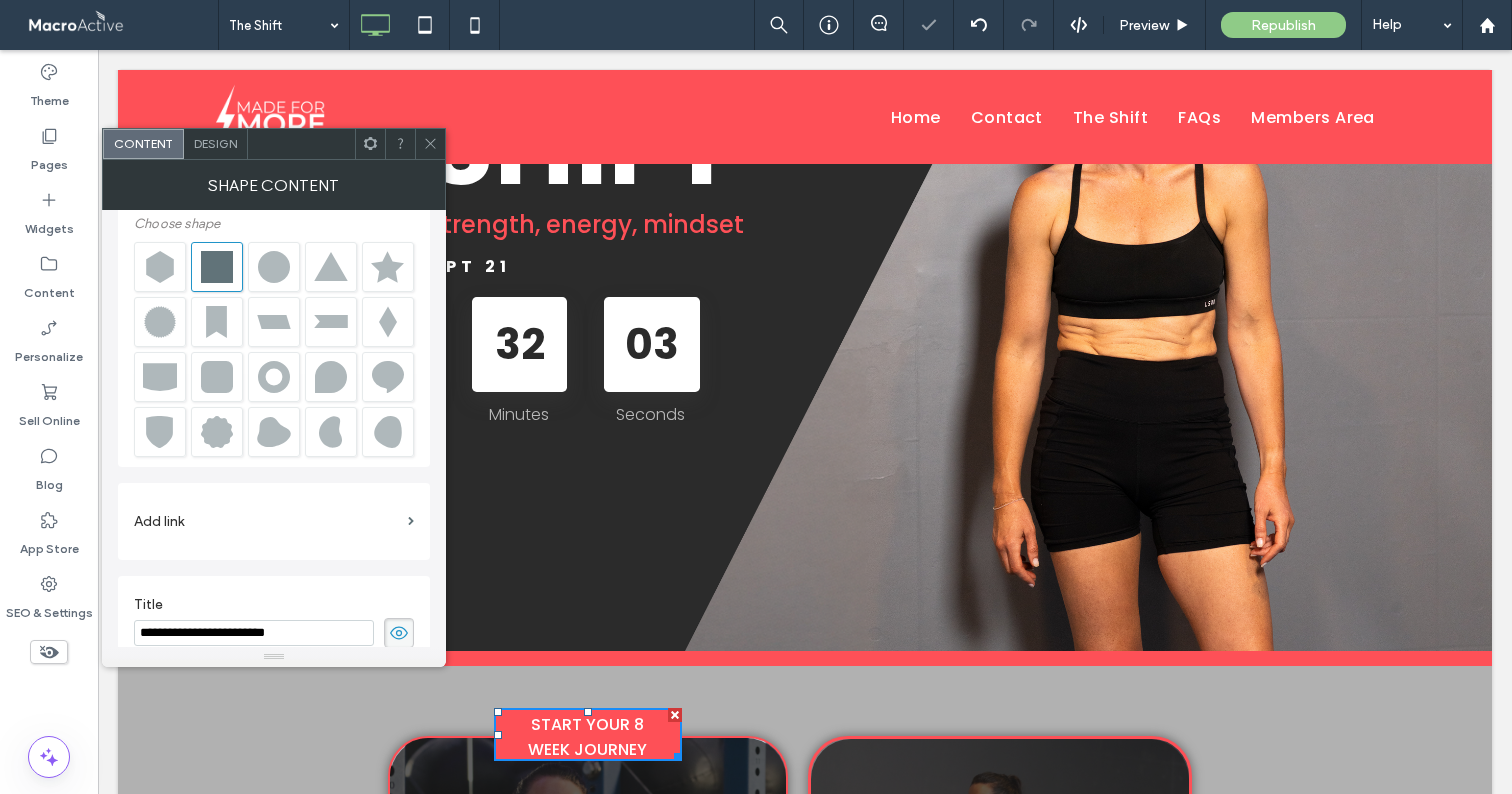 scroll, scrollTop: 12, scrollLeft: 0, axis: vertical 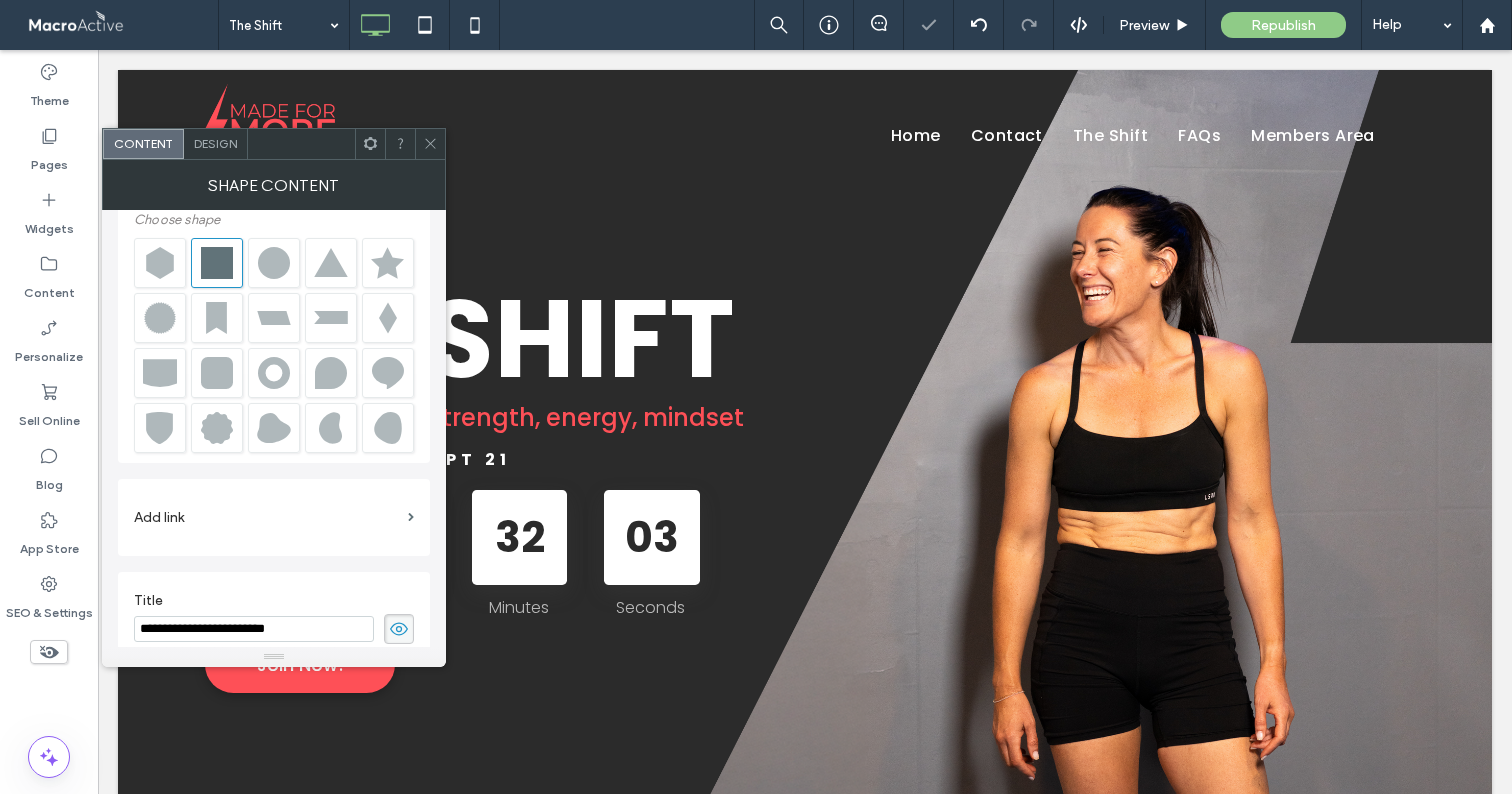 click on "Design" at bounding box center (216, 144) 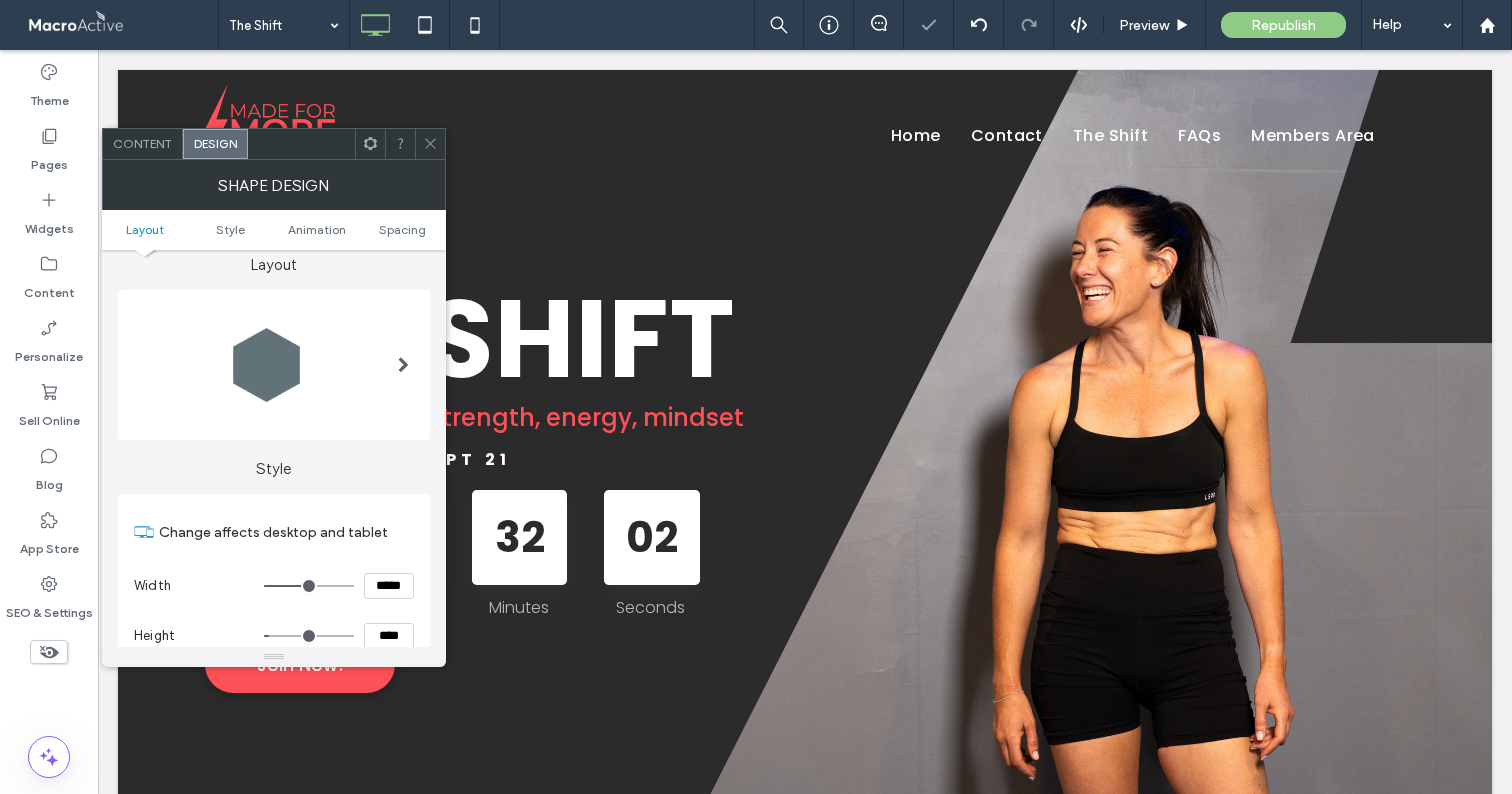 scroll, scrollTop: 152, scrollLeft: 0, axis: vertical 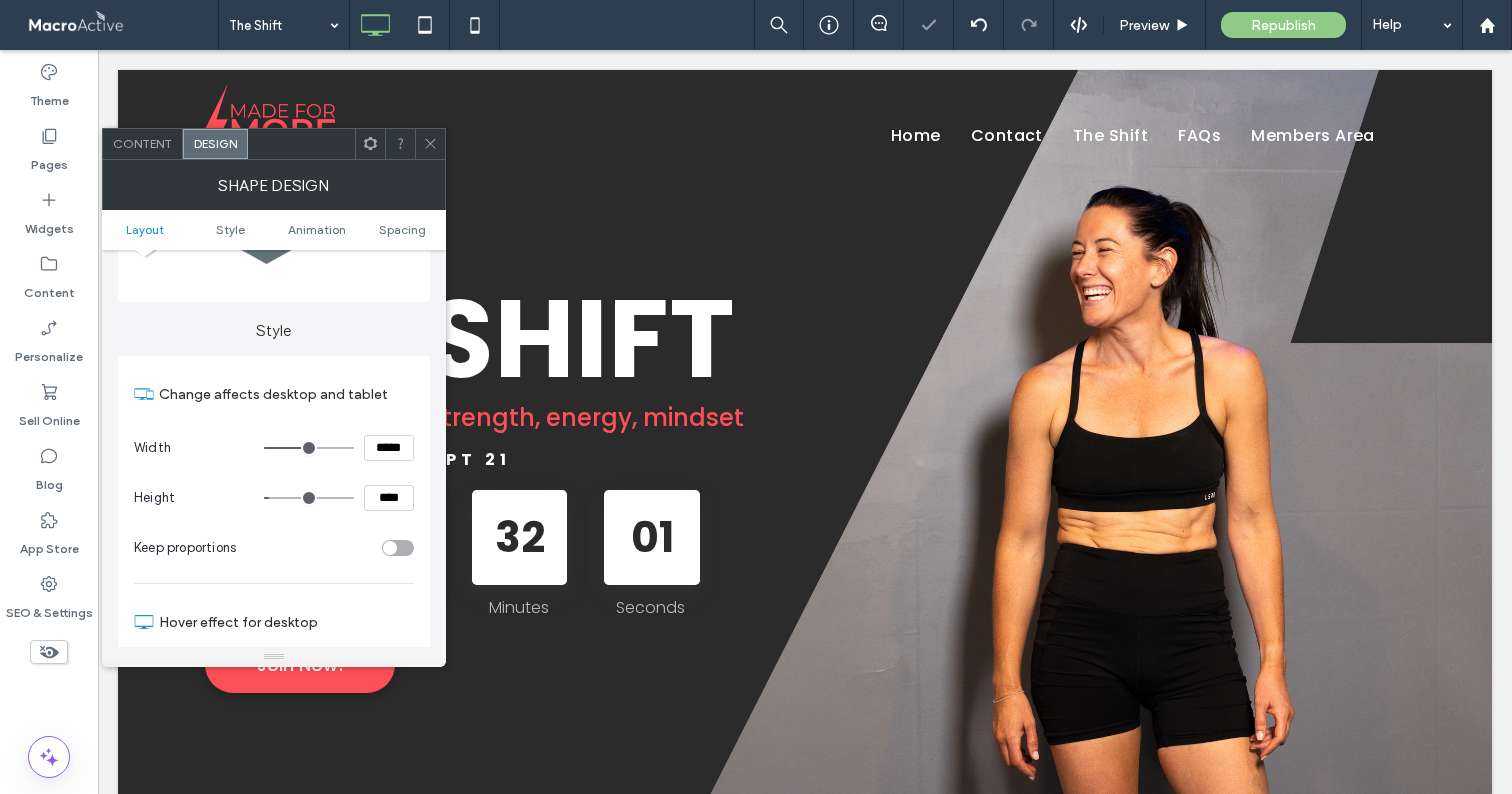 type on "***" 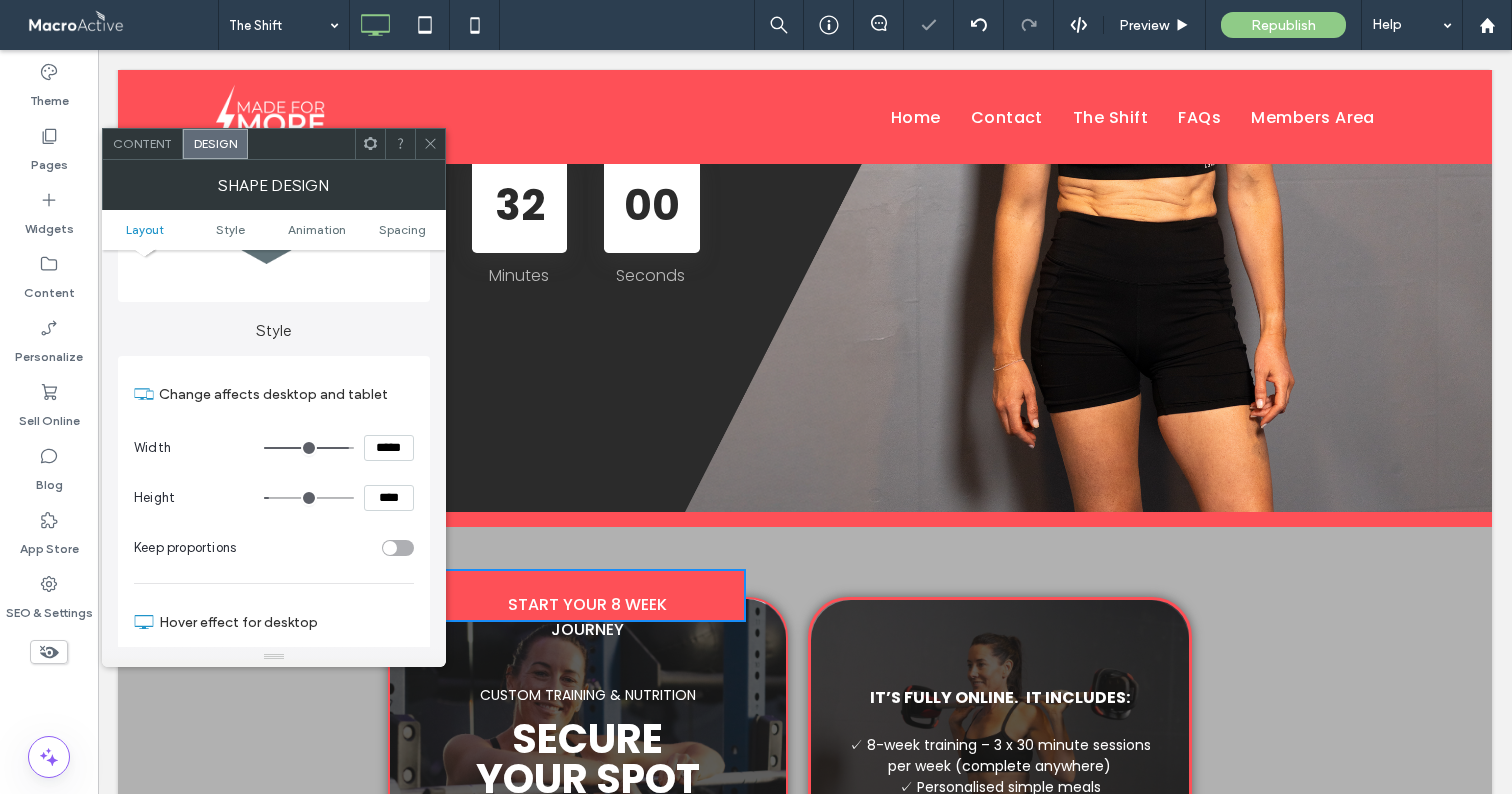 scroll, scrollTop: 333, scrollLeft: 0, axis: vertical 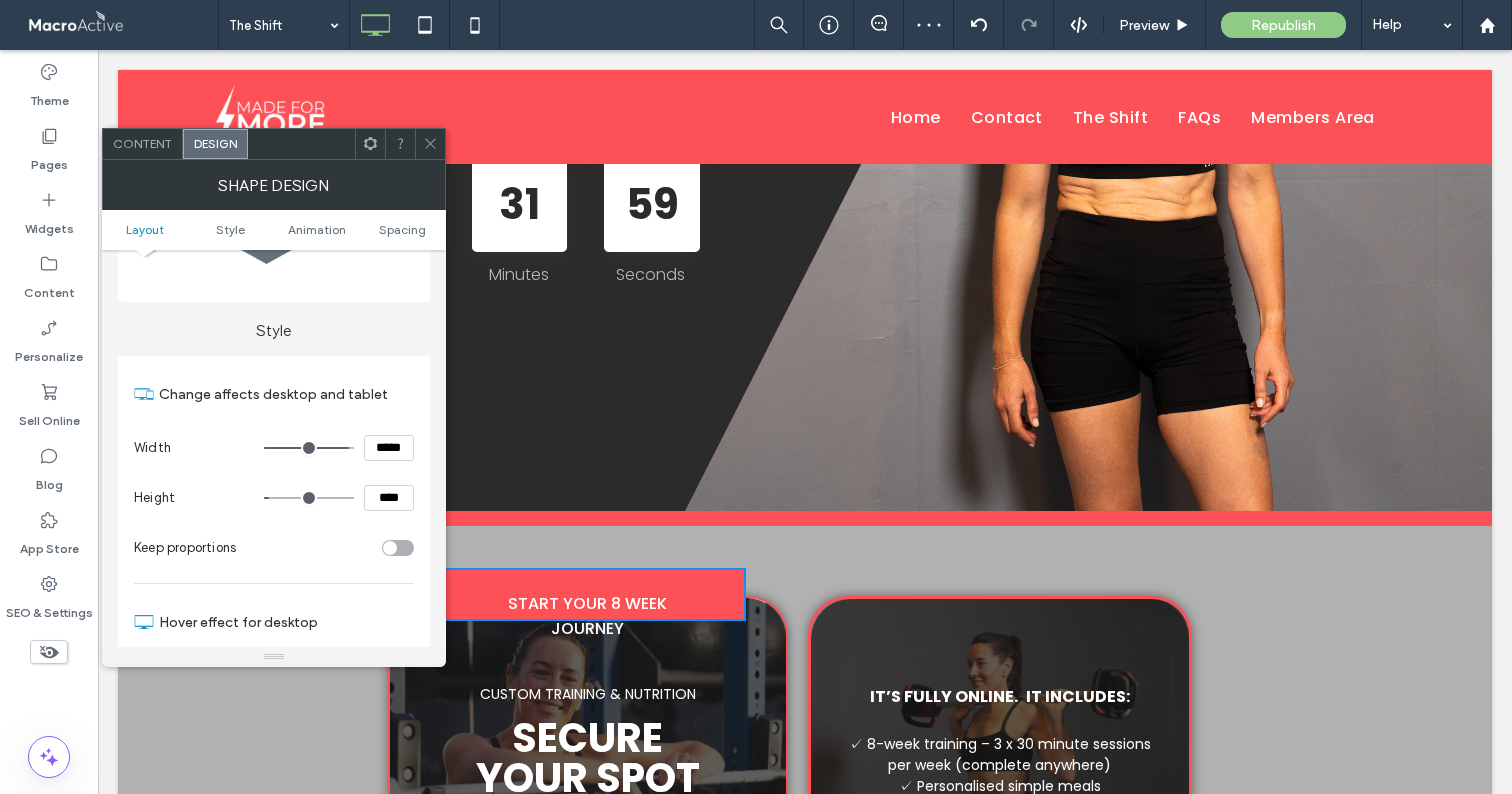 type on "***" 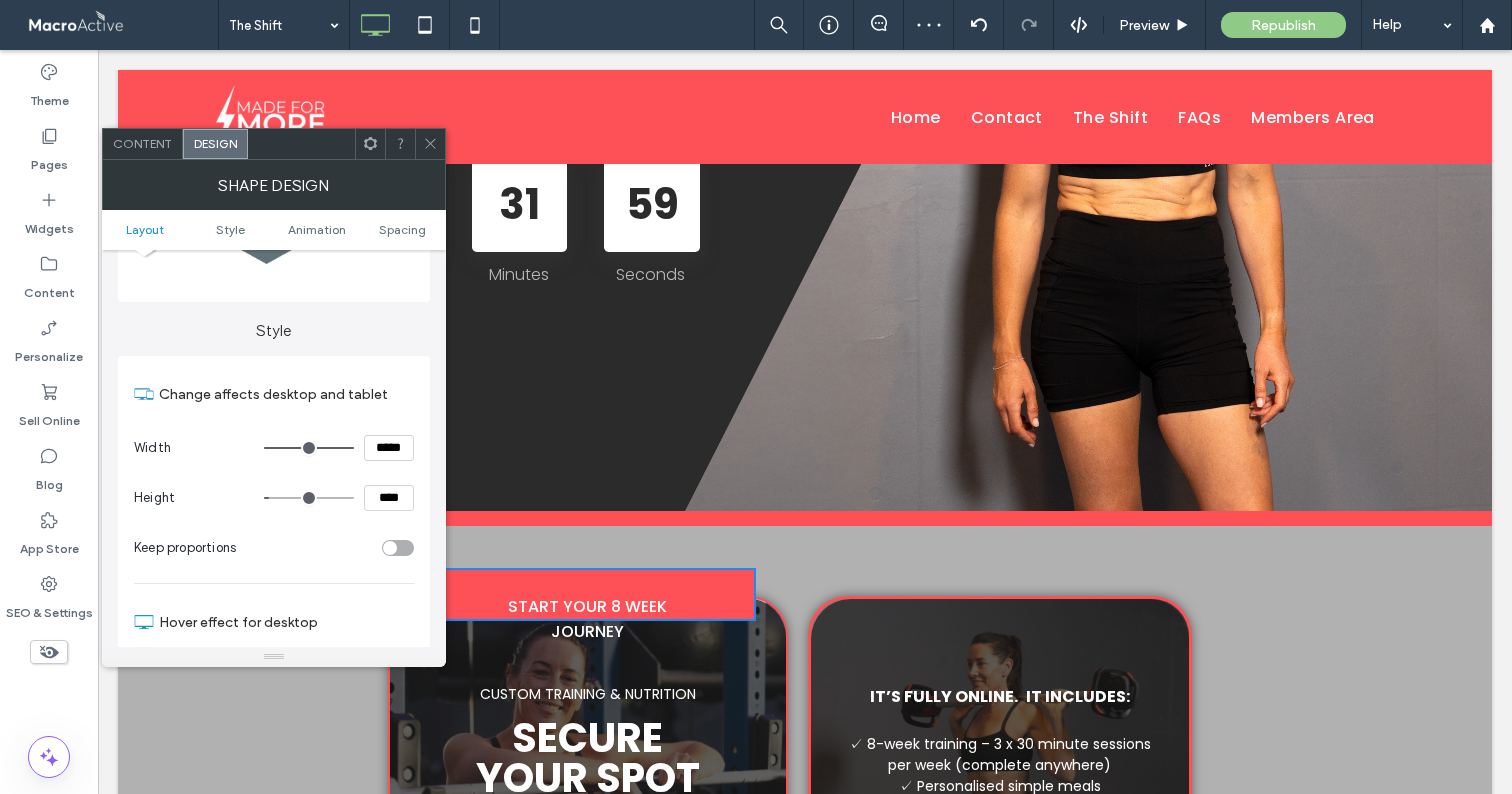 type on "***" 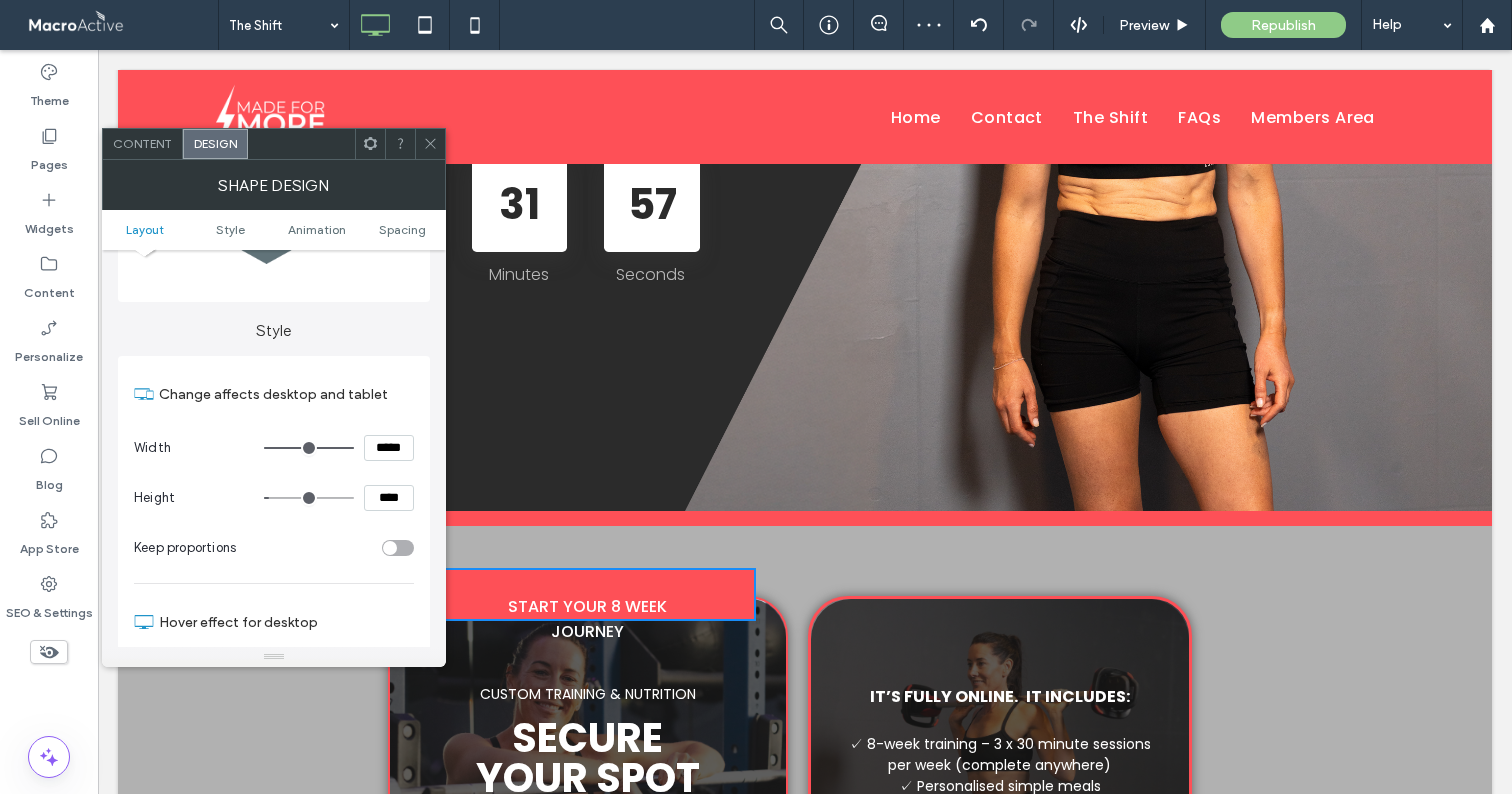 drag, startPoint x: 428, startPoint y: 135, endPoint x: 388, endPoint y: 179, distance: 59.464275 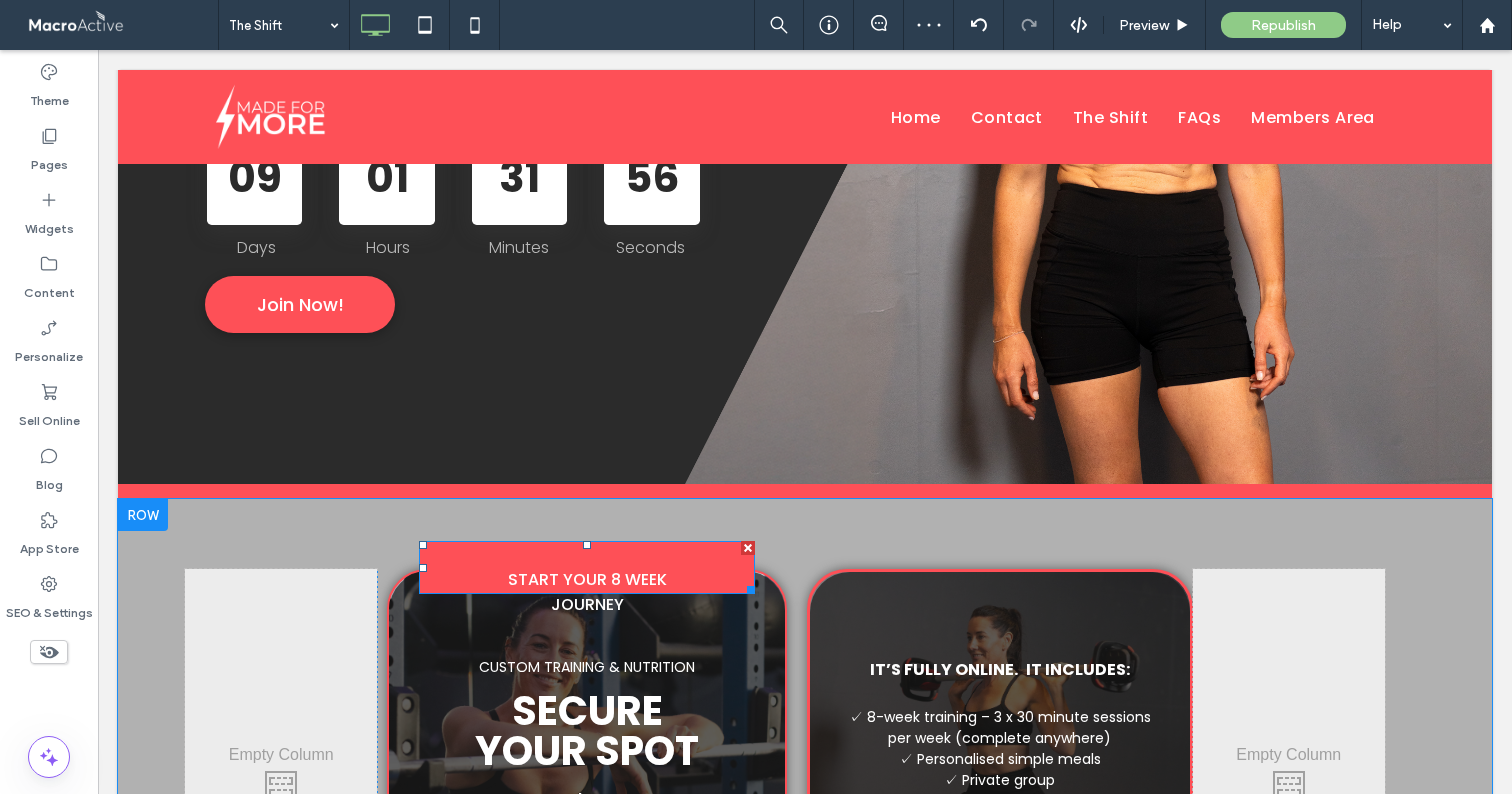 scroll, scrollTop: 363, scrollLeft: 0, axis: vertical 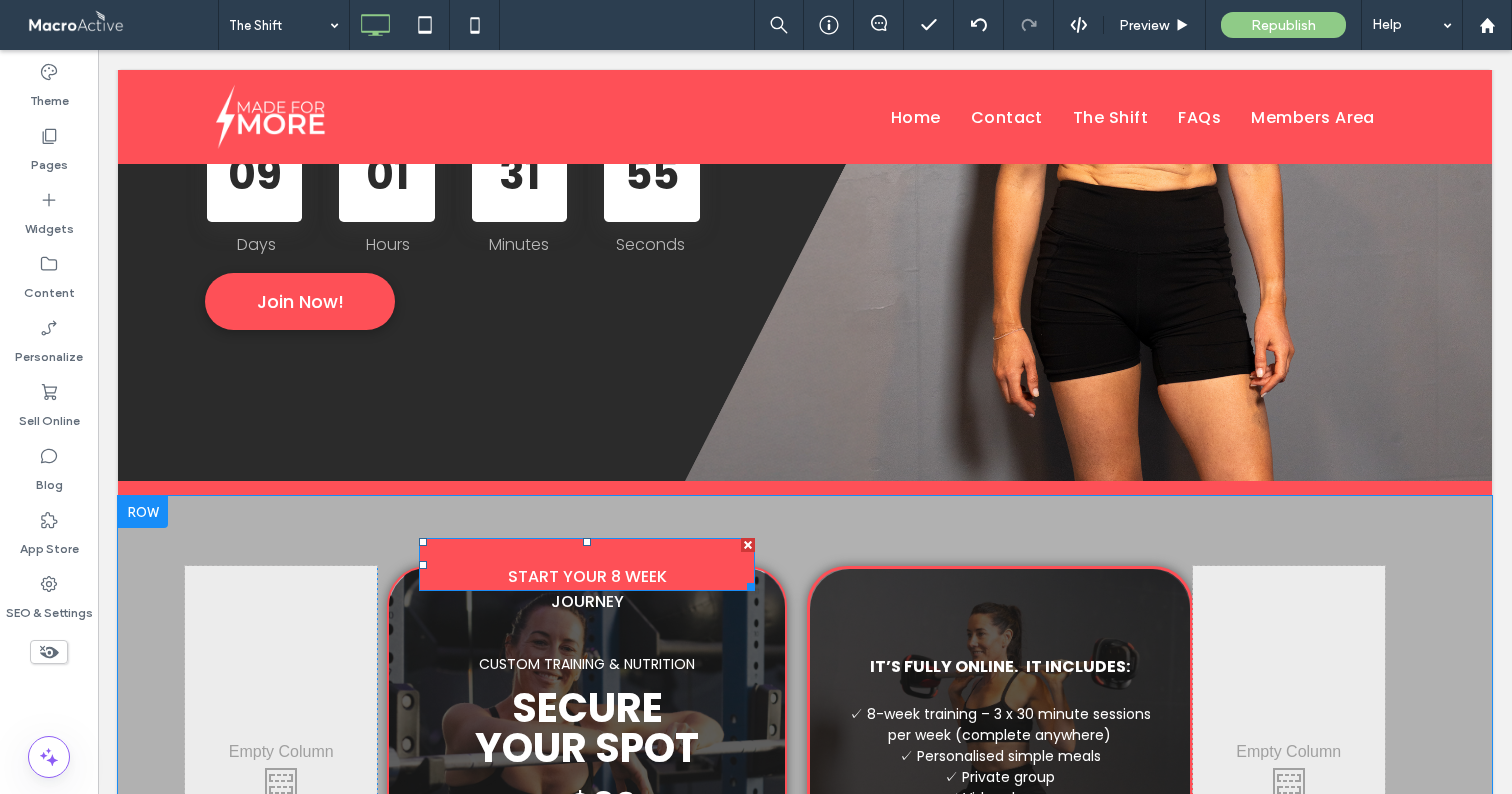 click on "START YOUR 8 WEEK JOURNEY" at bounding box center (587, 588) 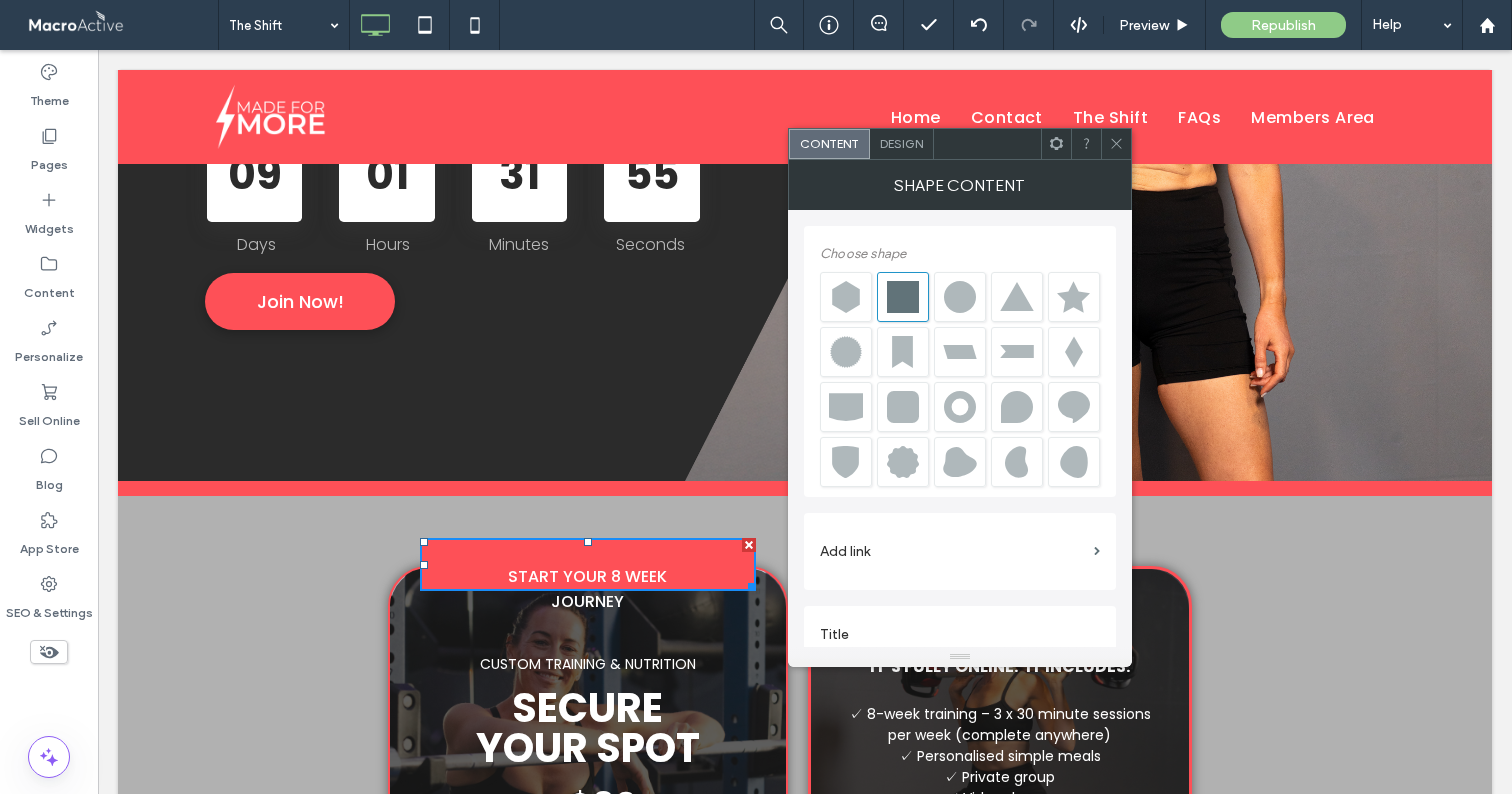 scroll, scrollTop: 23, scrollLeft: 0, axis: vertical 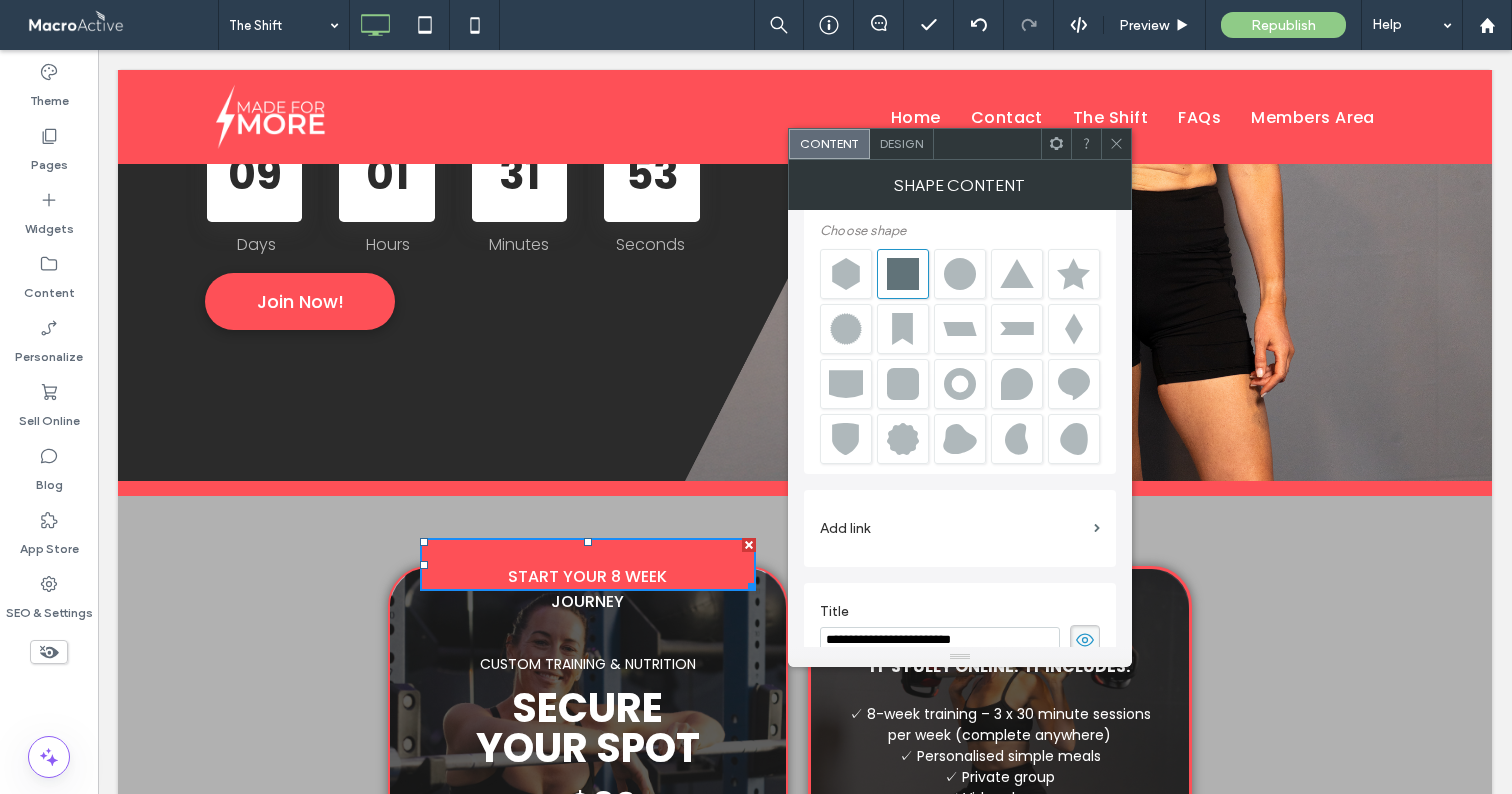 click 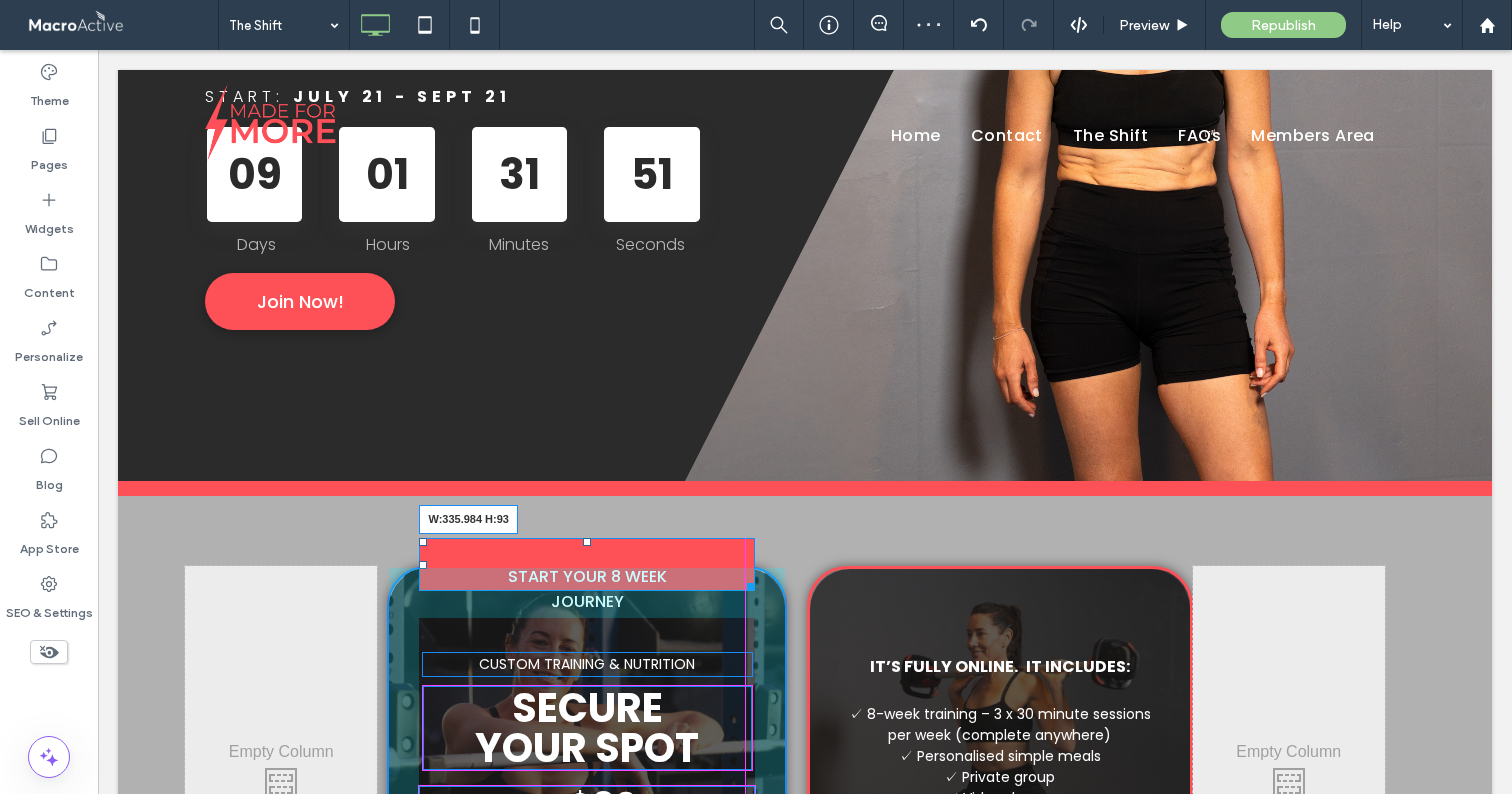 drag, startPoint x: 737, startPoint y: 588, endPoint x: 741, endPoint y: 624, distance: 36.221542 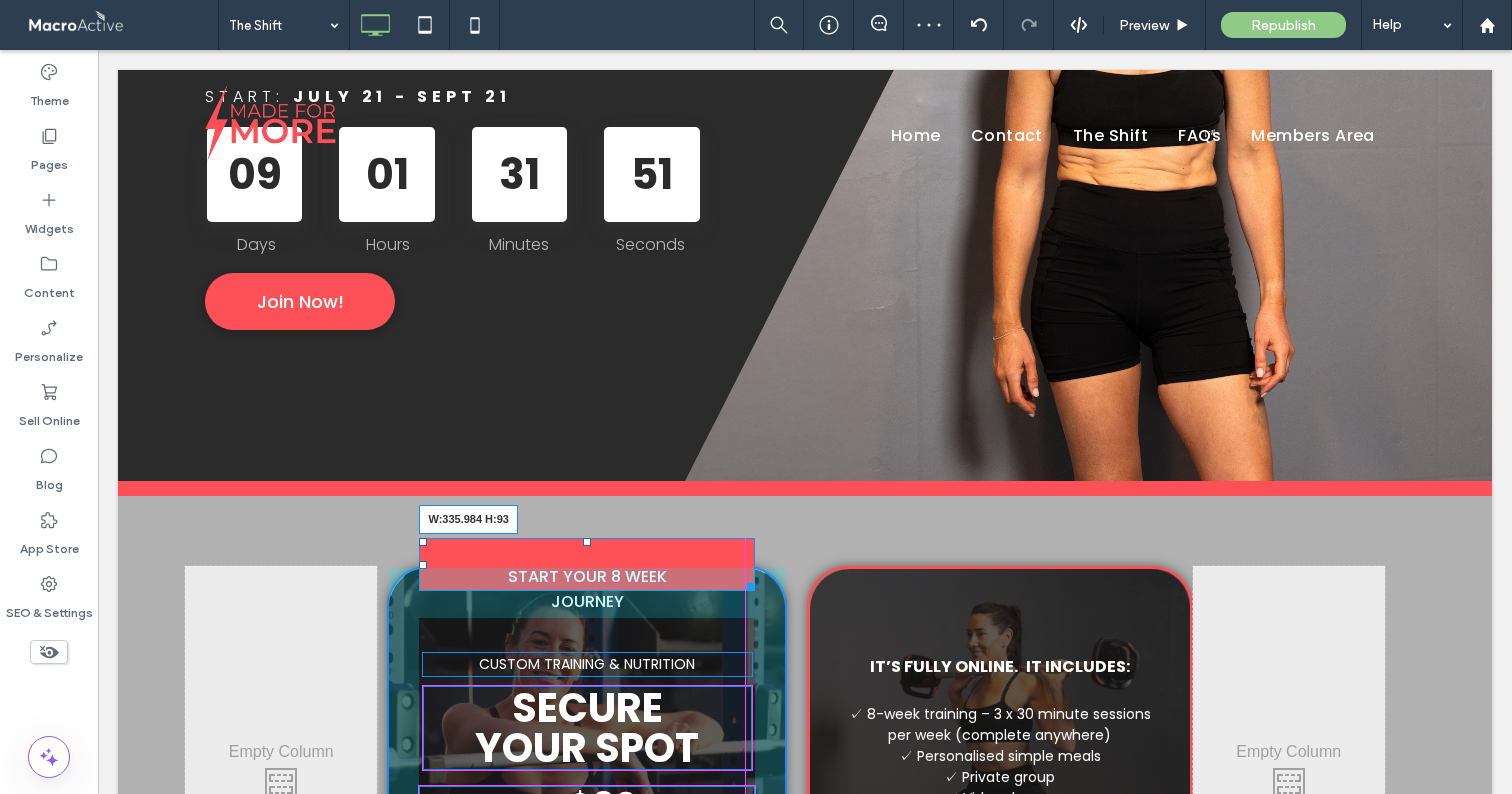 click at bounding box center (747, 583) 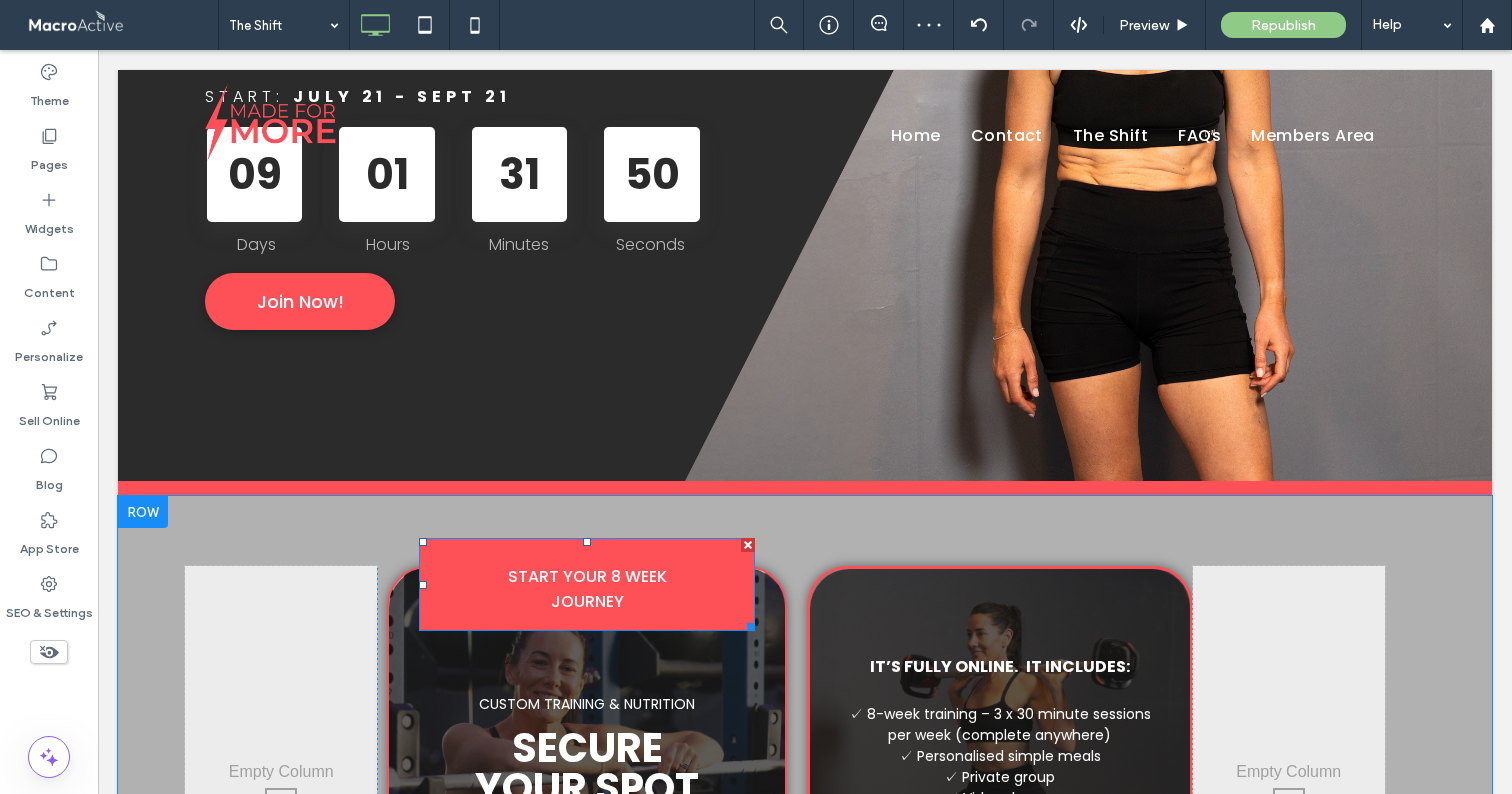 click on "START YOUR 8 WEEK JOURNEY" at bounding box center (587, 589) 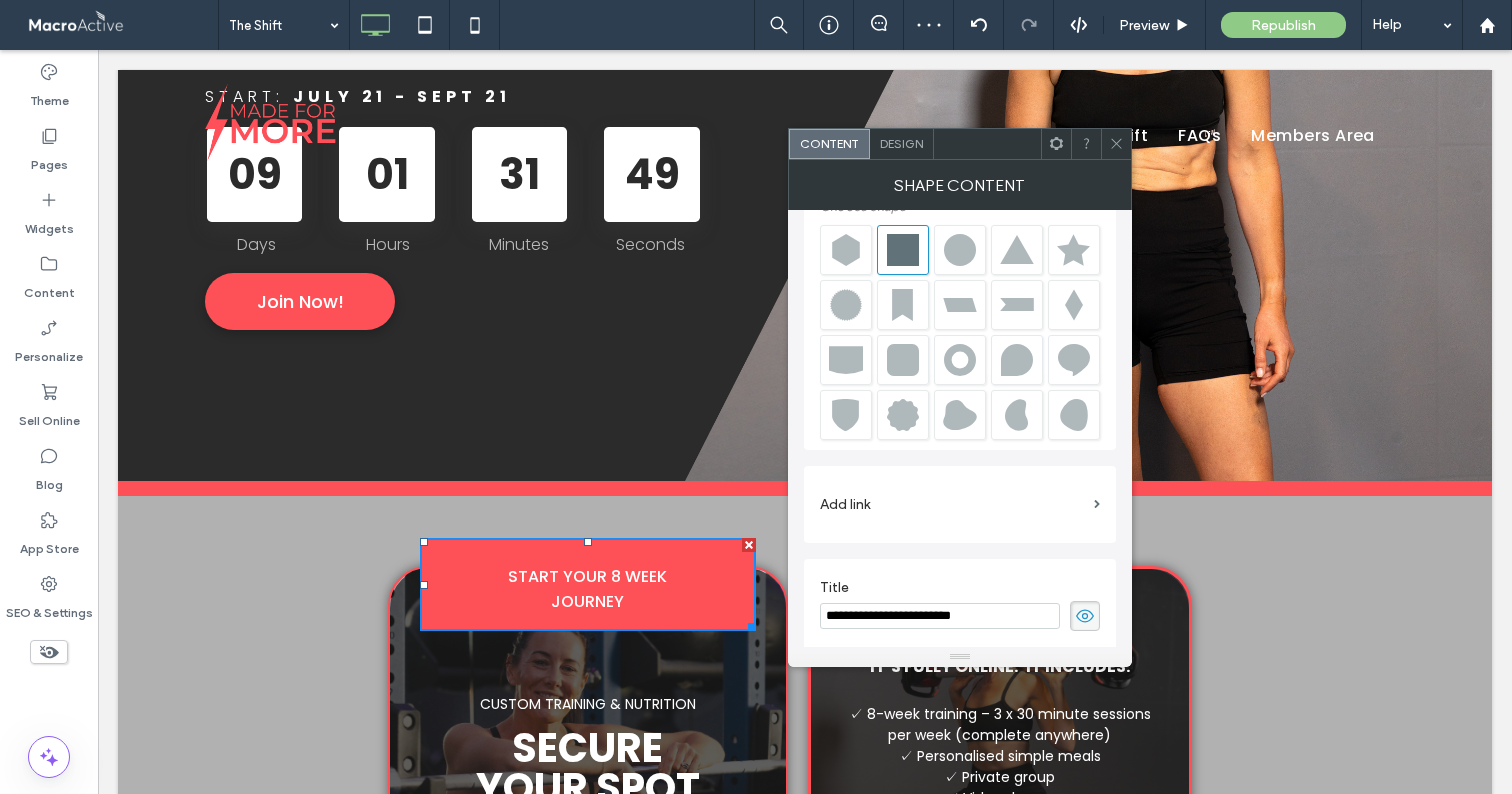 scroll, scrollTop: 51, scrollLeft: 0, axis: vertical 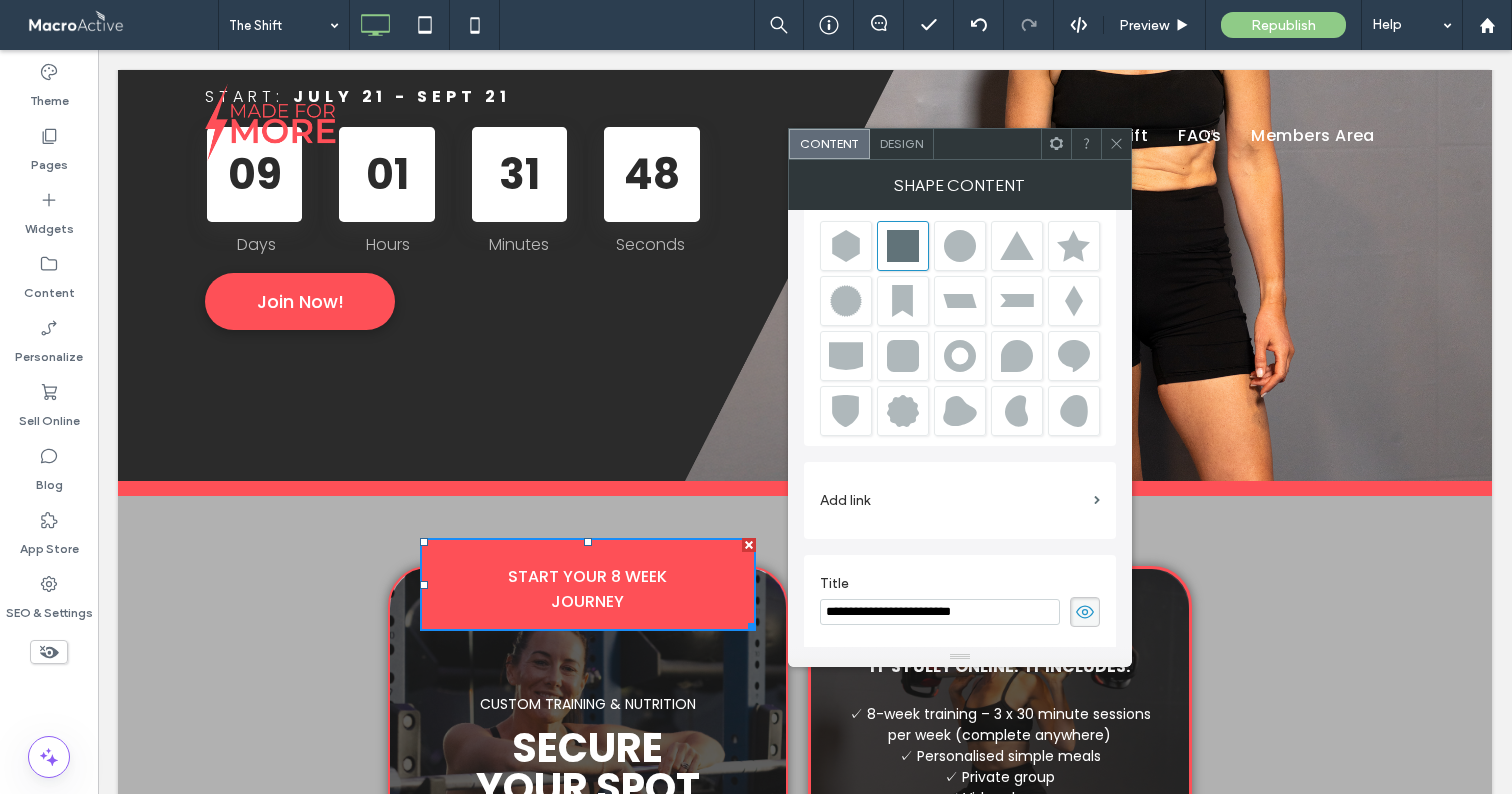 click at bounding box center [1085, 612] 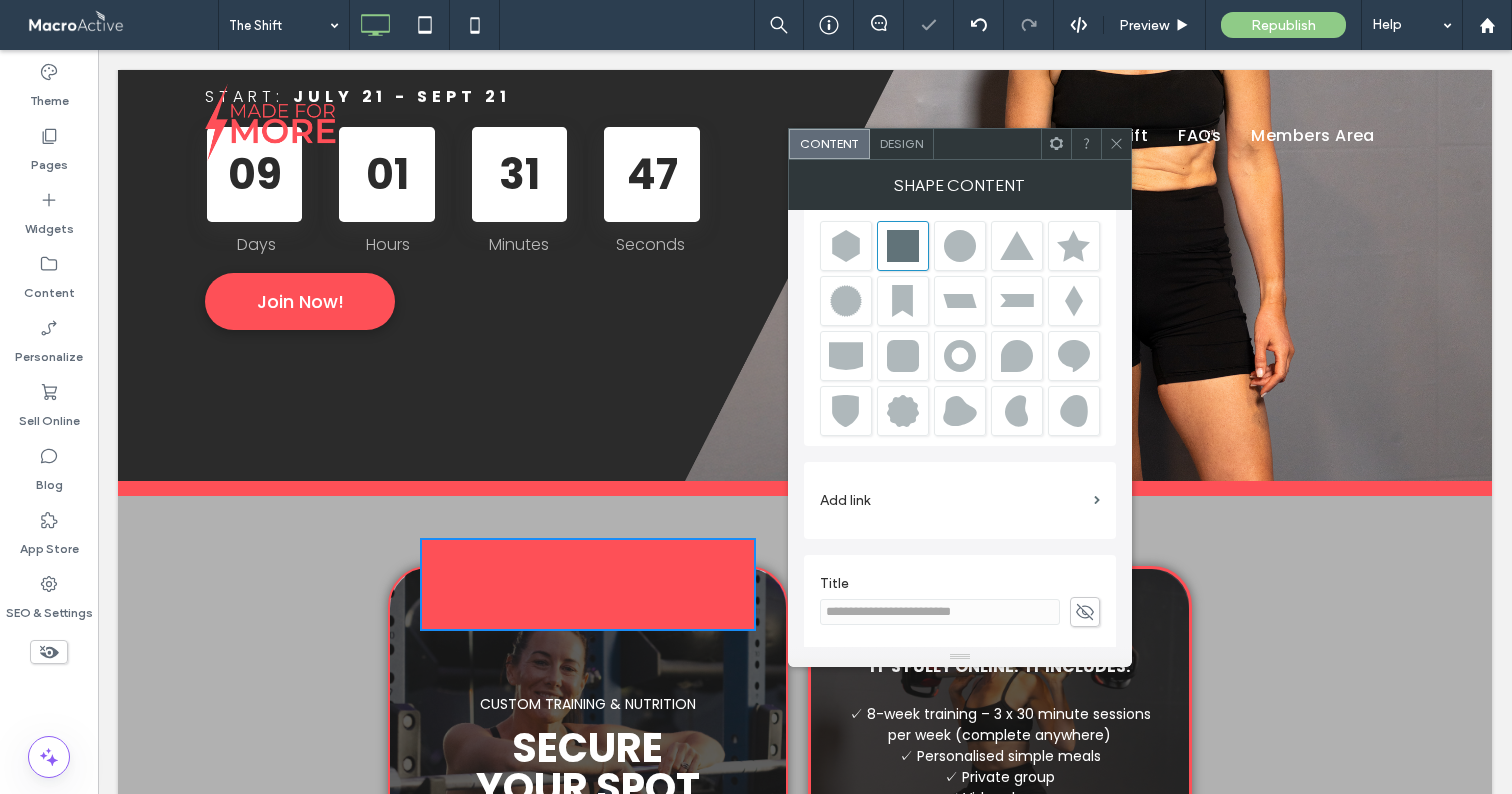 click at bounding box center [1085, 612] 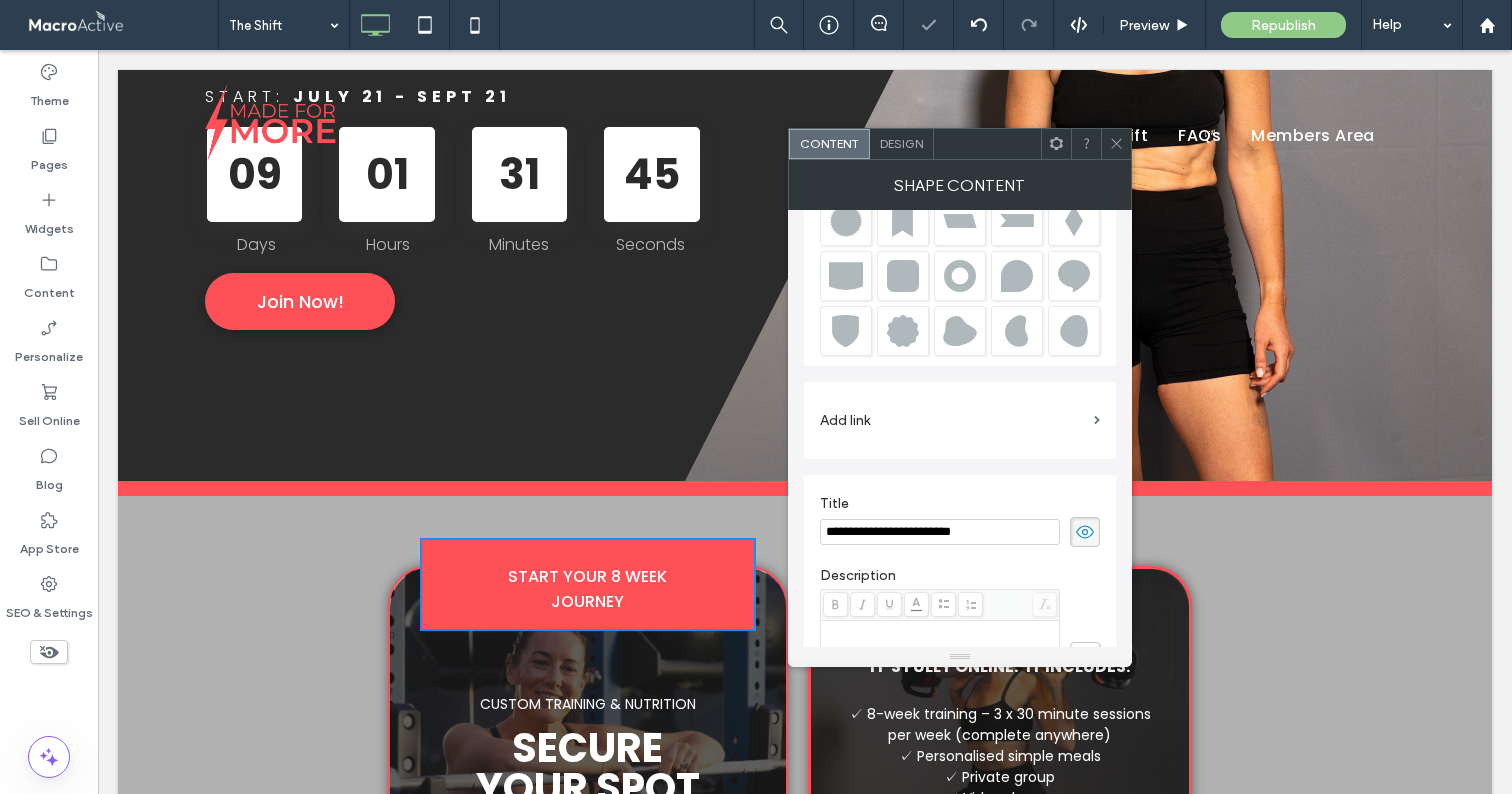 scroll, scrollTop: 131, scrollLeft: 0, axis: vertical 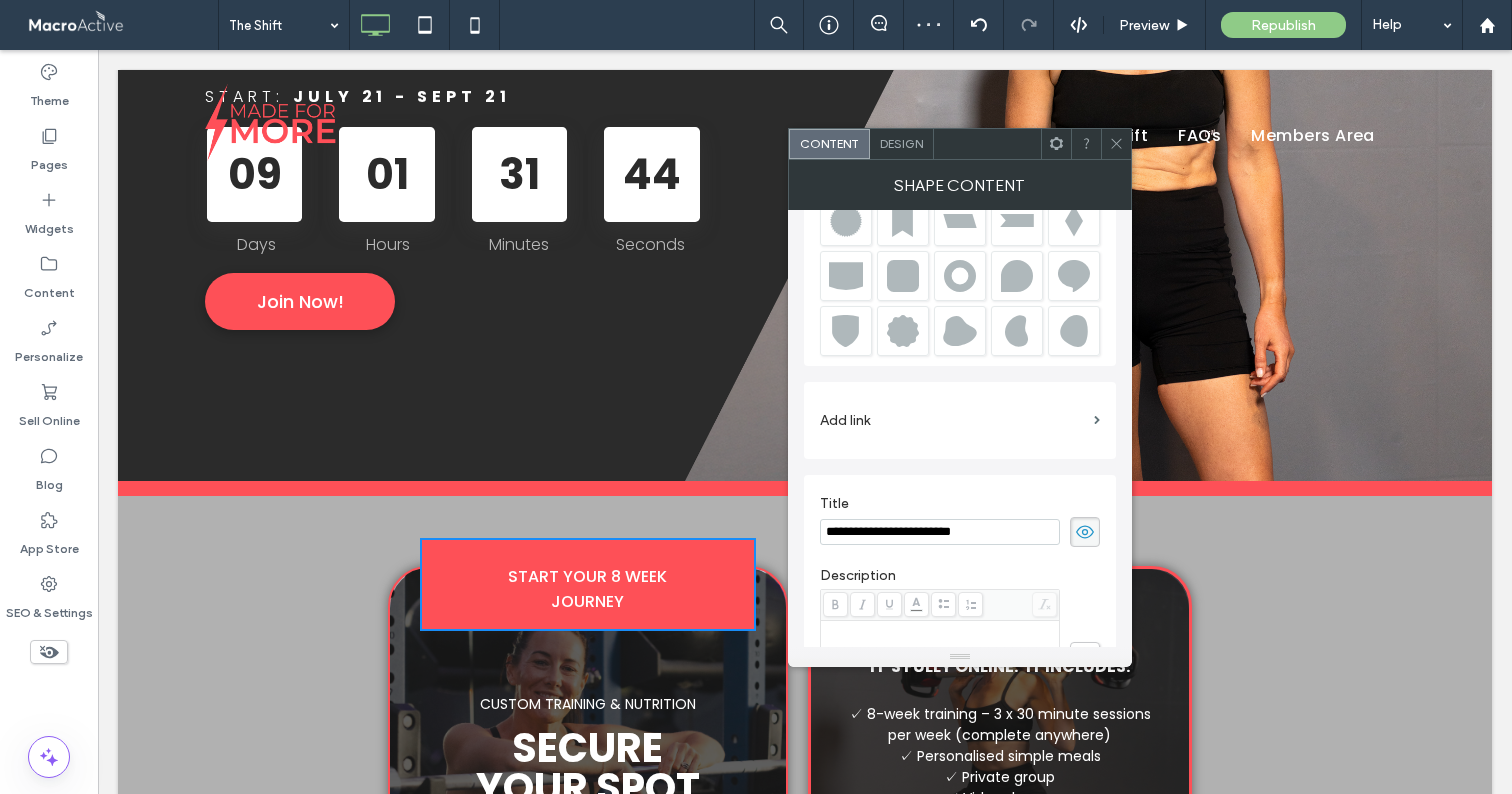 drag, startPoint x: 907, startPoint y: 533, endPoint x: 1026, endPoint y: 534, distance: 119.0042 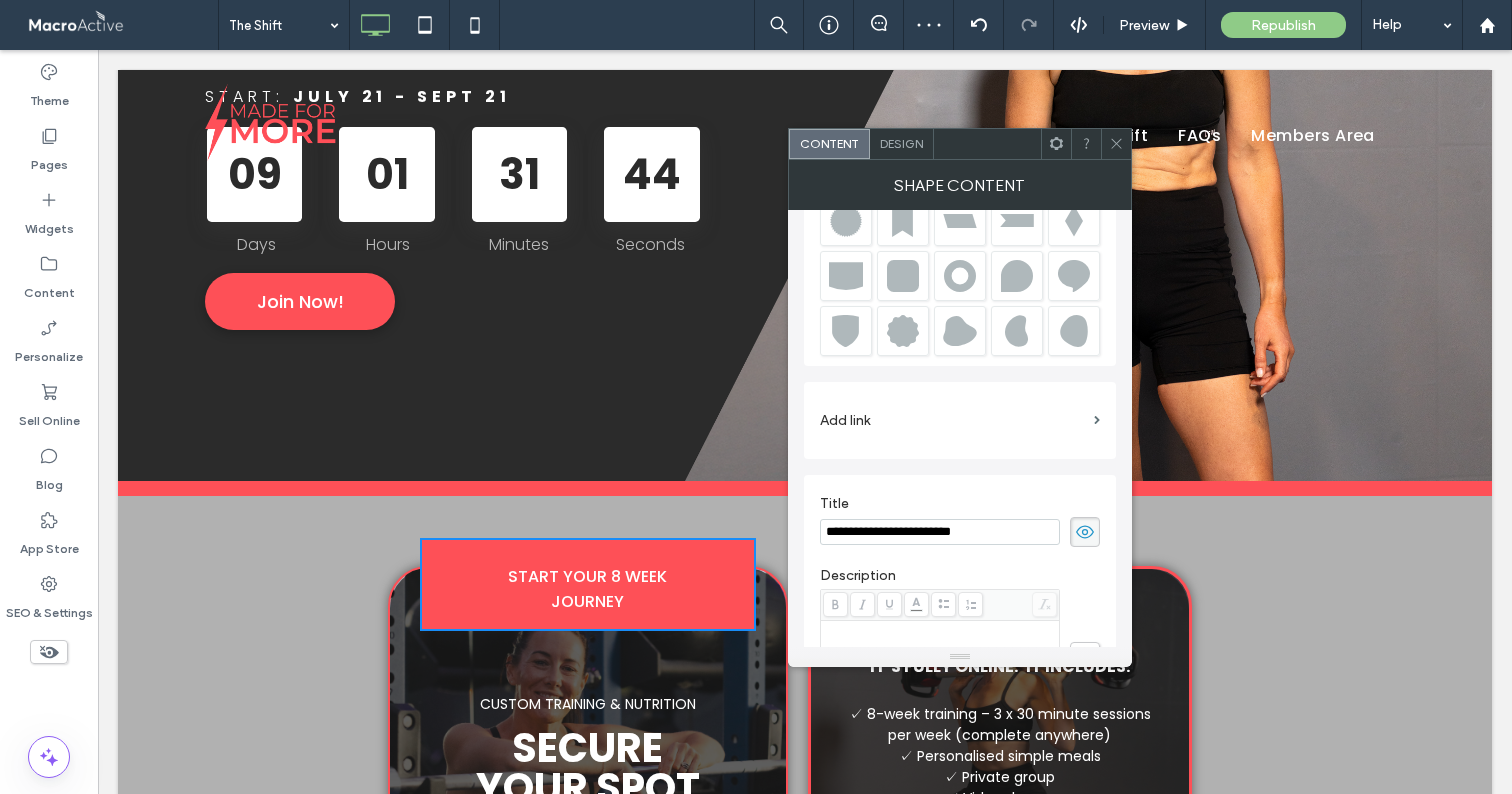 click on "**********" at bounding box center [940, 532] 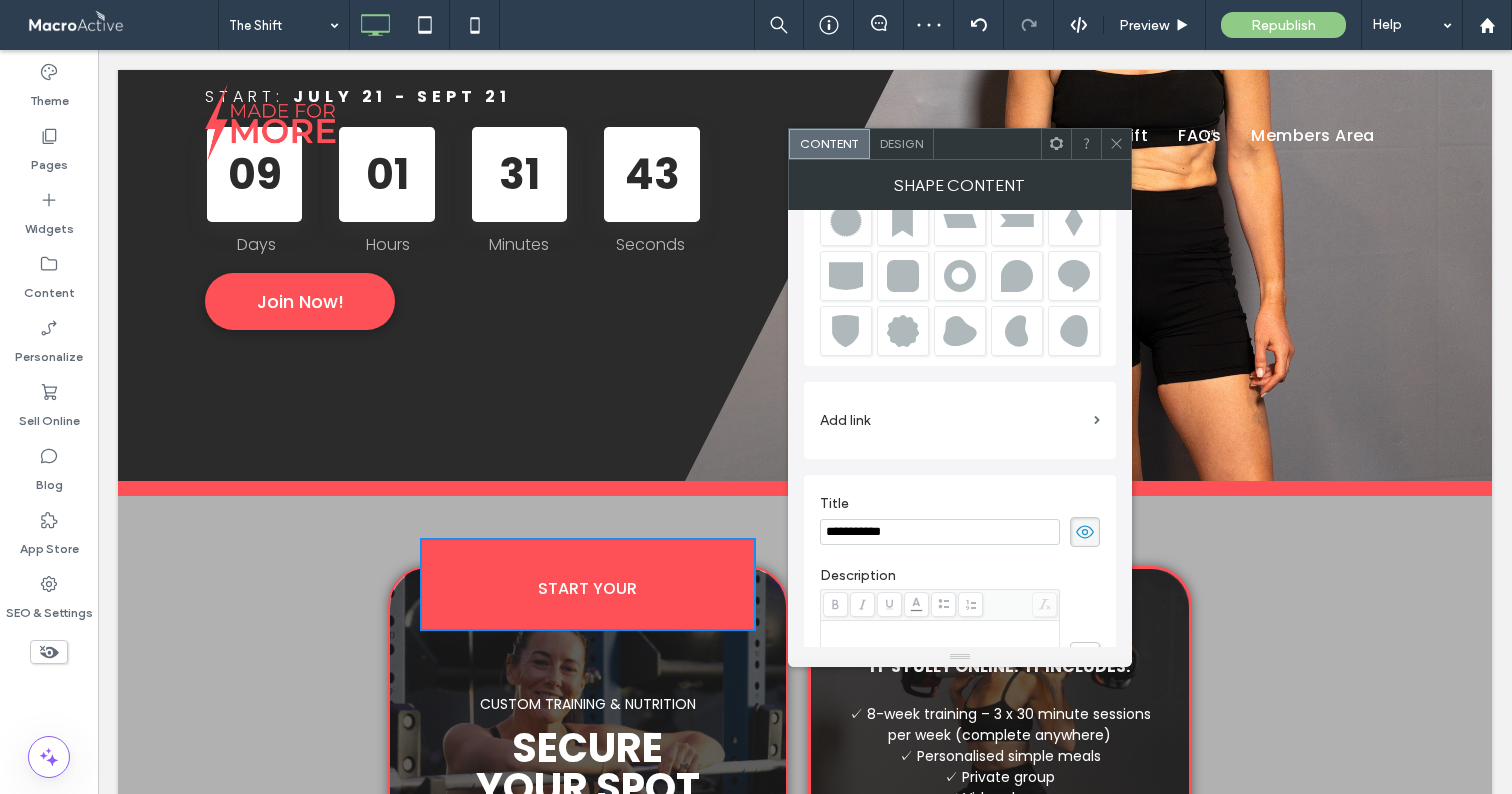 type on "**********" 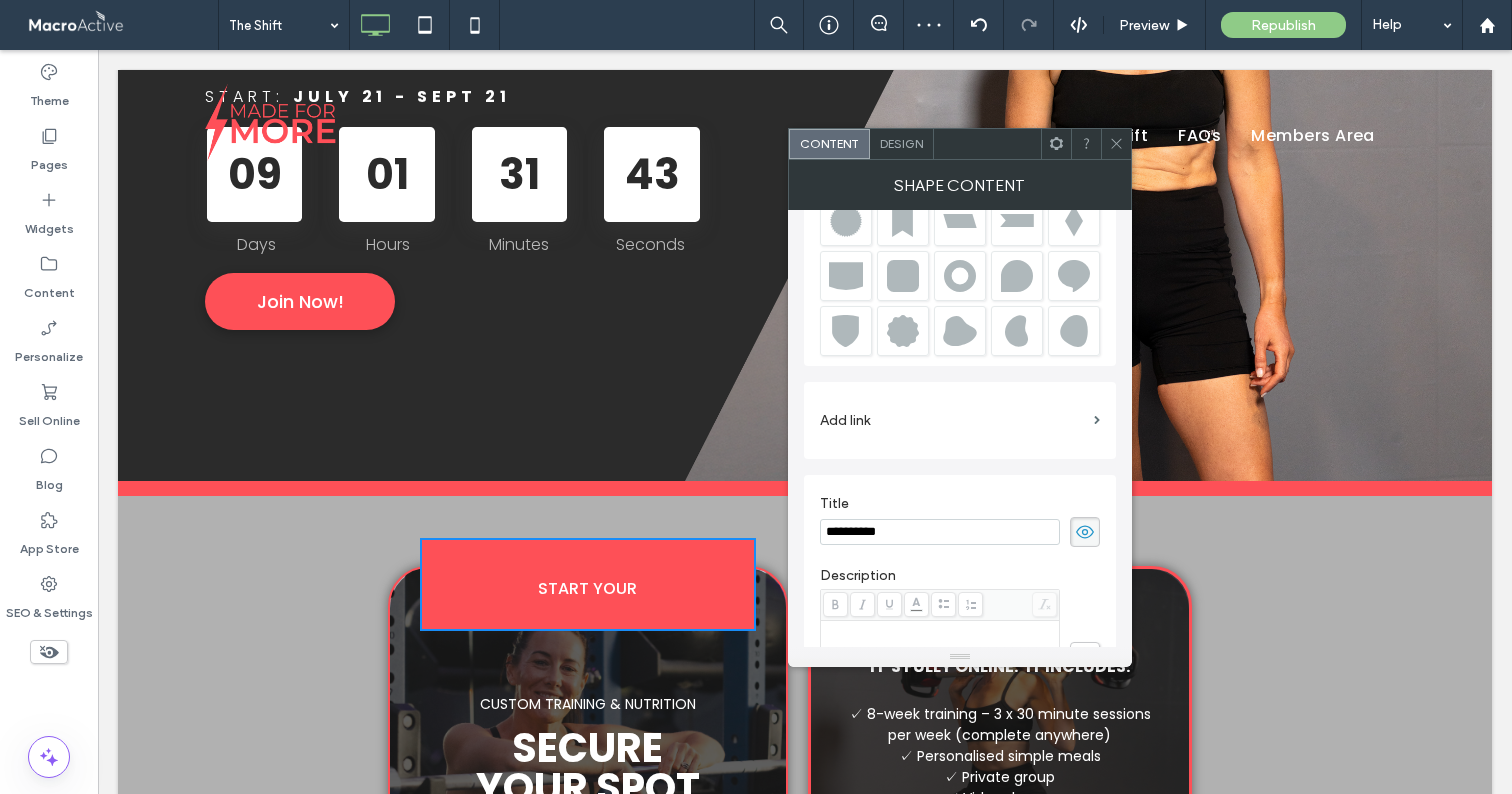 click at bounding box center [940, 630] 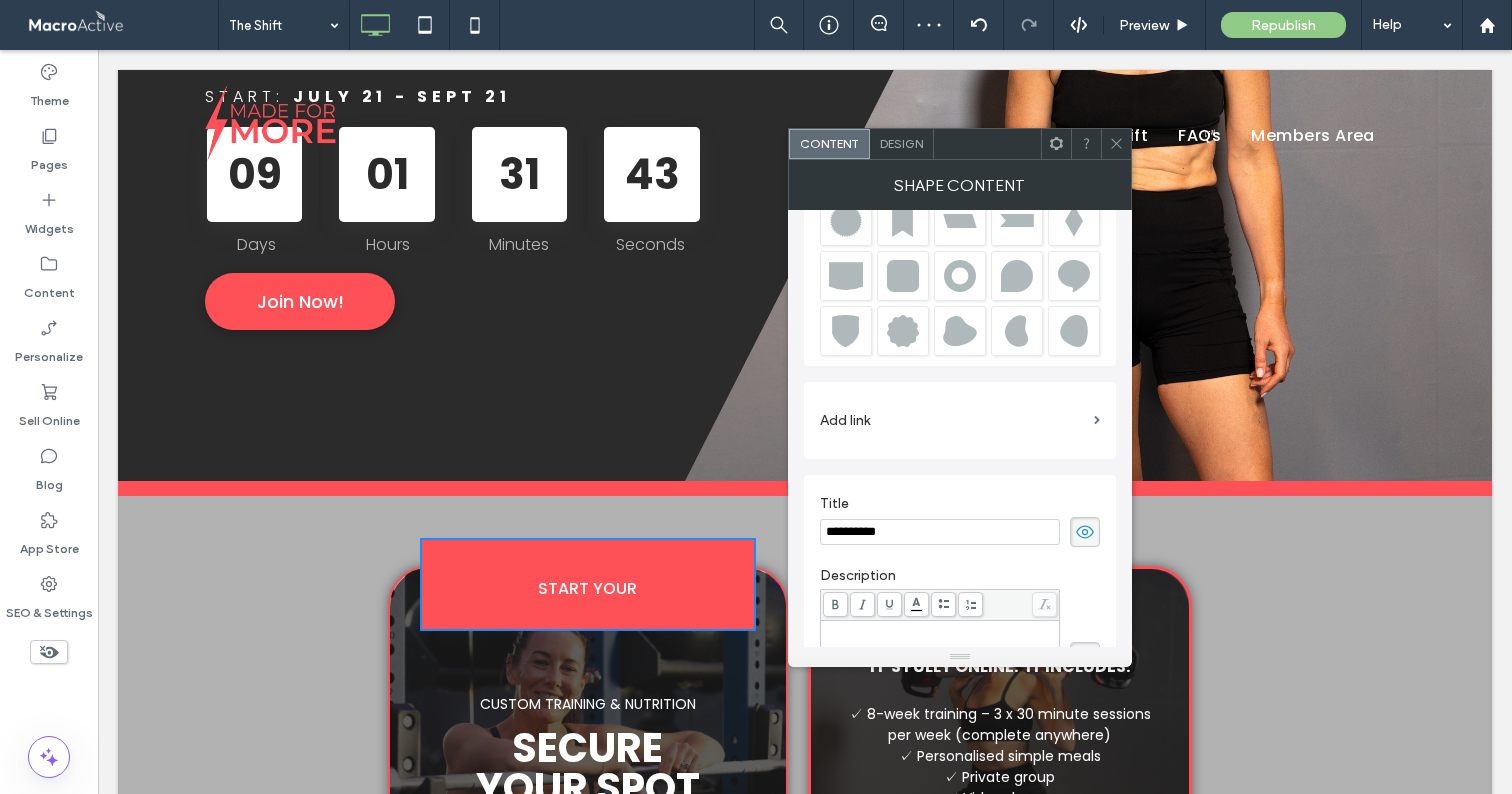 click at bounding box center (940, 630) 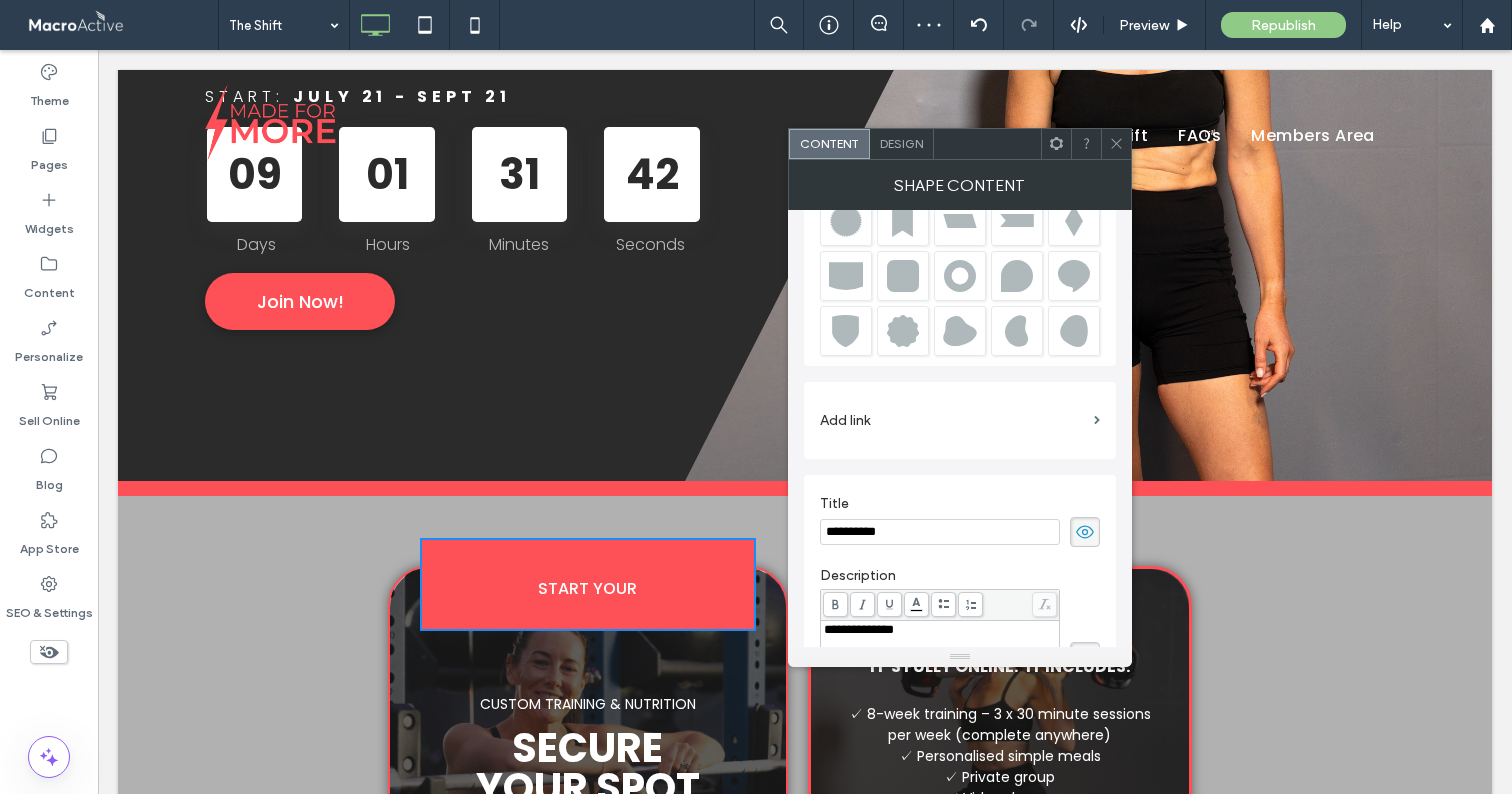 click on "Description" at bounding box center (960, 578) 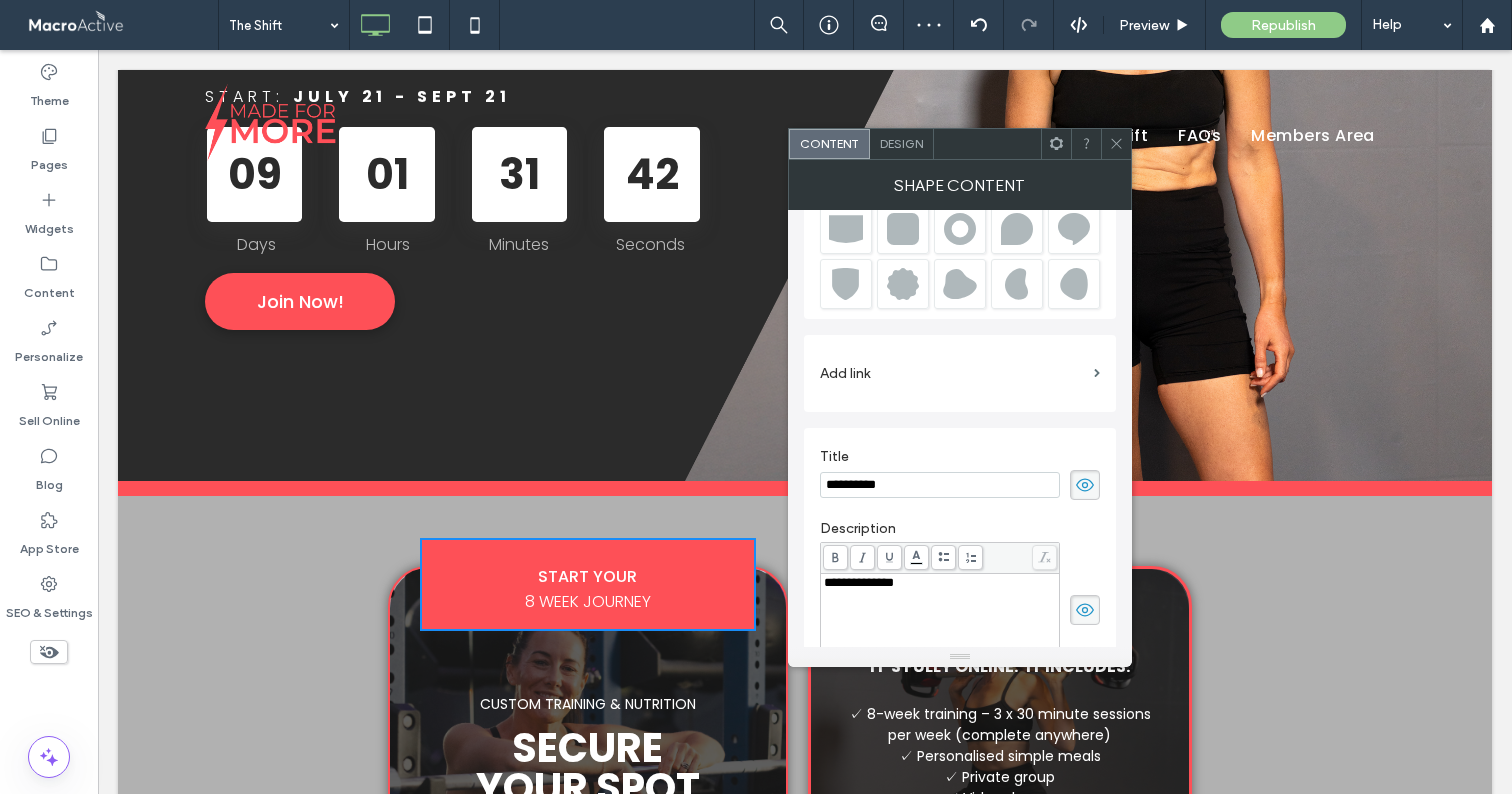 scroll, scrollTop: 233, scrollLeft: 0, axis: vertical 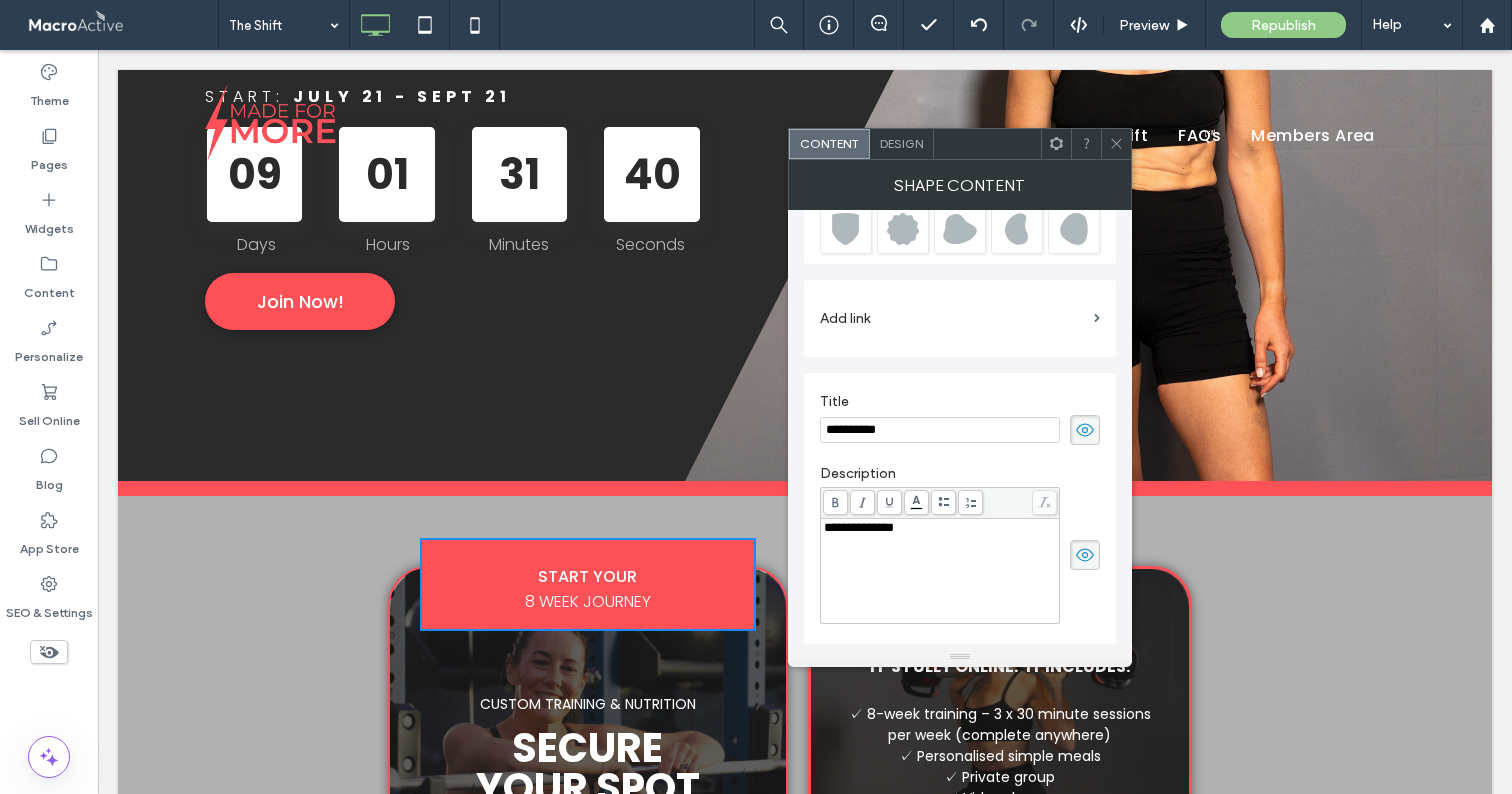 click at bounding box center [1116, 144] 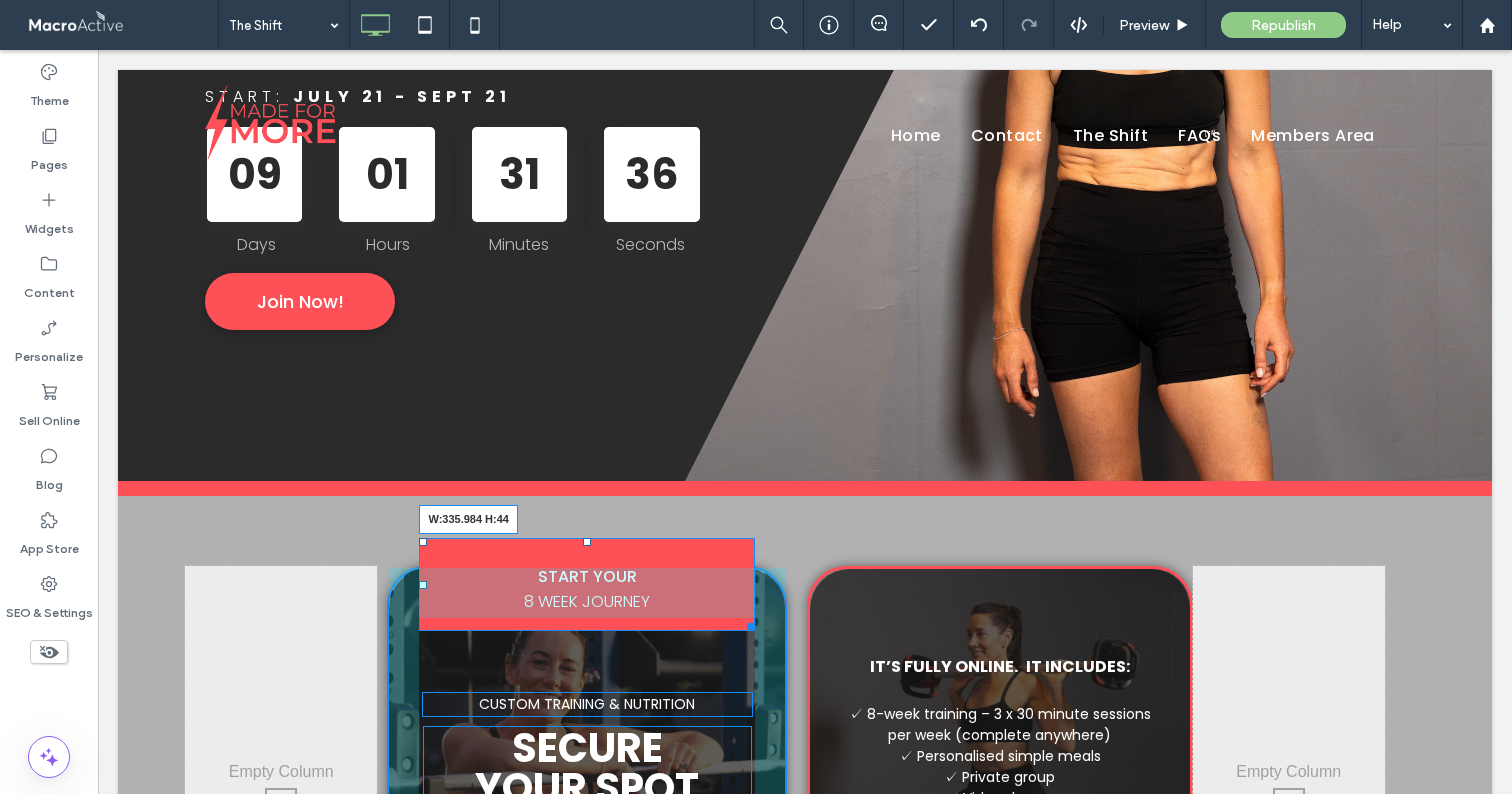 drag, startPoint x: 735, startPoint y: 624, endPoint x: 749, endPoint y: 576, distance: 50 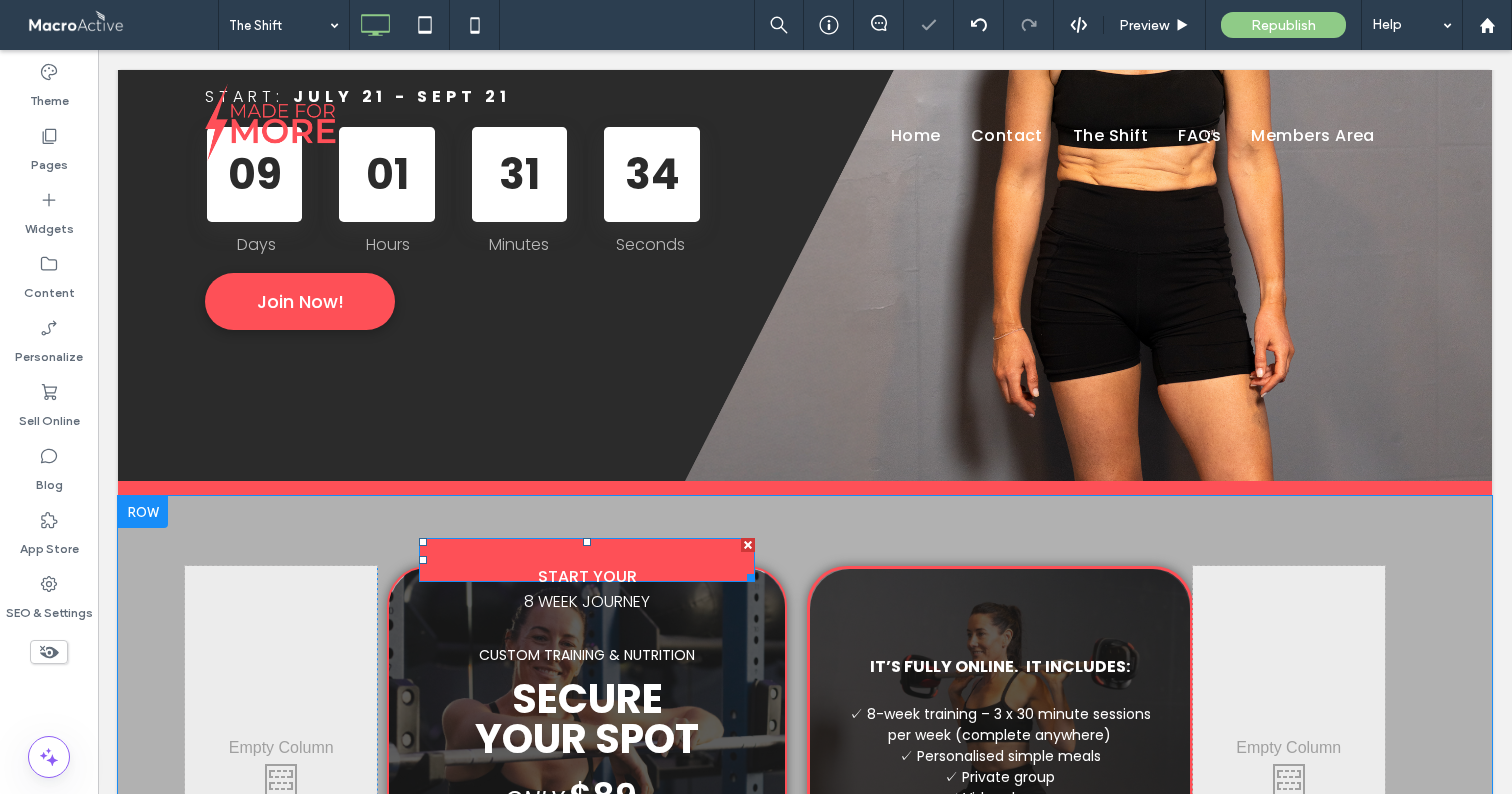 click on "START YOUR
8 WEEK JOURNEY" at bounding box center (587, 588) 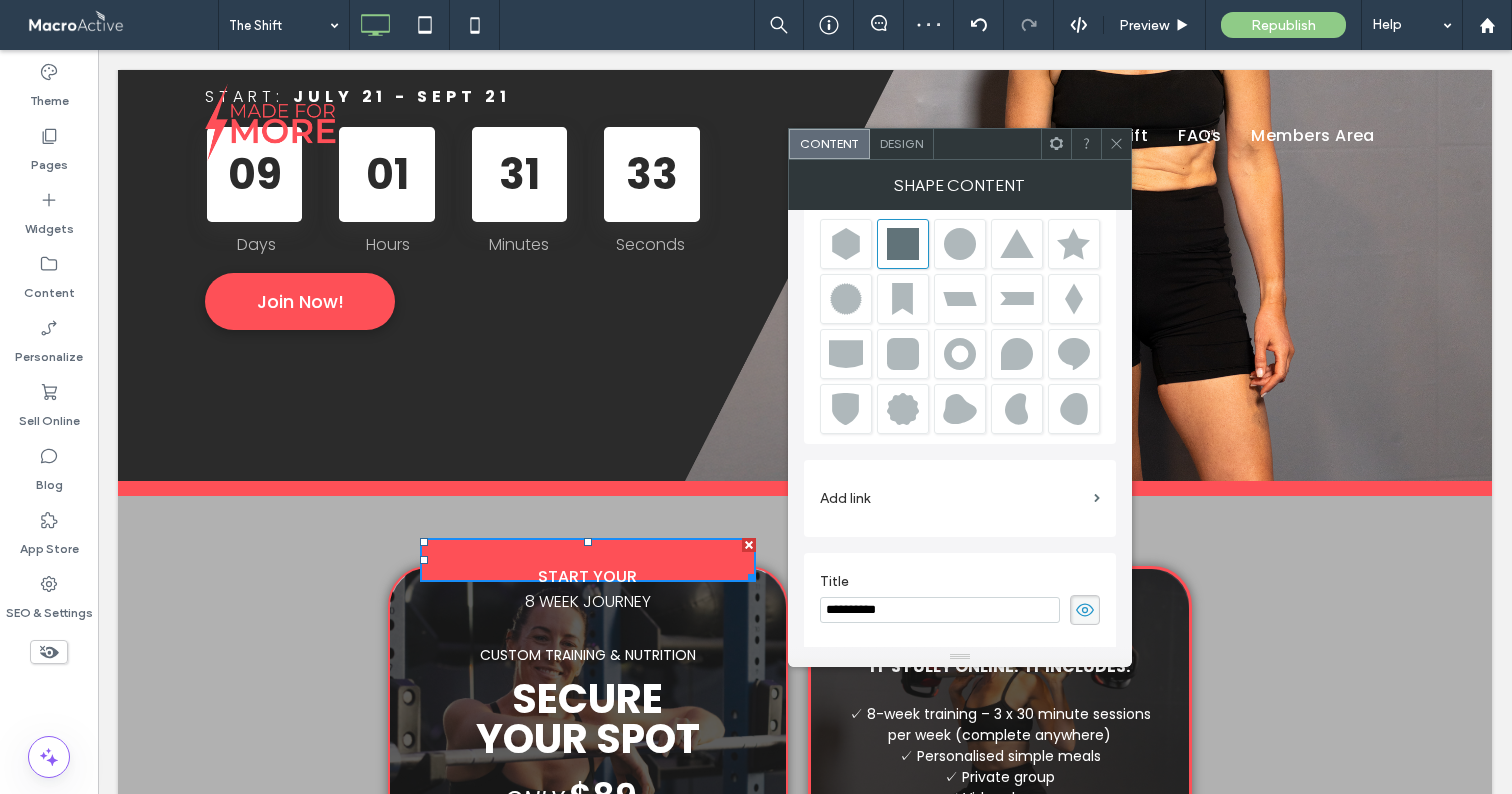 scroll, scrollTop: 415, scrollLeft: 0, axis: vertical 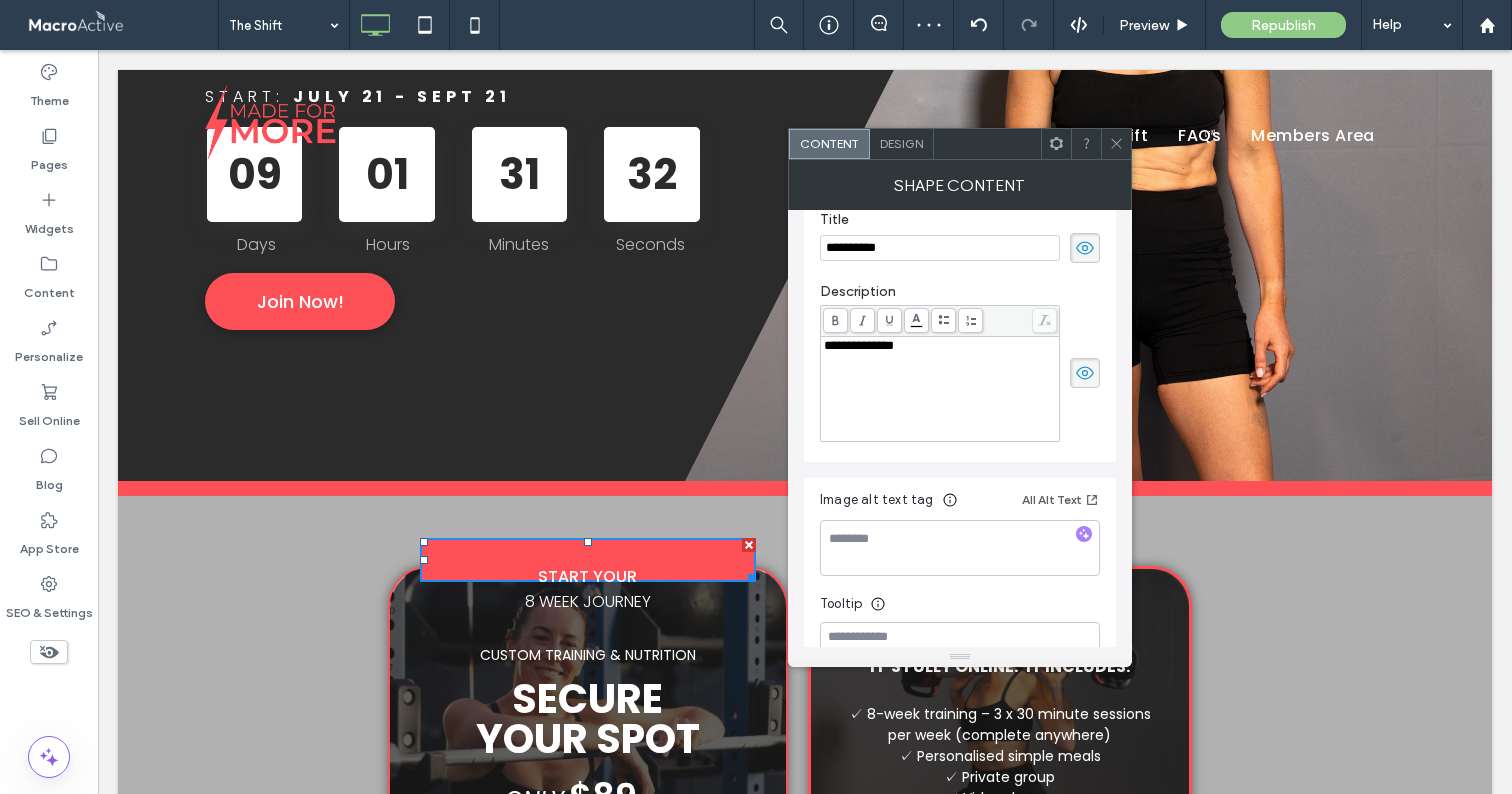 click on "**********" at bounding box center [940, 389] 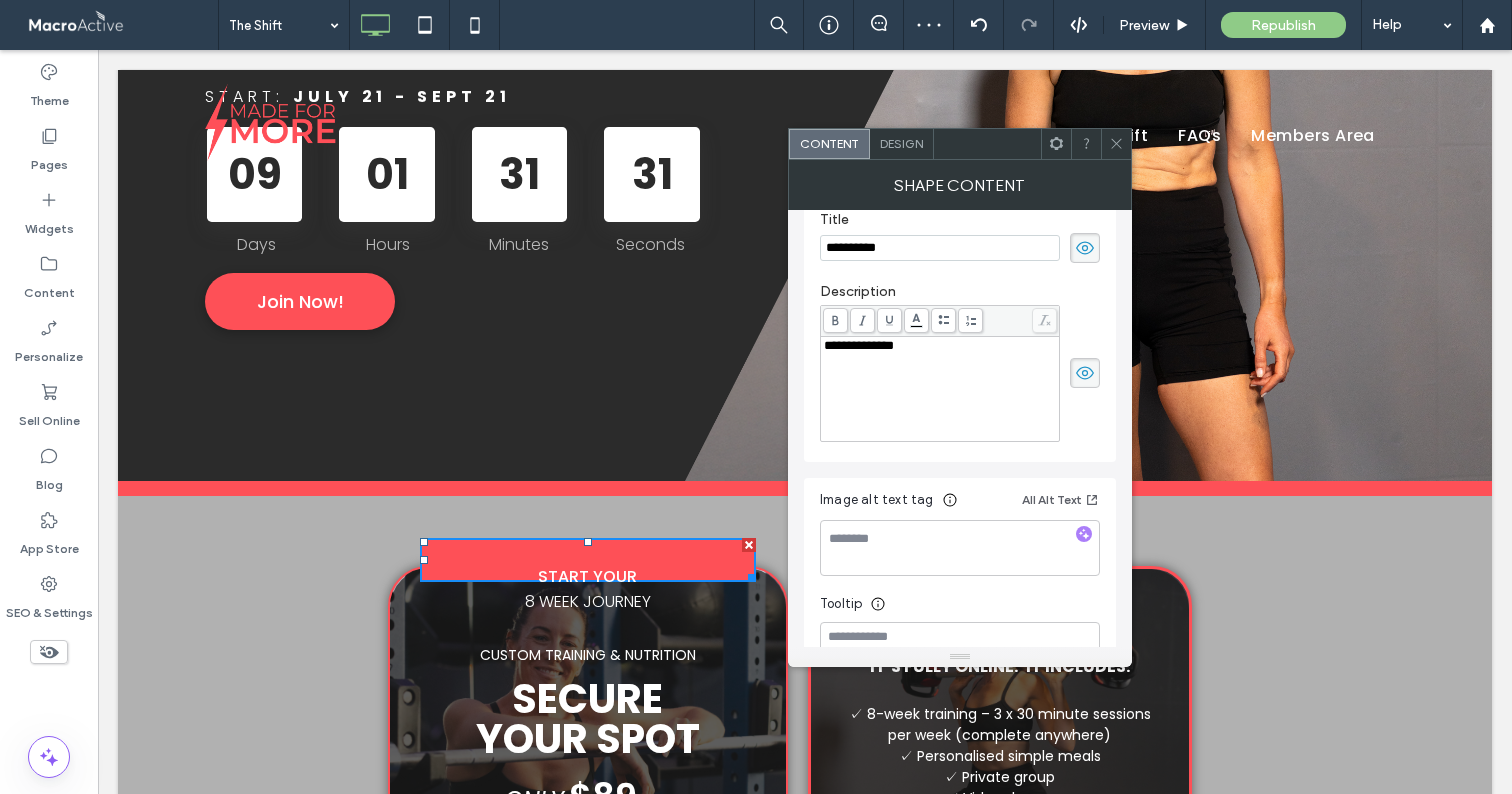 click on "**********" at bounding box center [940, 248] 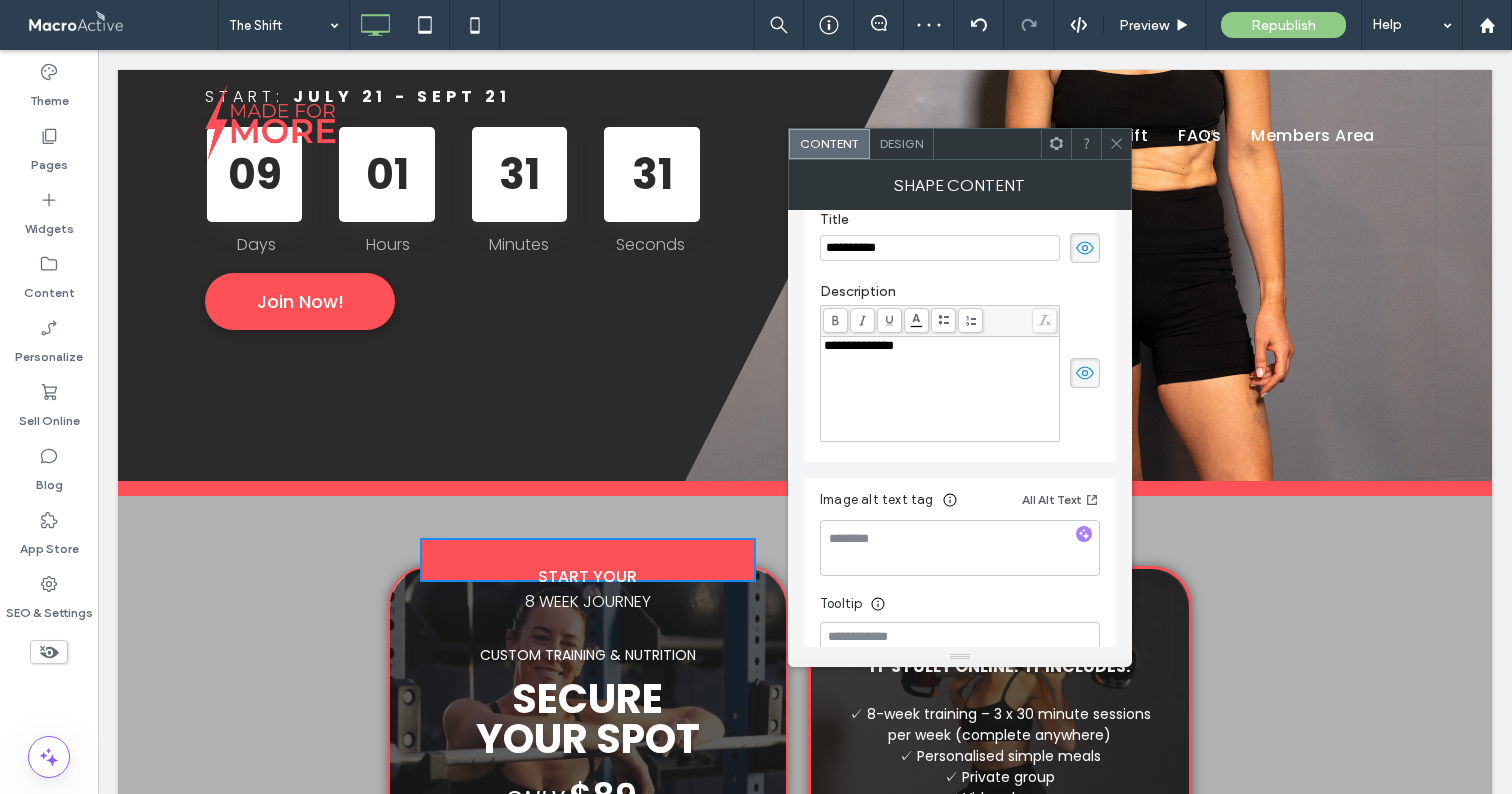 click on "**********" at bounding box center (940, 248) 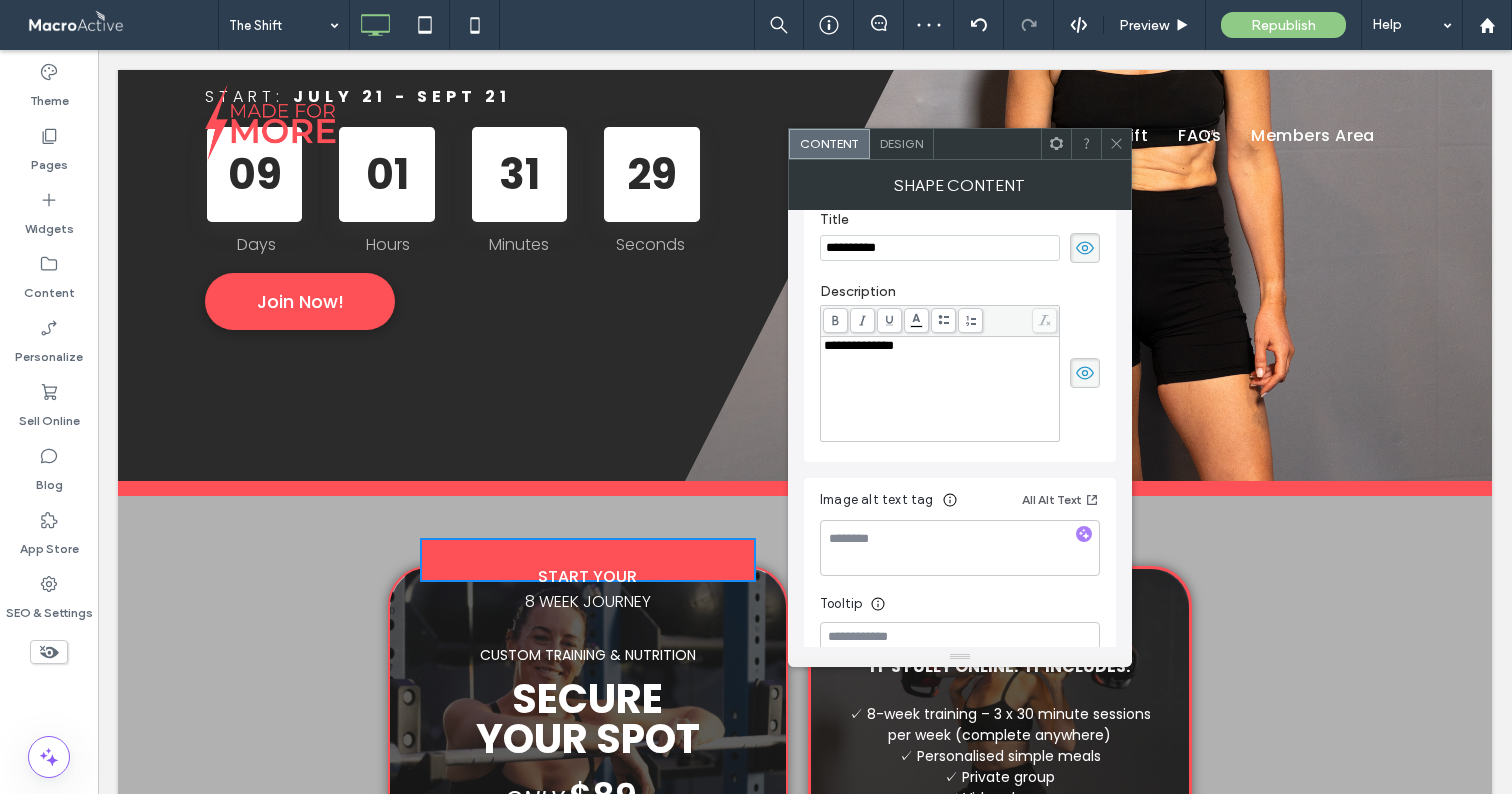 click on "**********" at bounding box center [859, 345] 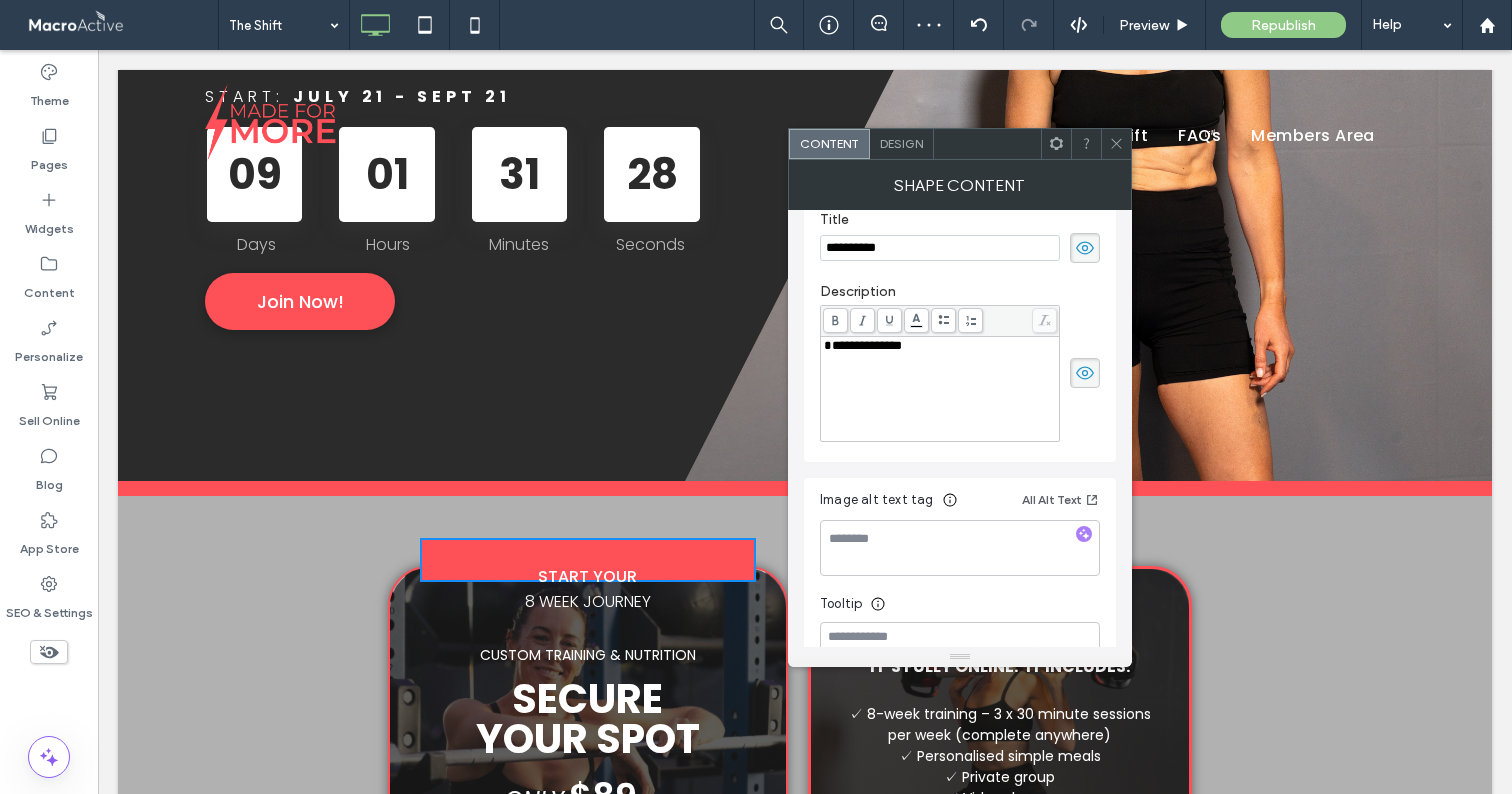 paste 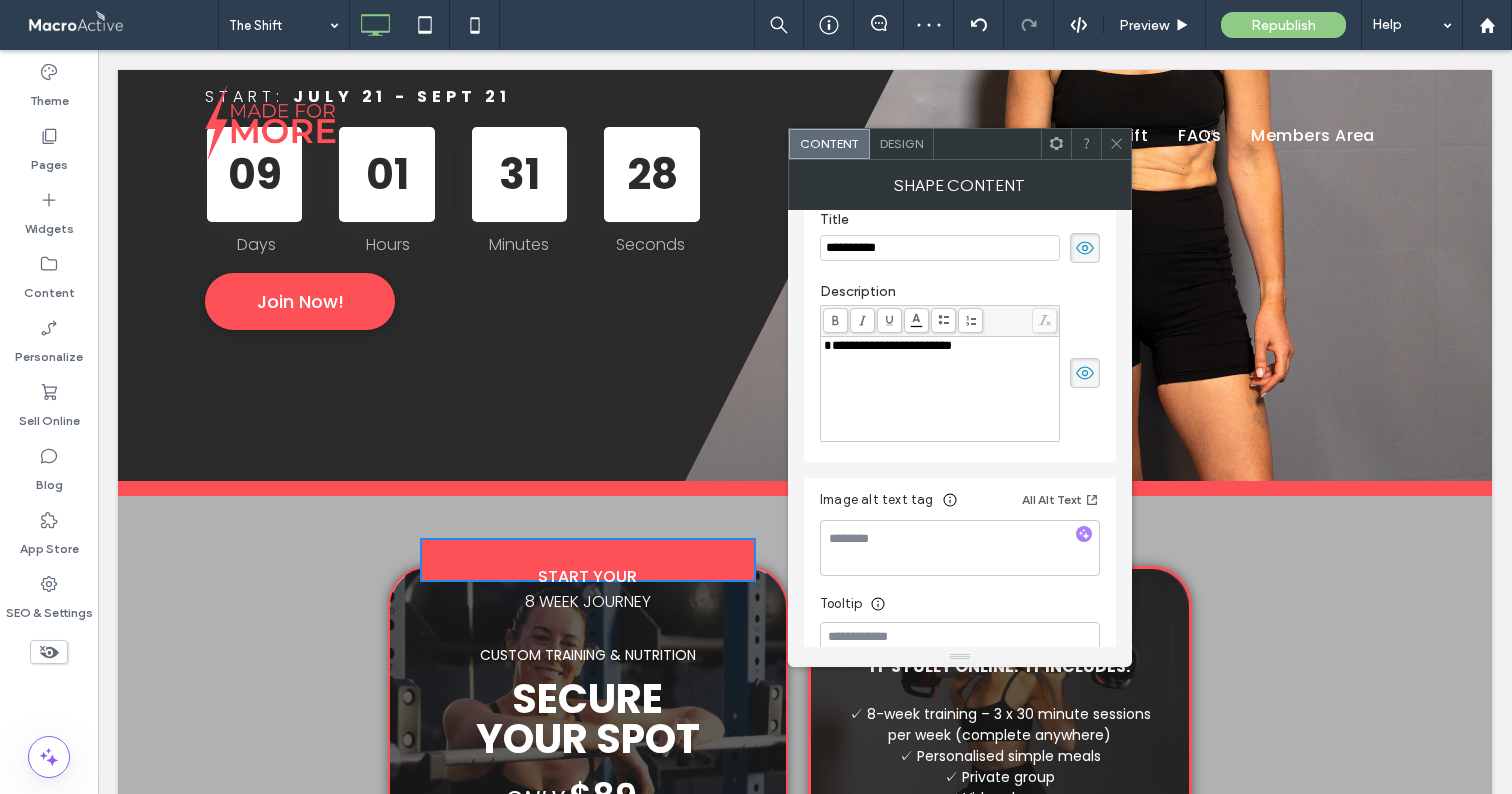 type 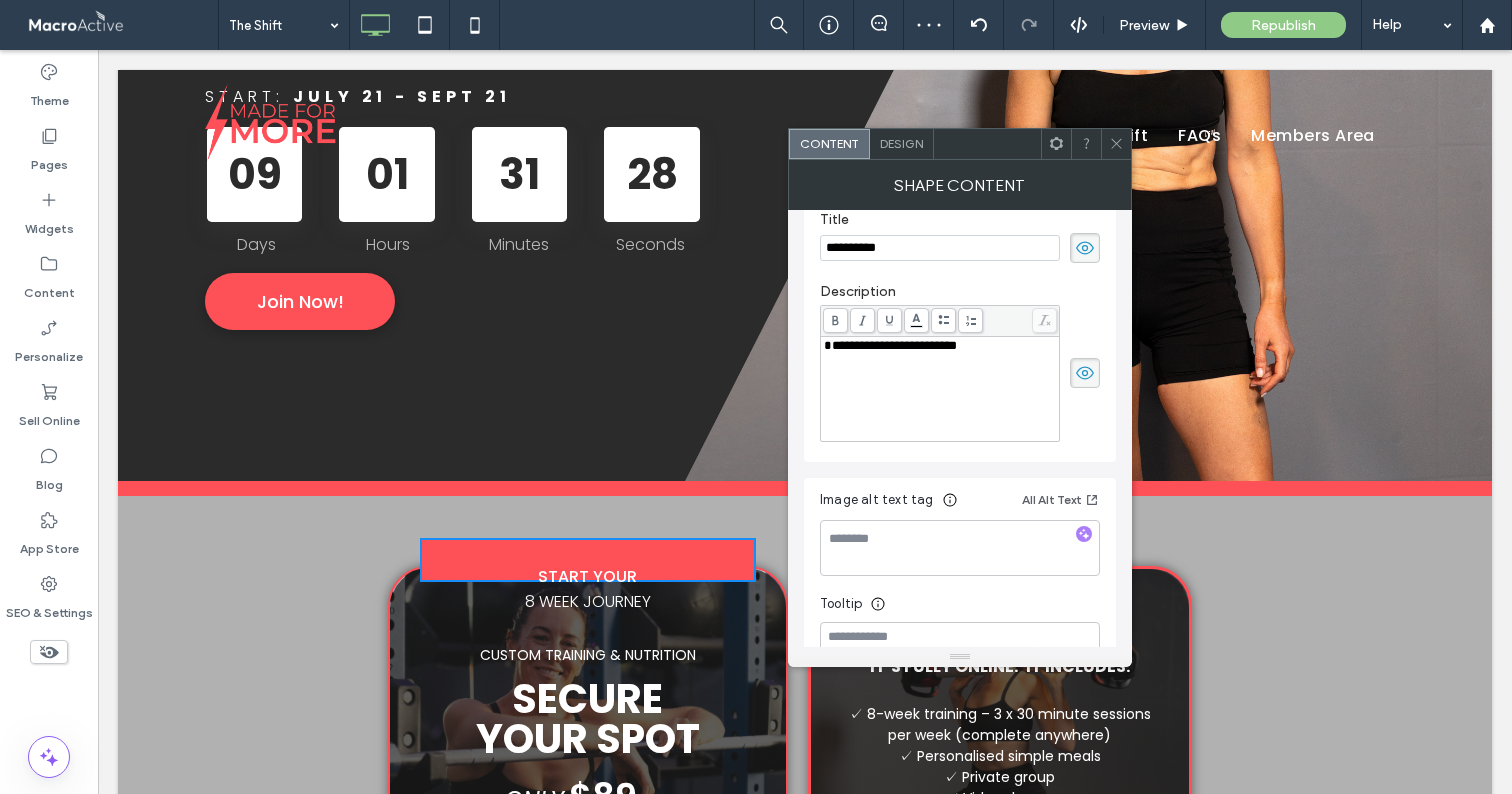 click on "**********" at bounding box center (940, 389) 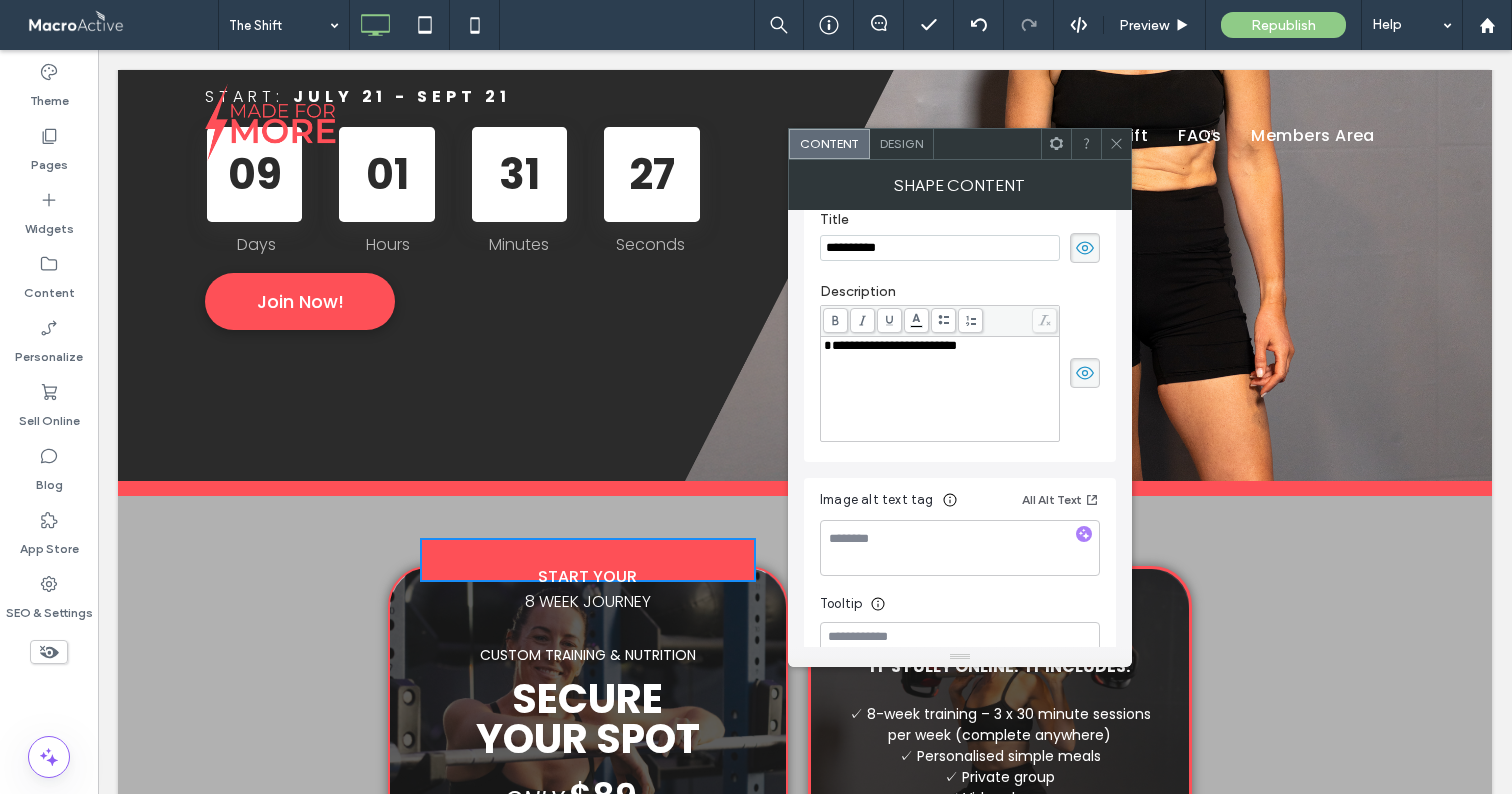 click on "Description" at bounding box center [960, 294] 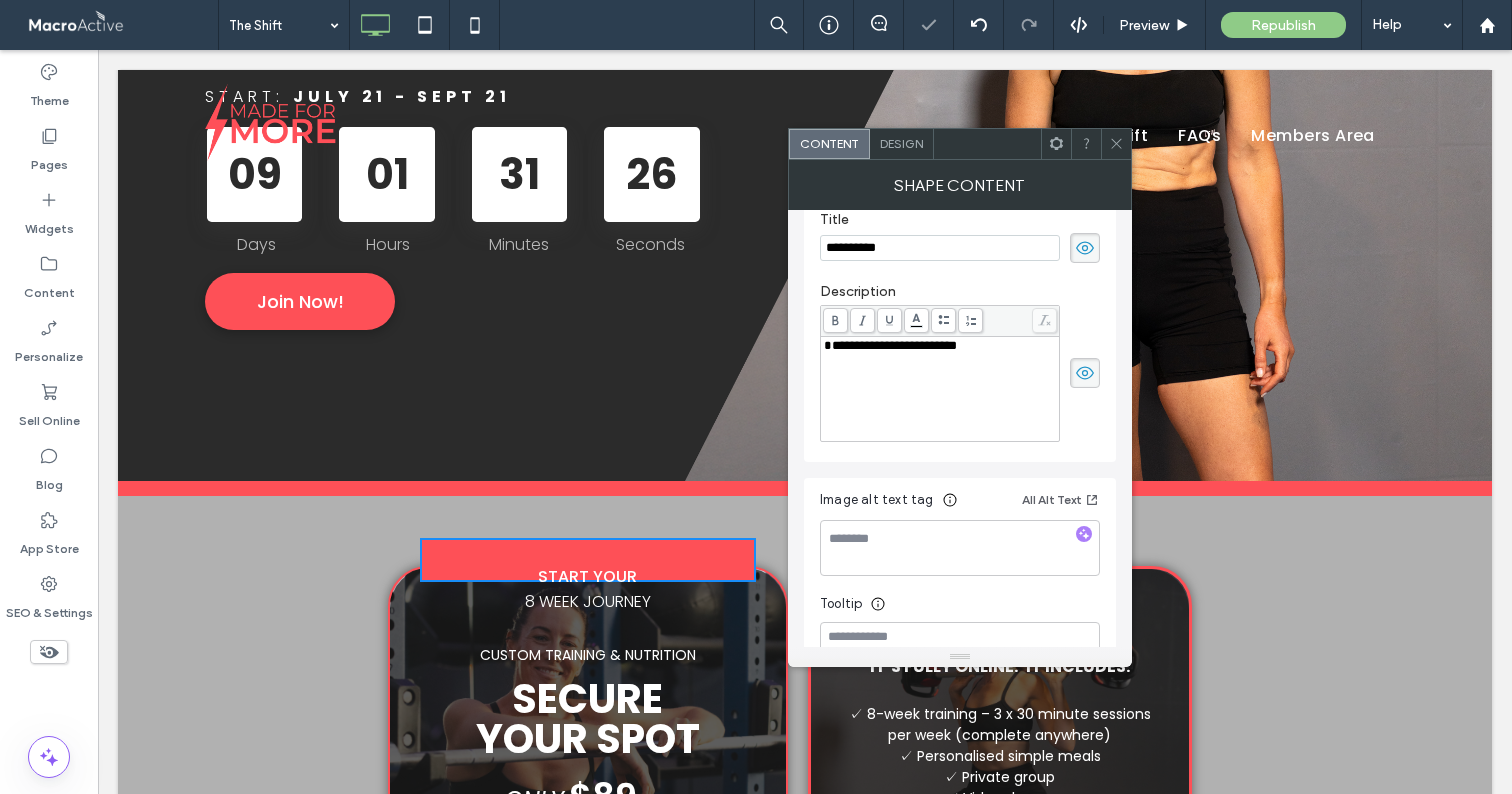 click 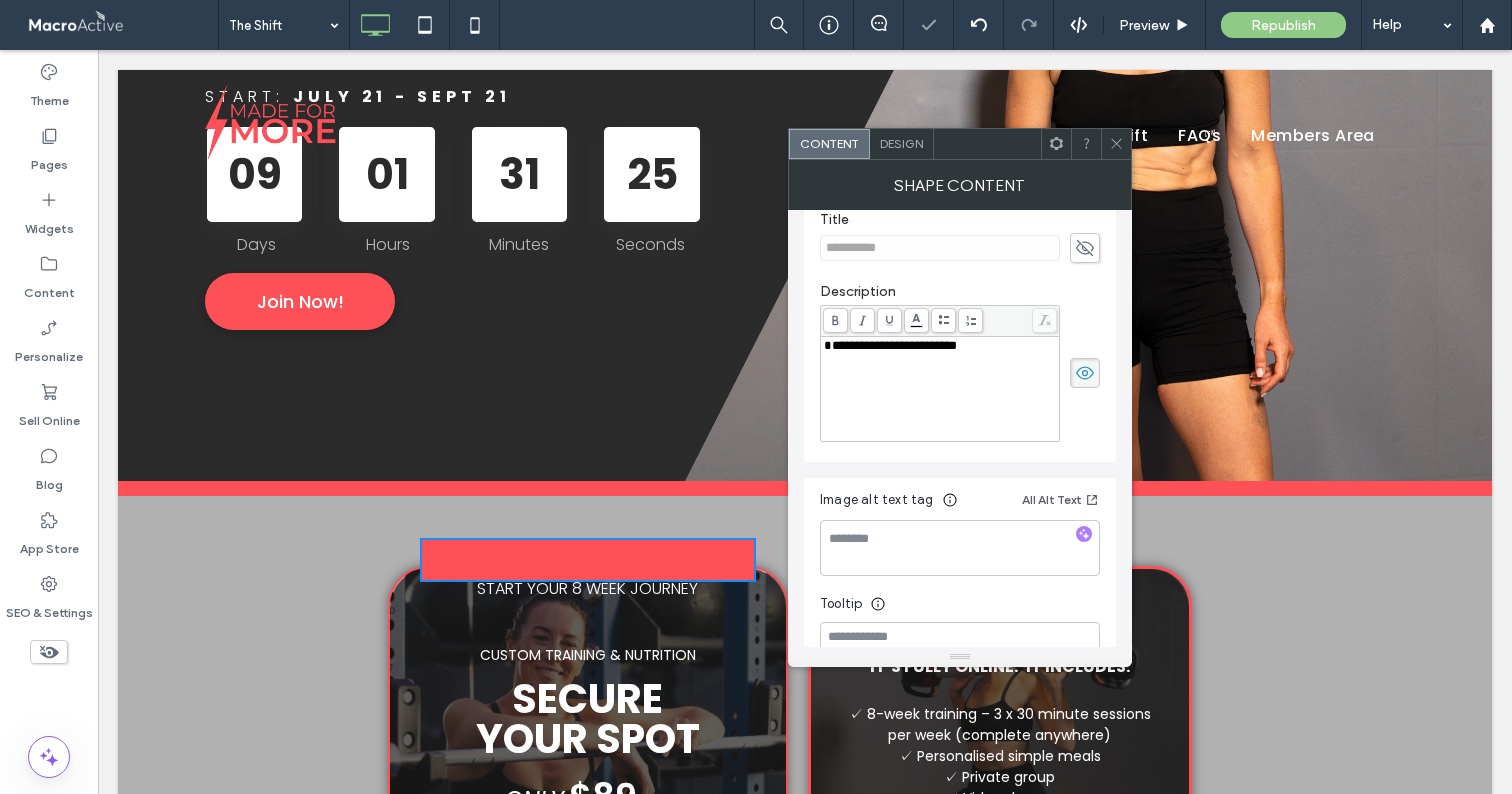click on "**********" at bounding box center (890, 345) 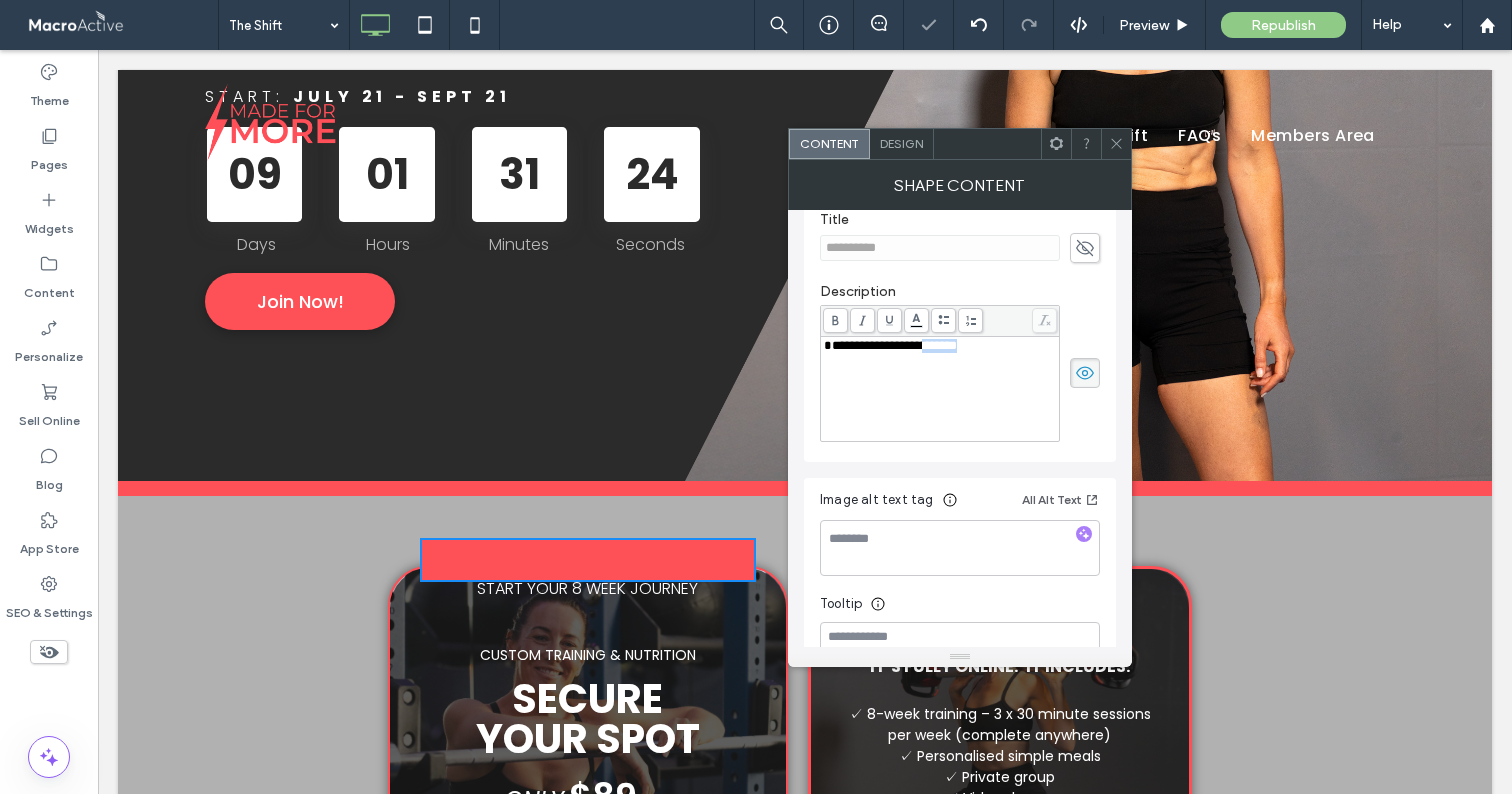click on "**********" at bounding box center (890, 345) 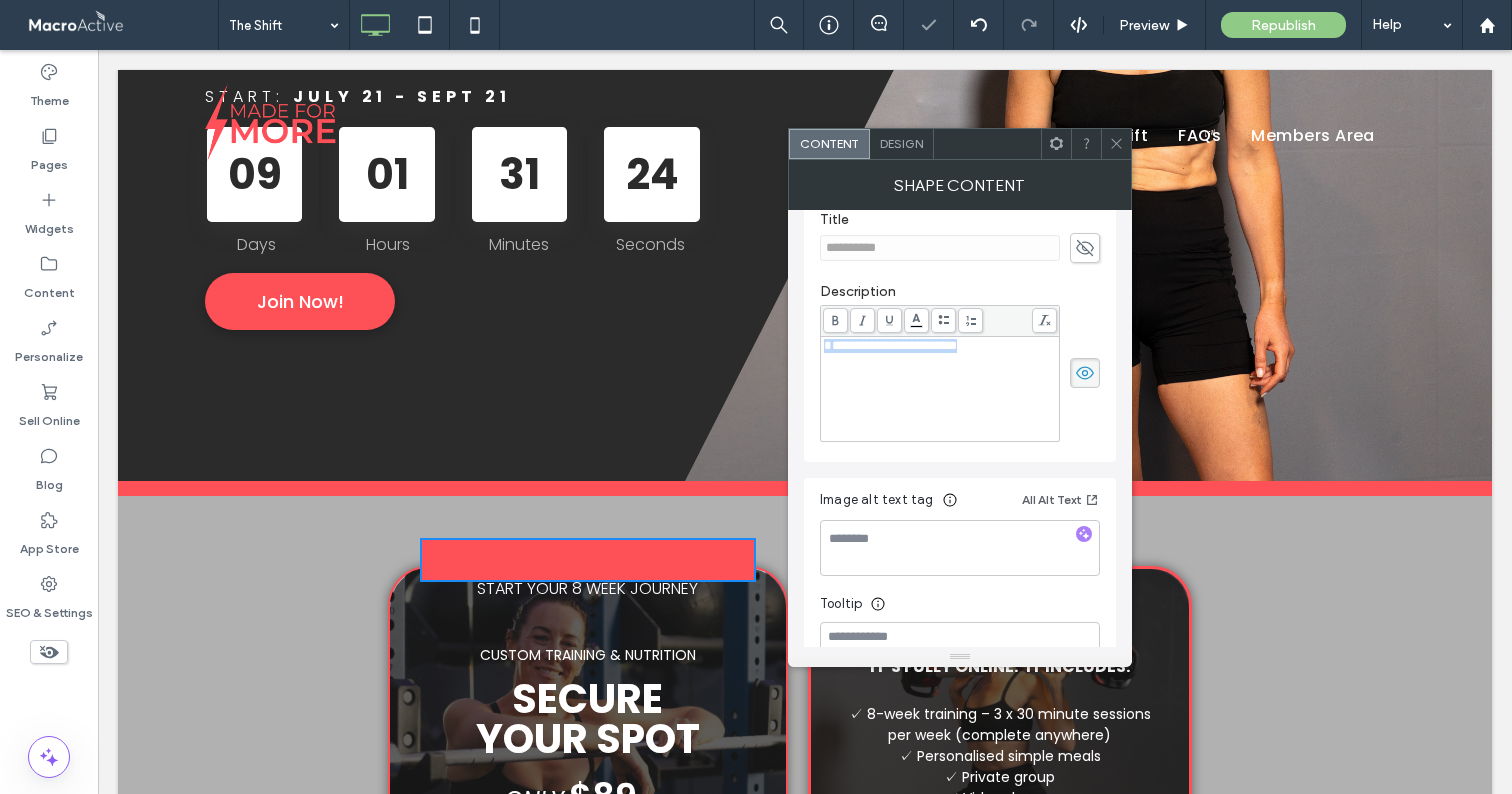 click on "**********" at bounding box center [890, 345] 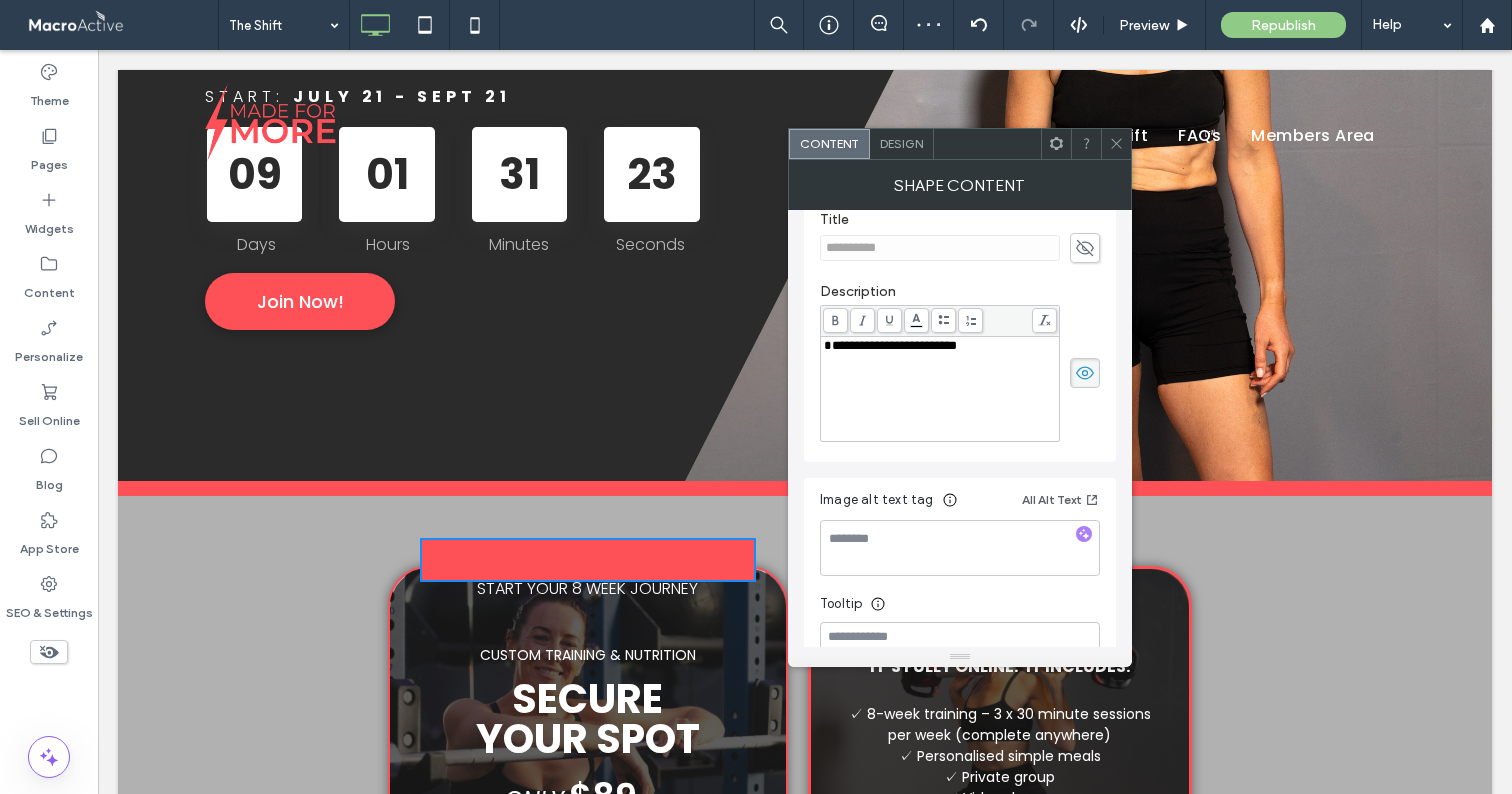 click 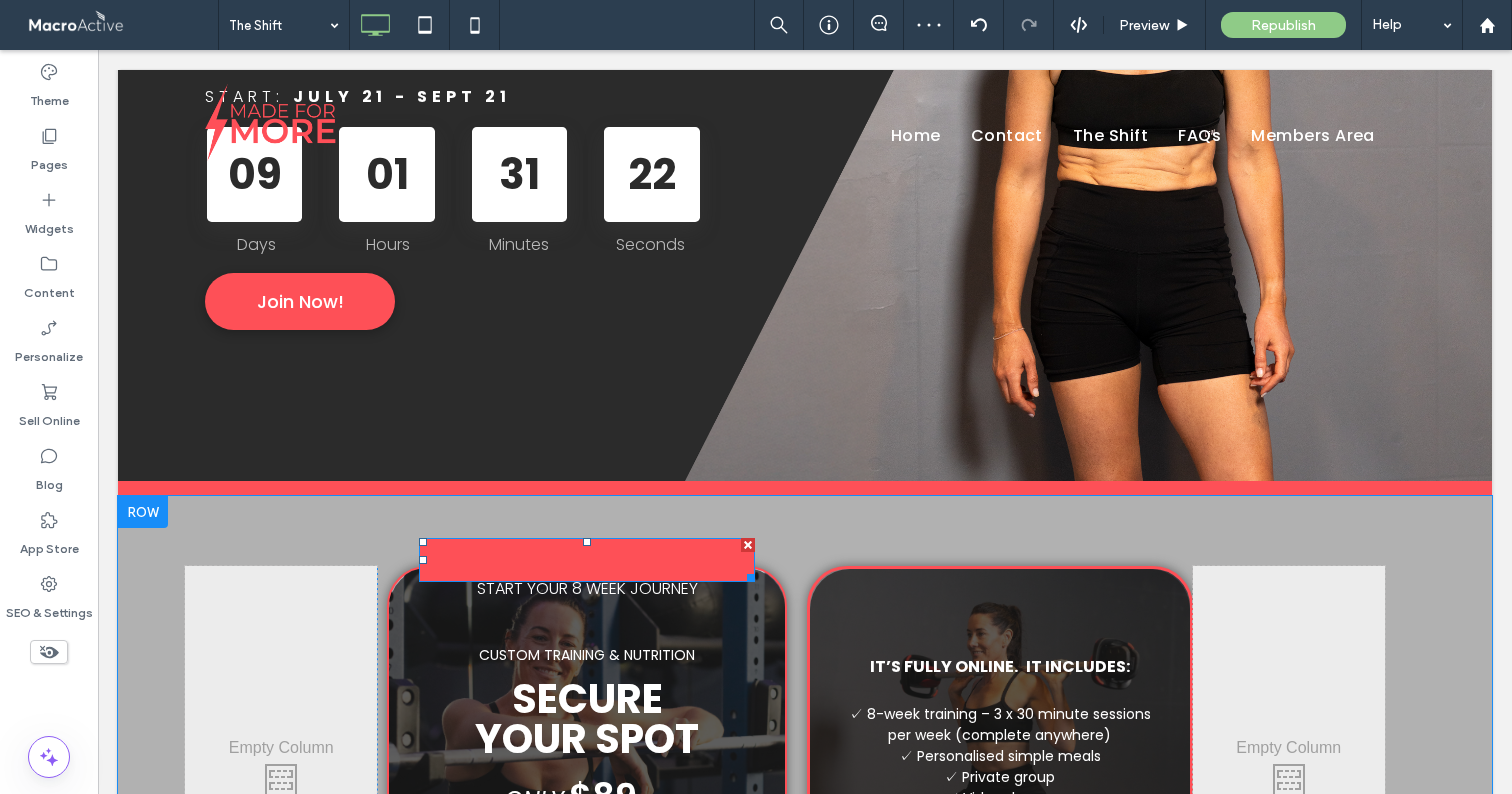 click at bounding box center [748, 545] 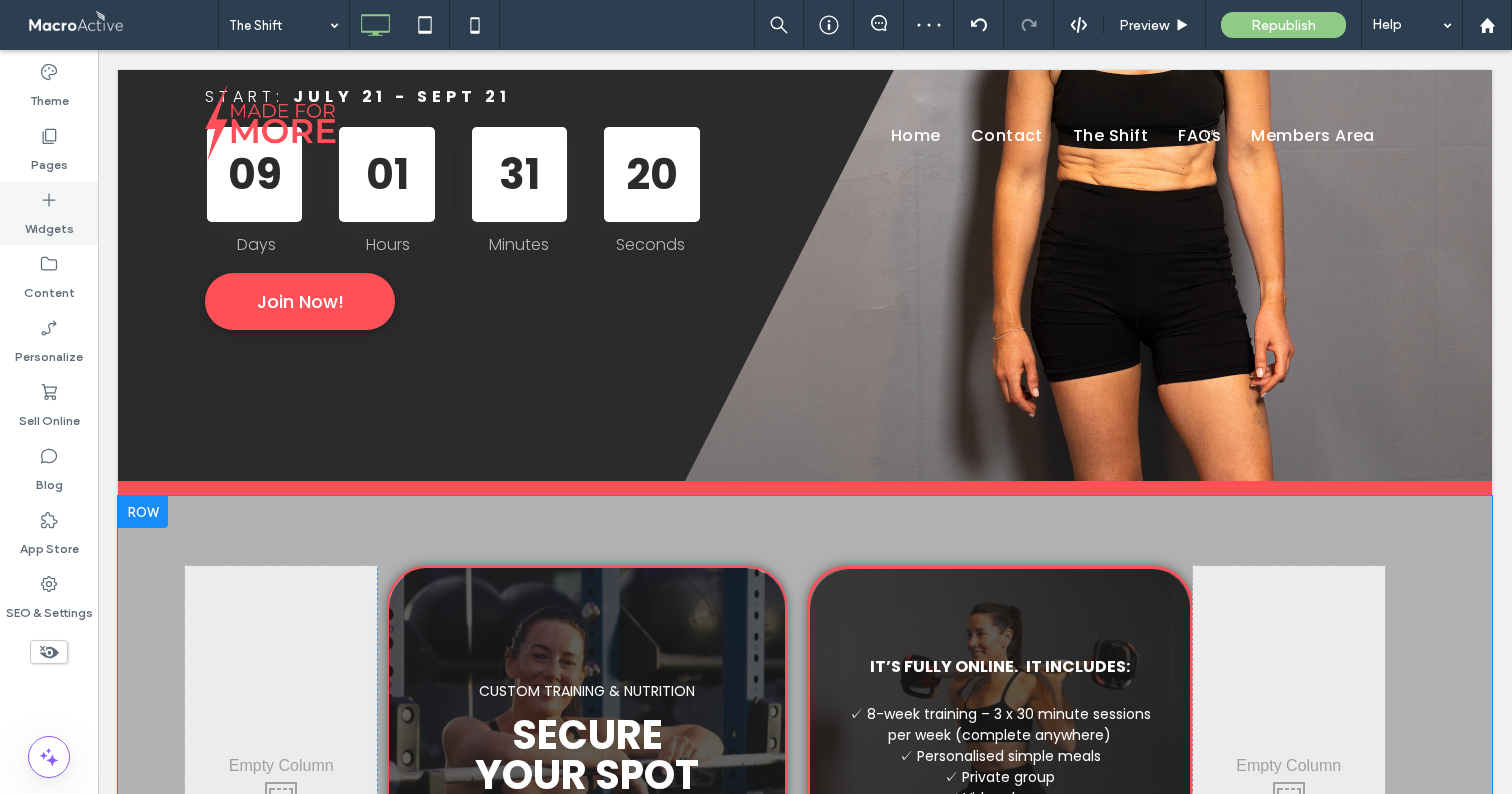 click on "Widgets" at bounding box center [49, 224] 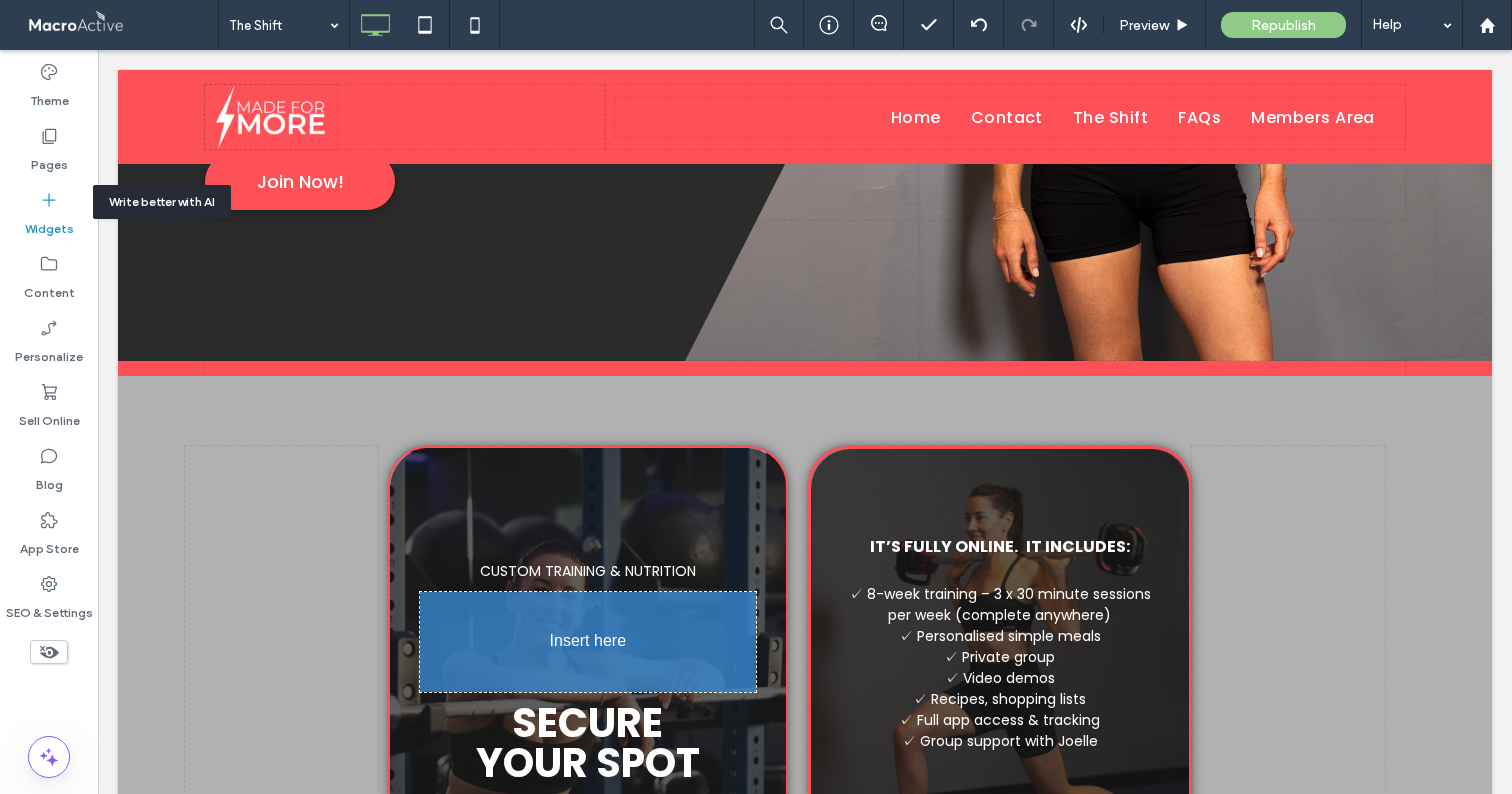 scroll, scrollTop: 533, scrollLeft: 0, axis: vertical 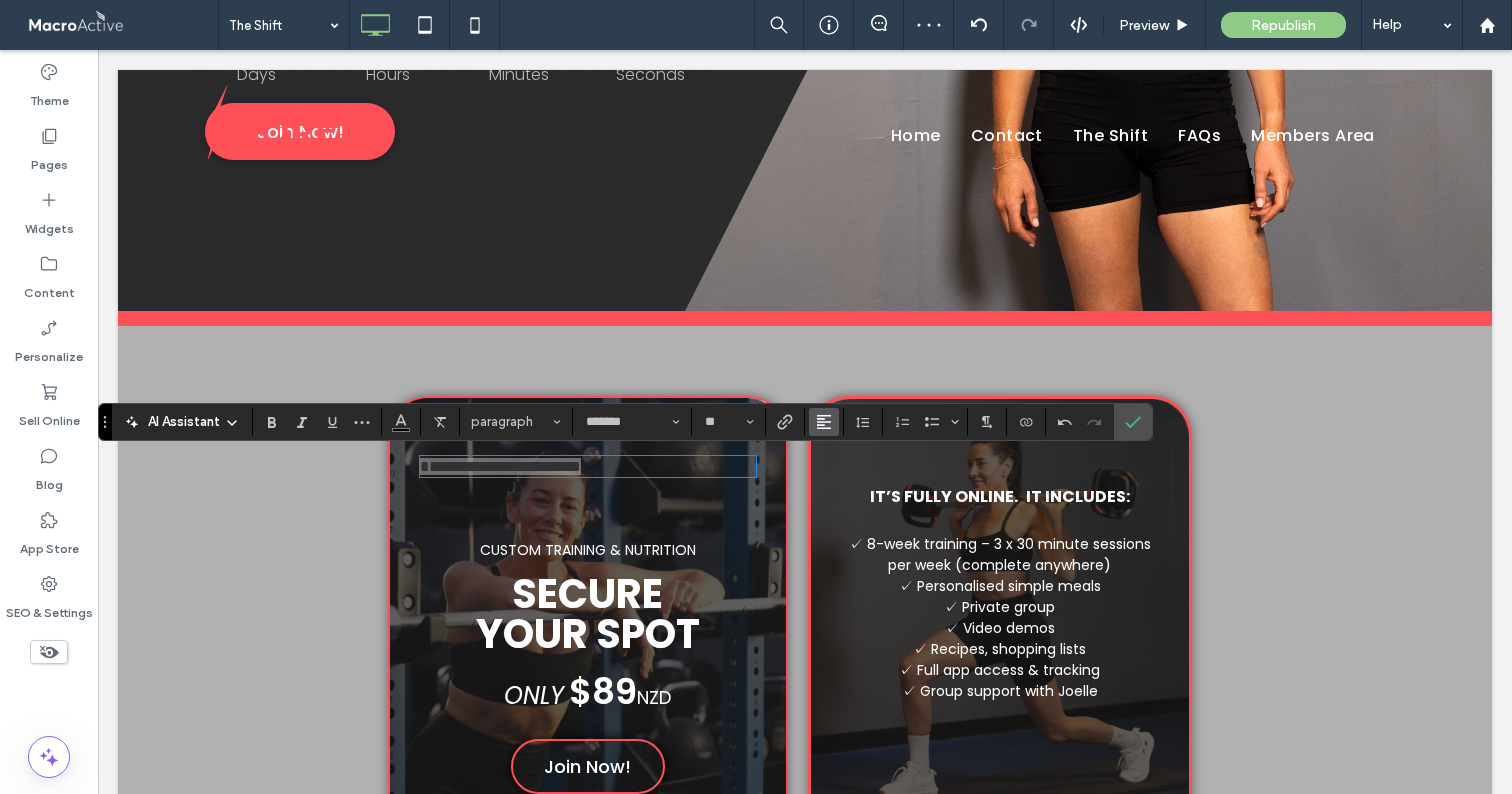 click at bounding box center [824, 422] 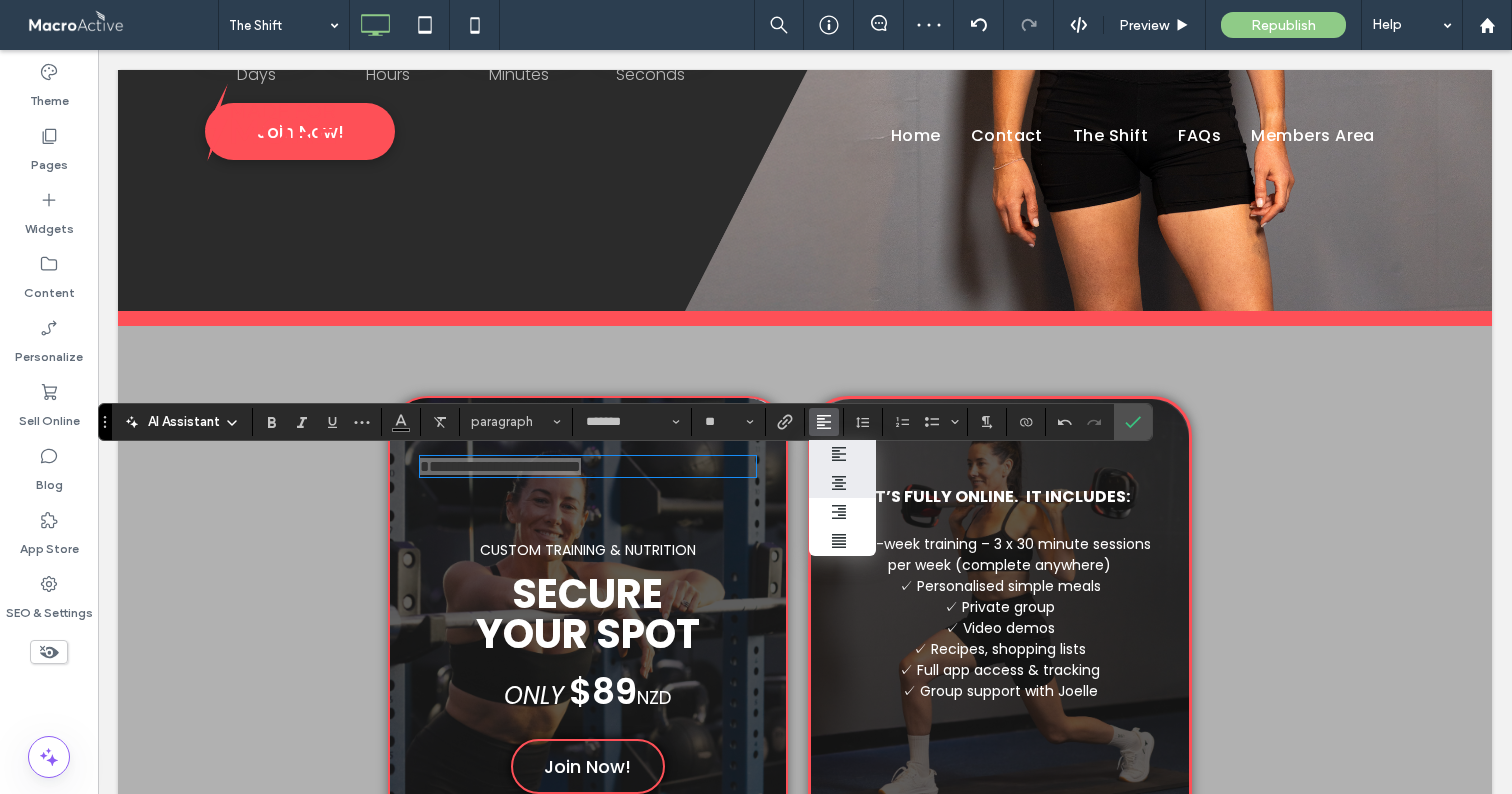 drag, startPoint x: 838, startPoint y: 482, endPoint x: 740, endPoint y: 432, distance: 110.01818 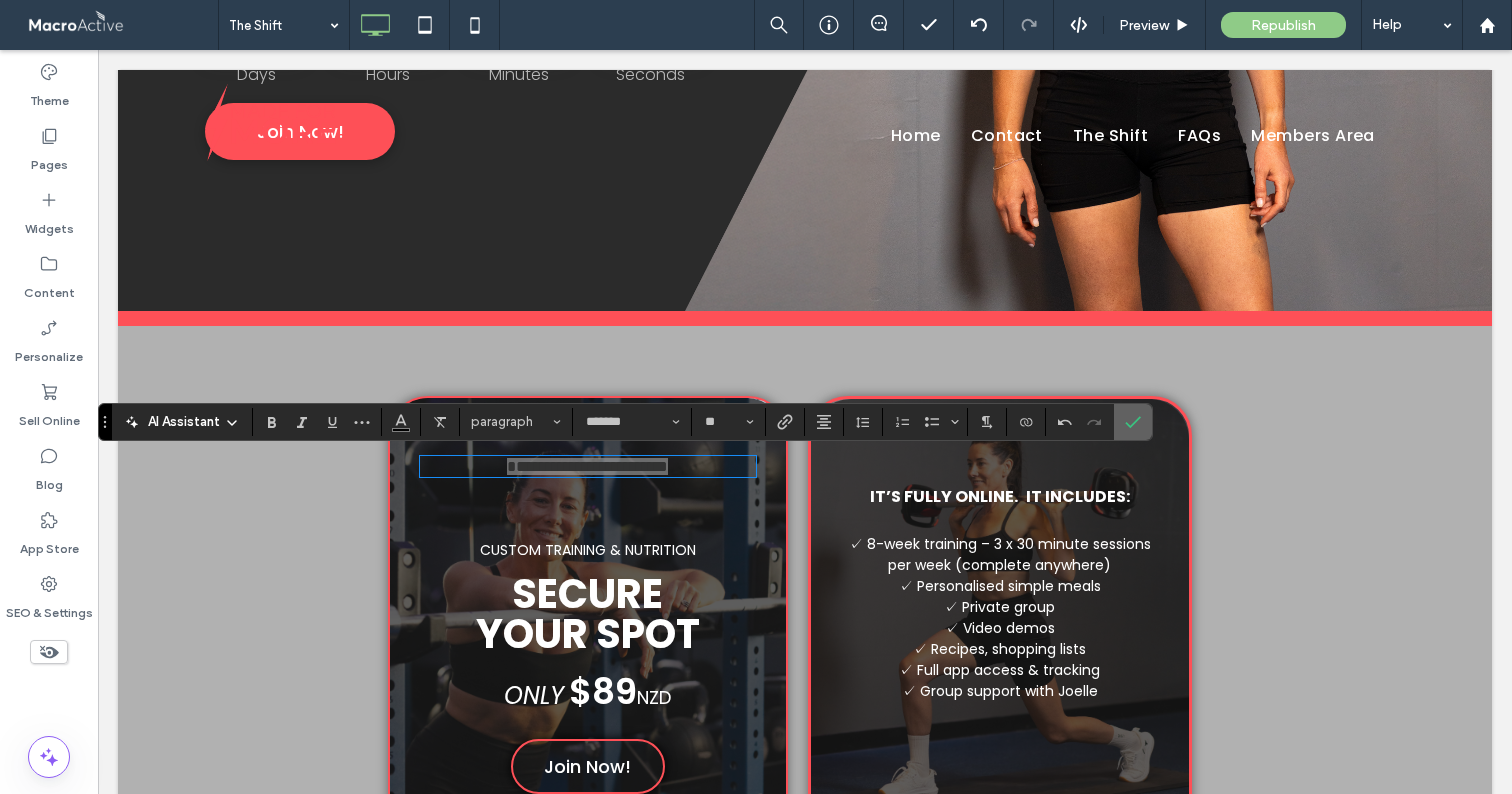 click 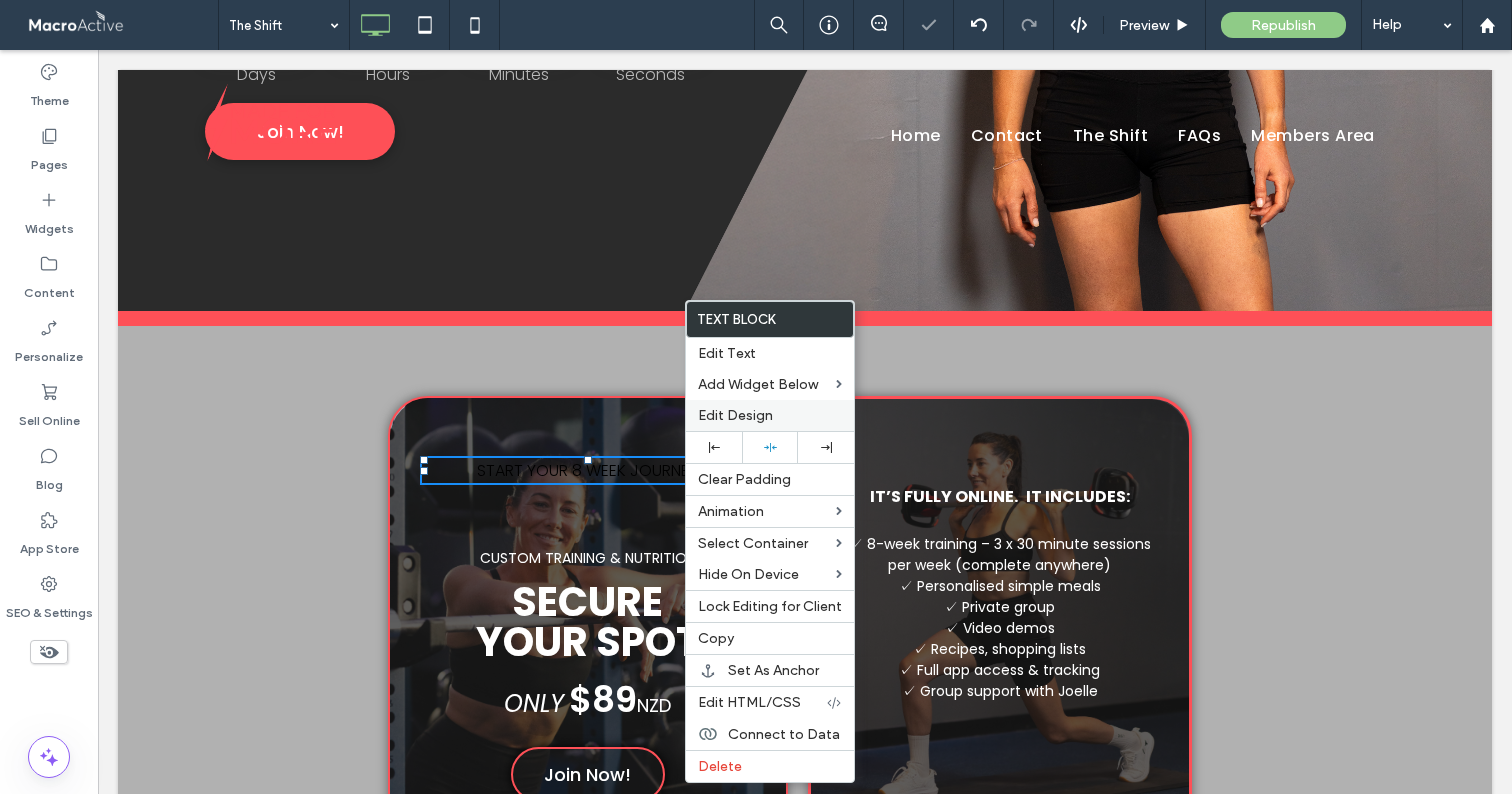 click on "Edit Design" at bounding box center [735, 415] 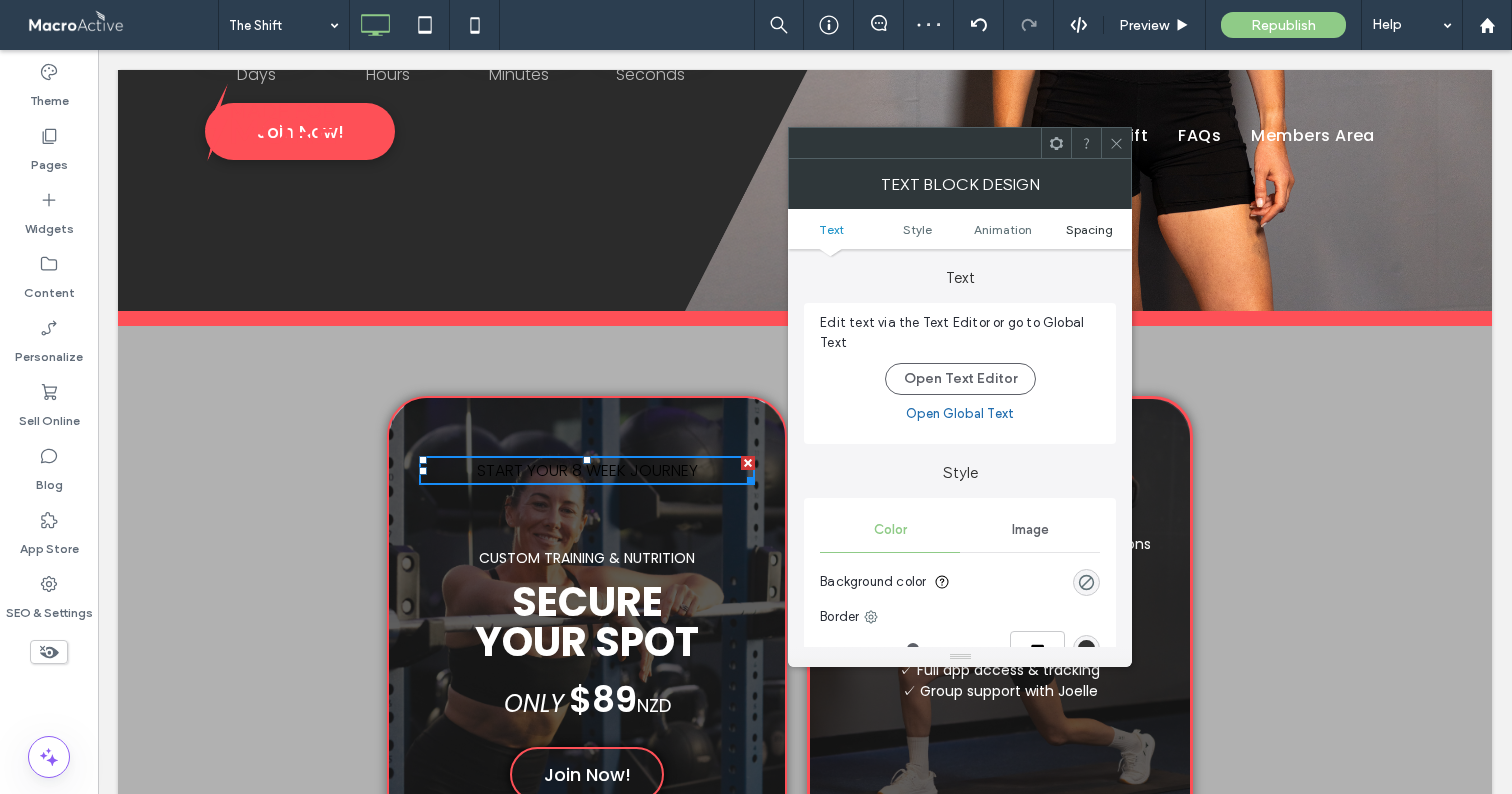 click on "Spacing" at bounding box center (1089, 229) 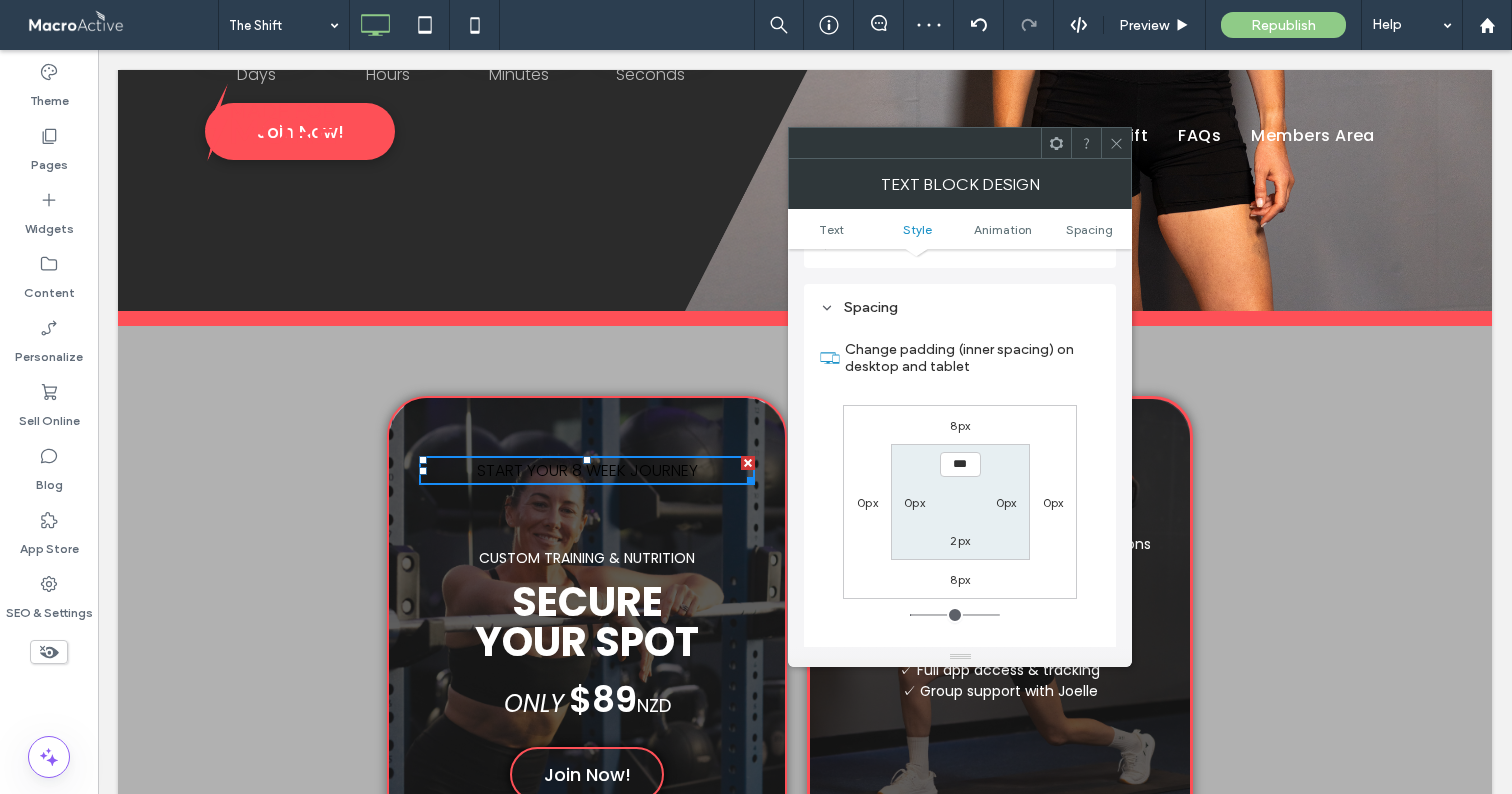 scroll, scrollTop: 574, scrollLeft: 0, axis: vertical 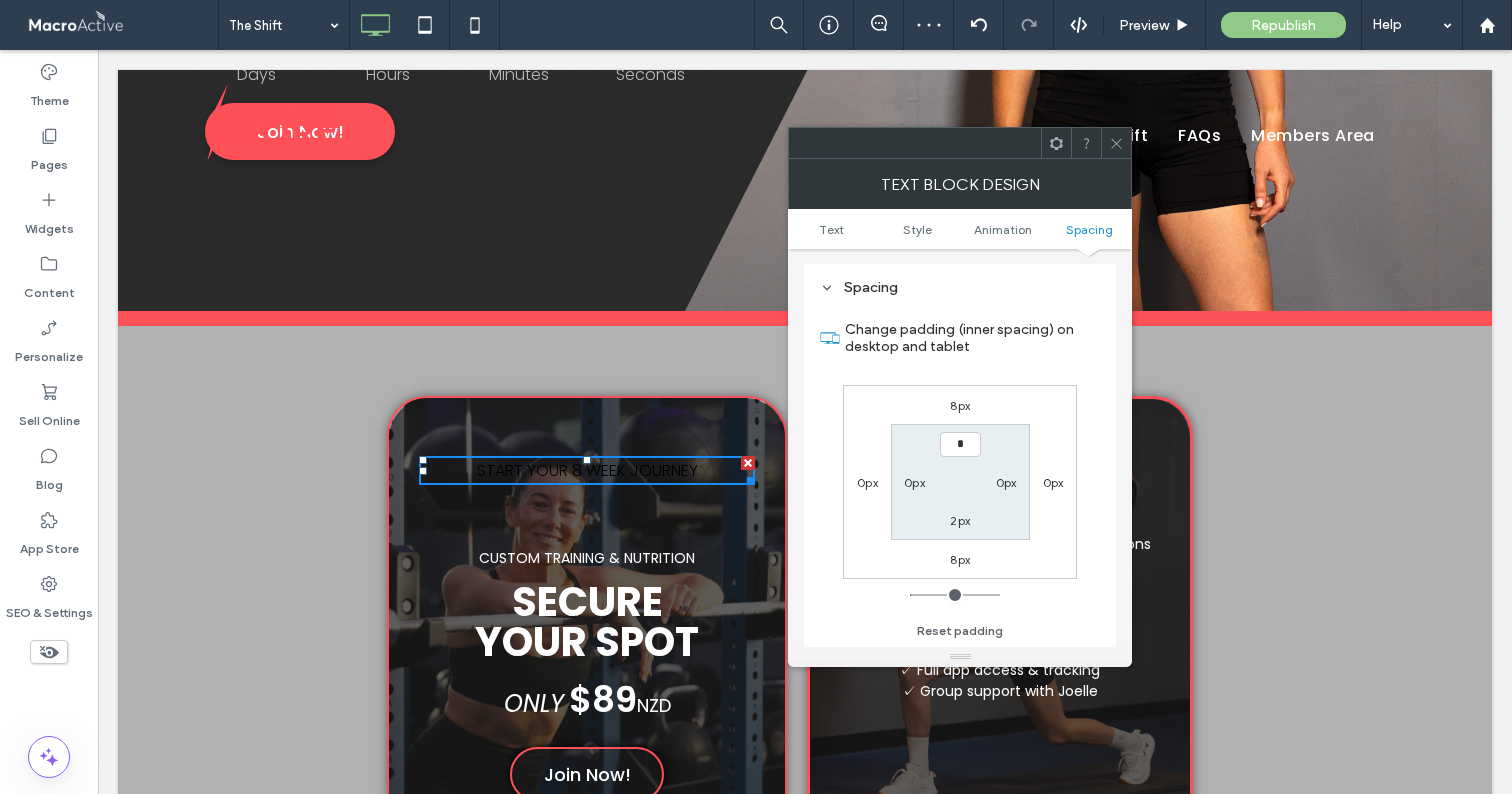 type on "***" 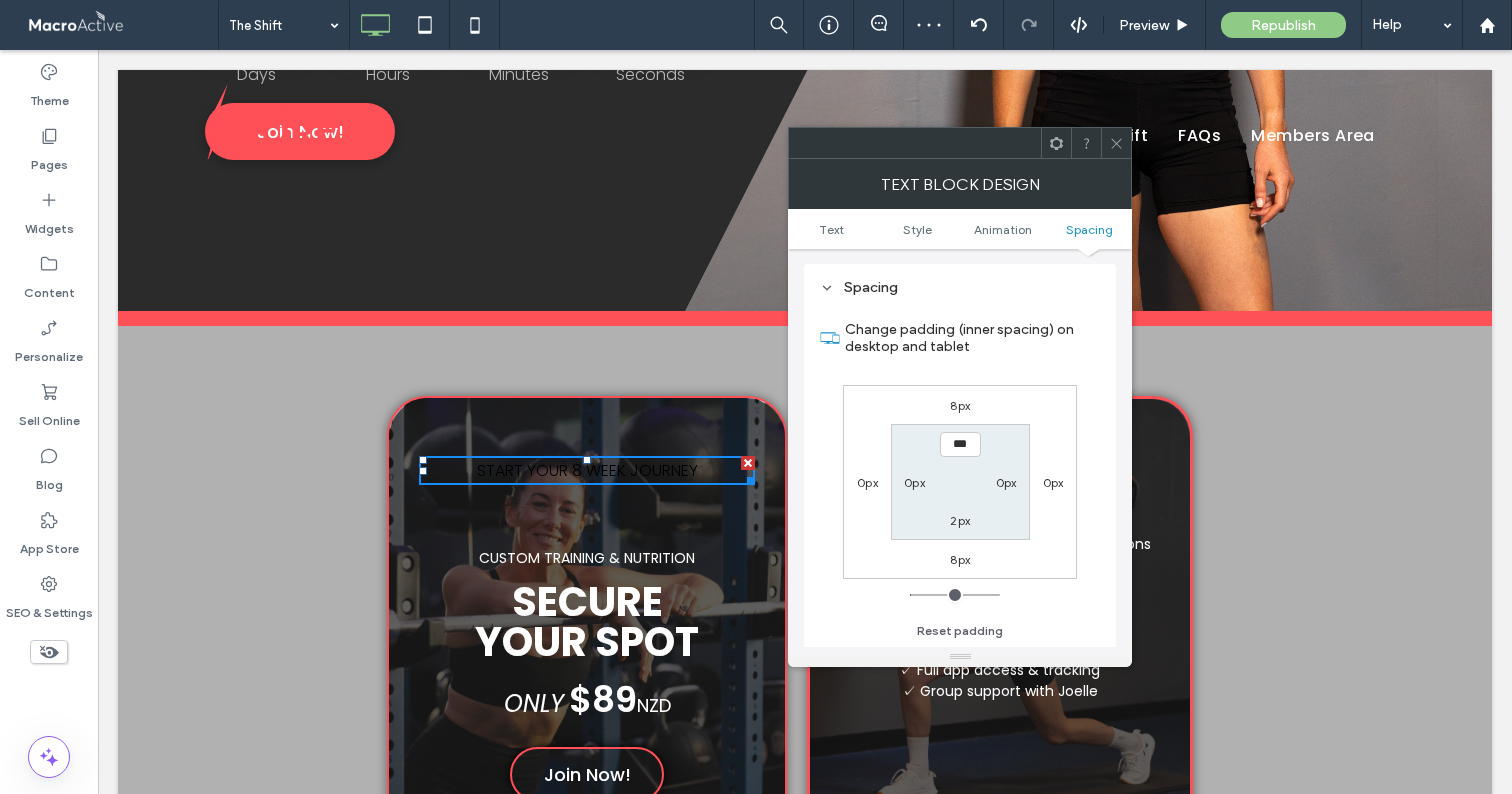 click on "2px" at bounding box center [960, 520] 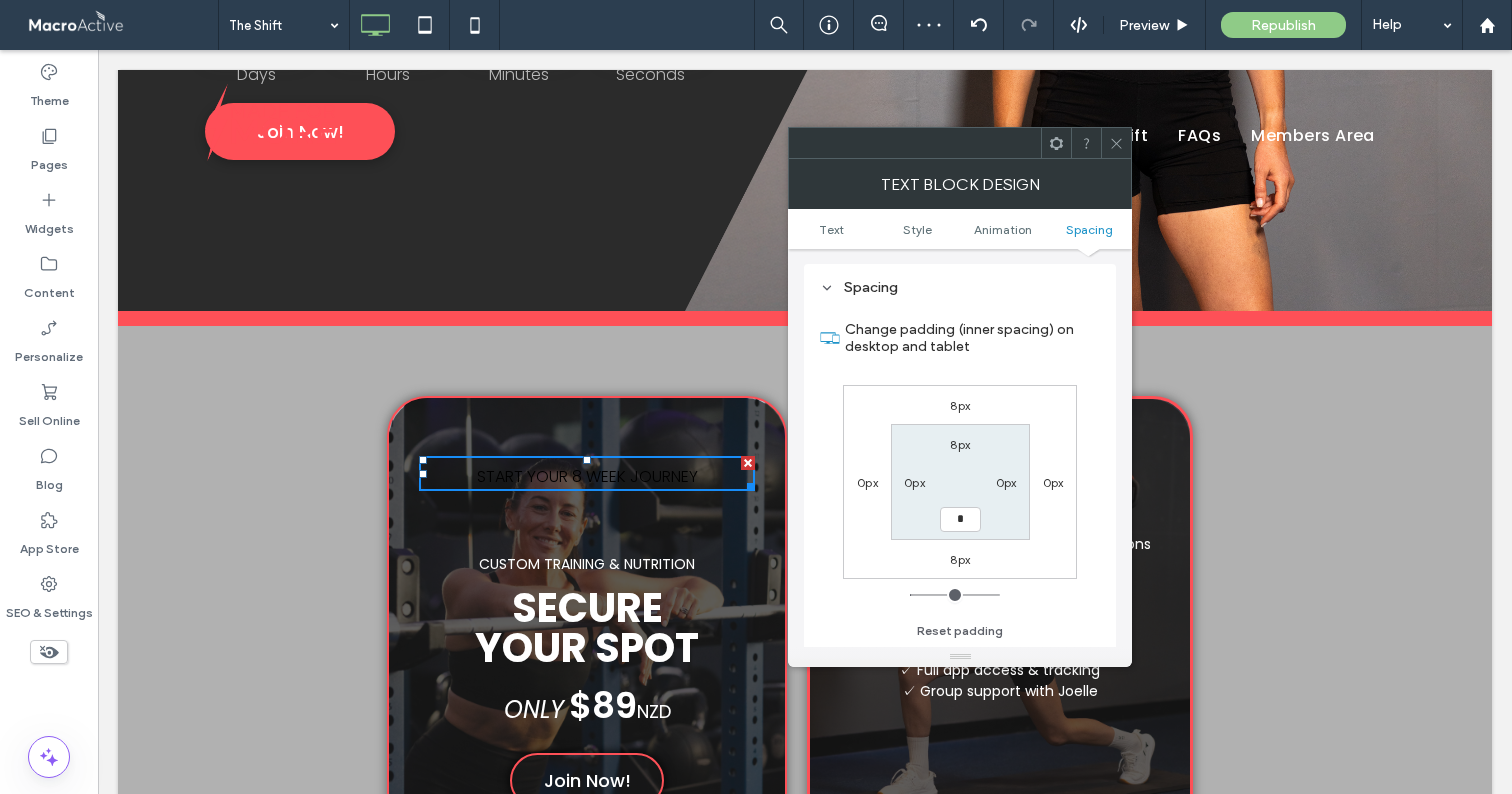 type on "*" 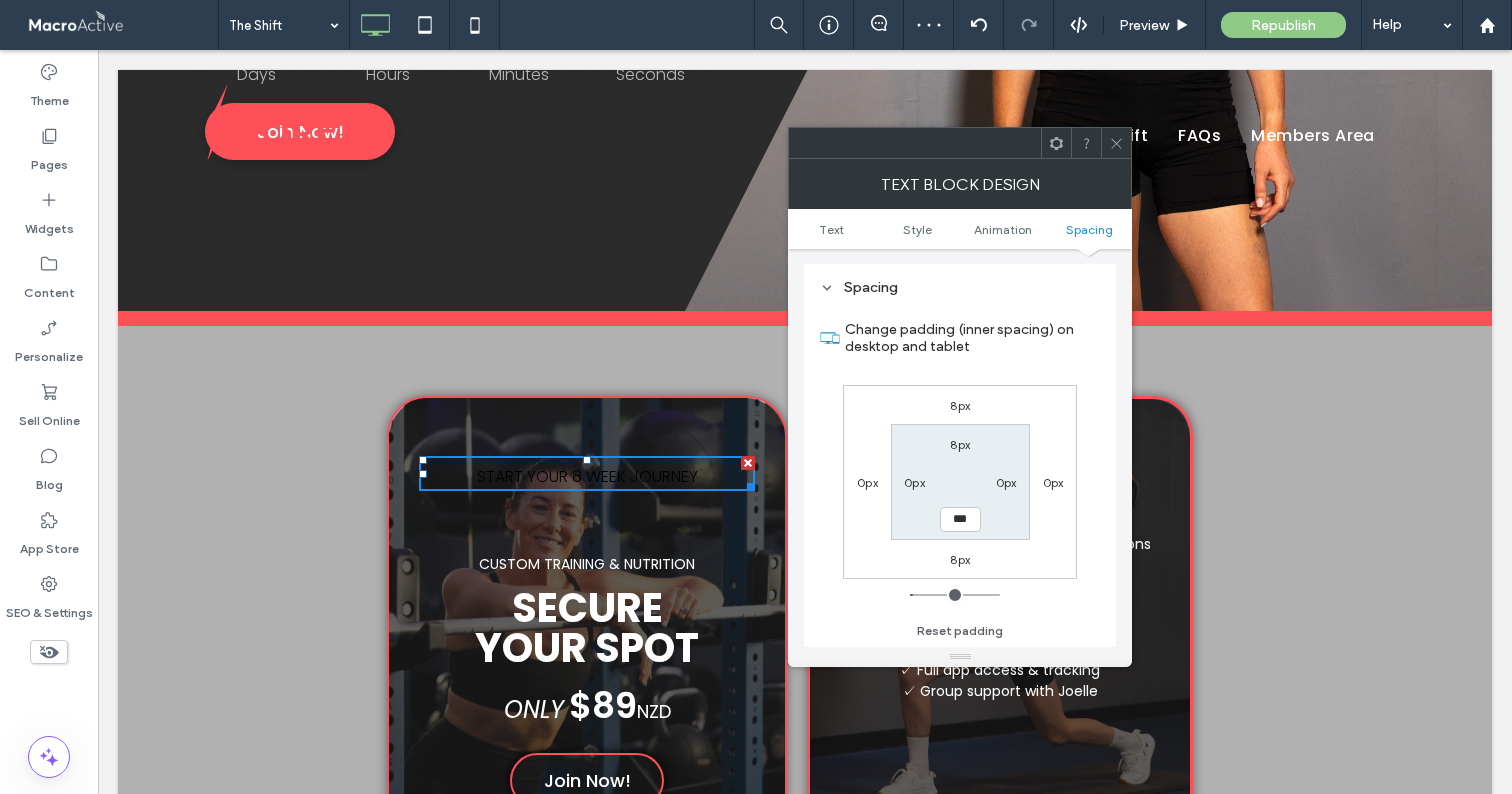 click on "0px" at bounding box center (1006, 482) 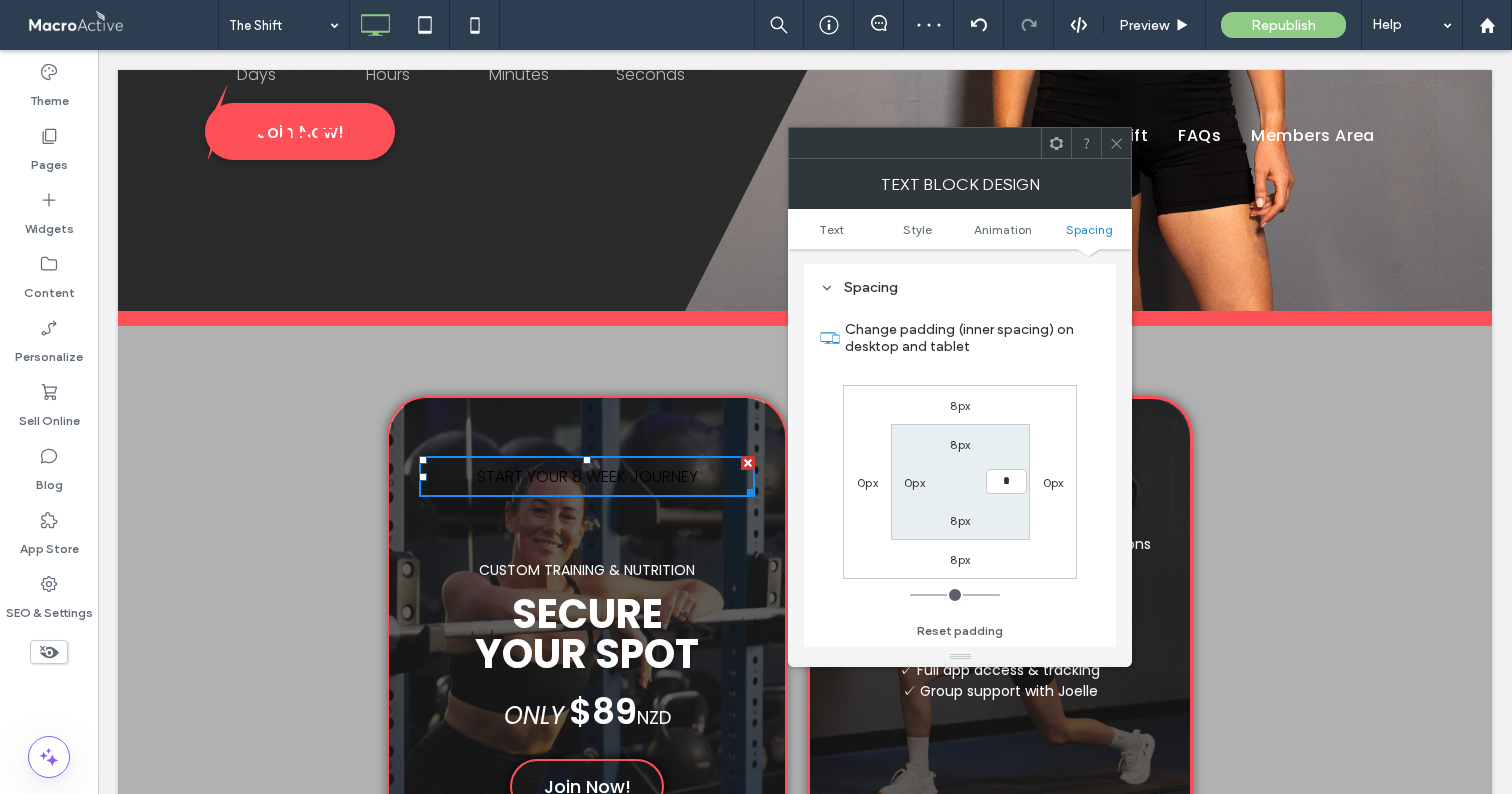 type on "*" 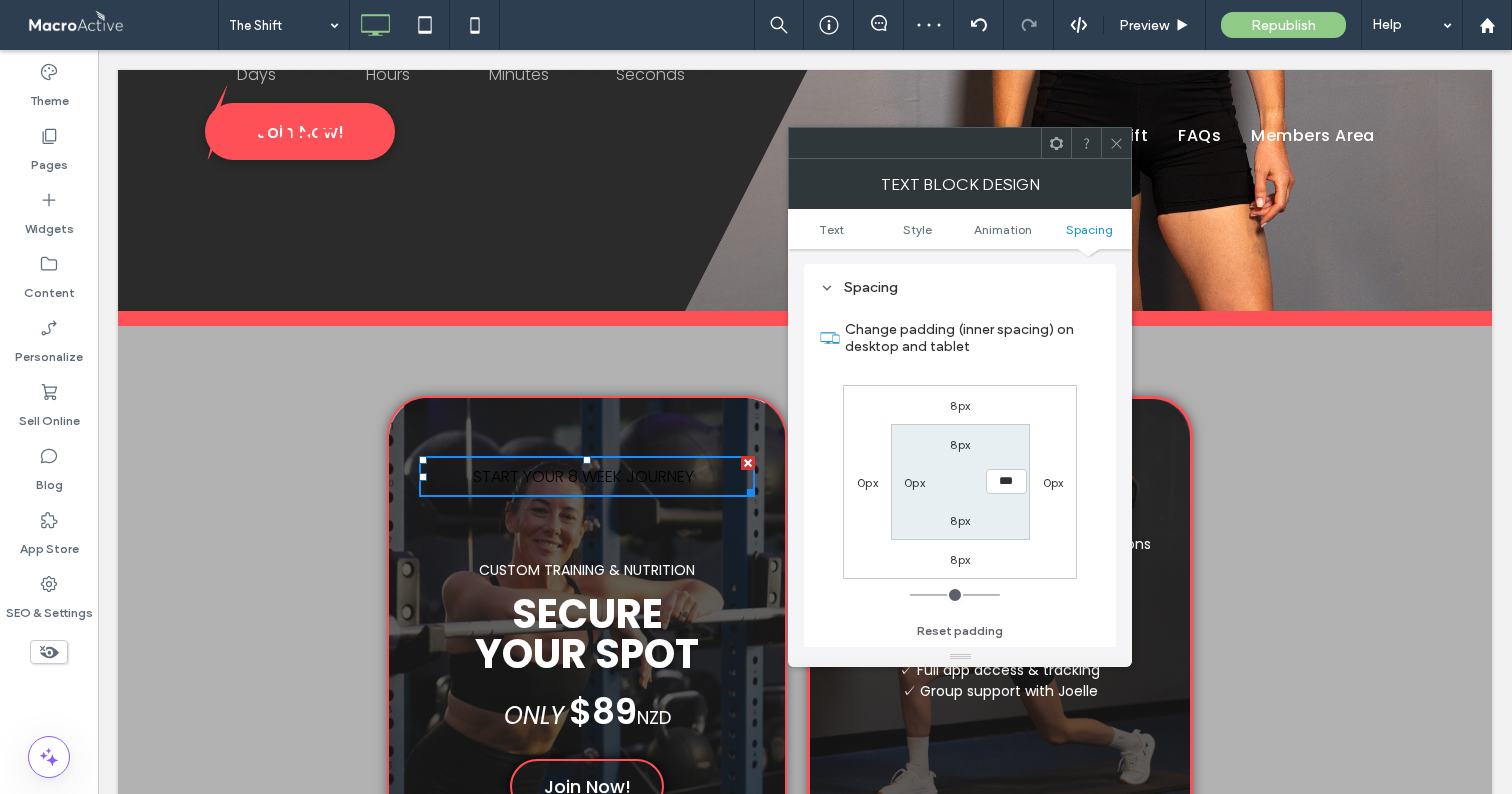 click on "0px" at bounding box center [915, 482] 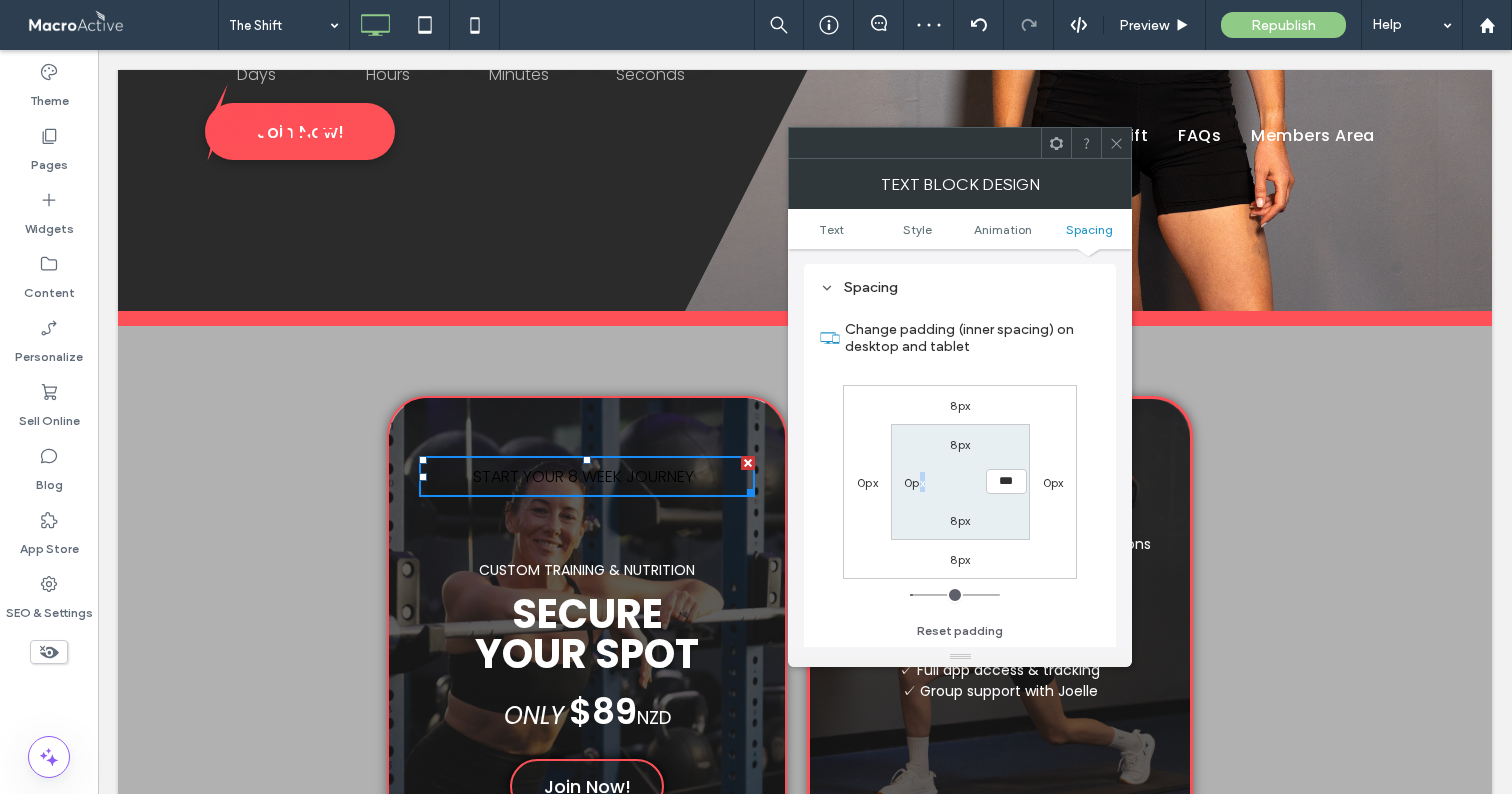 click on "0px" at bounding box center [914, 482] 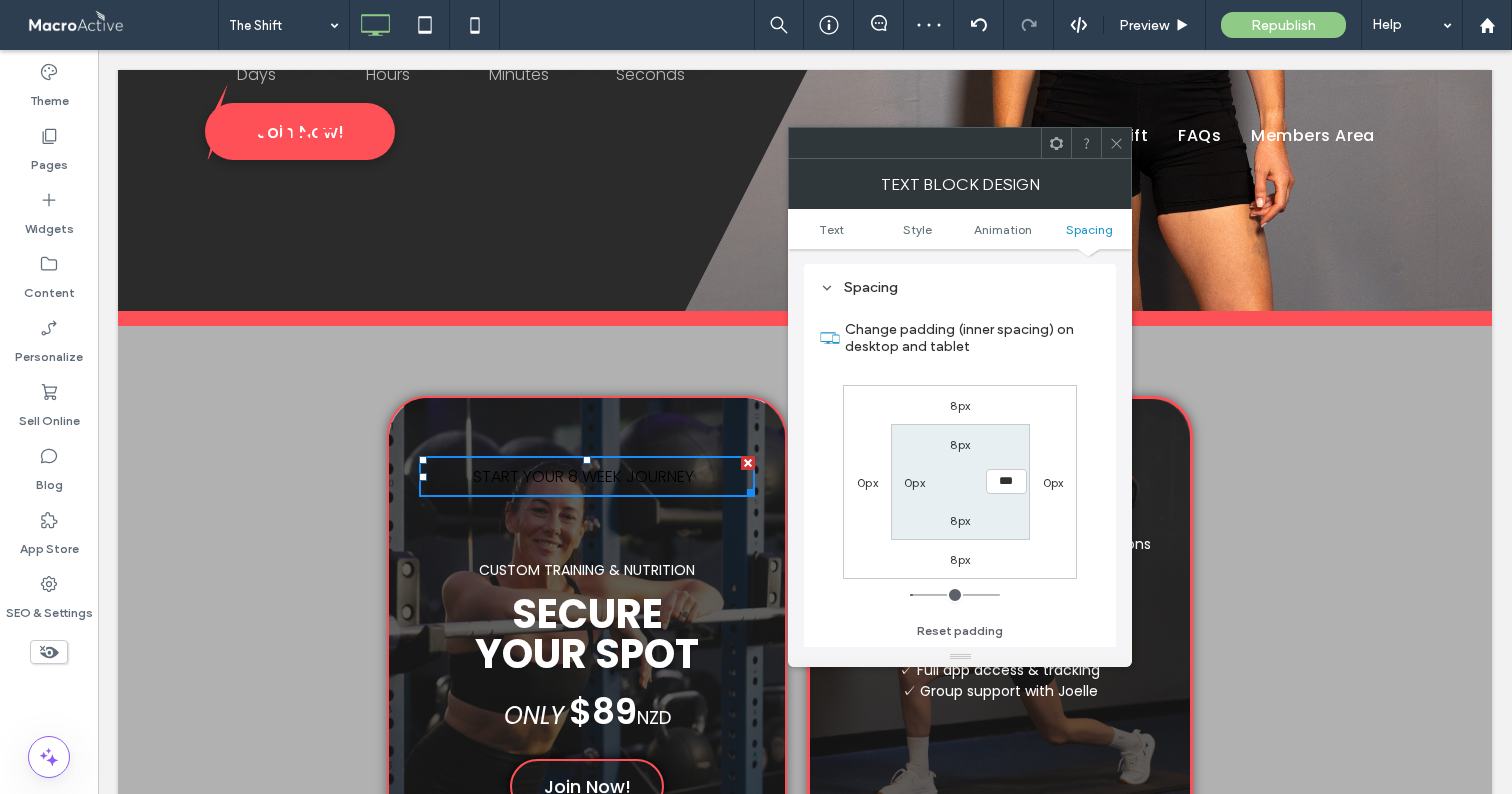 type on "*" 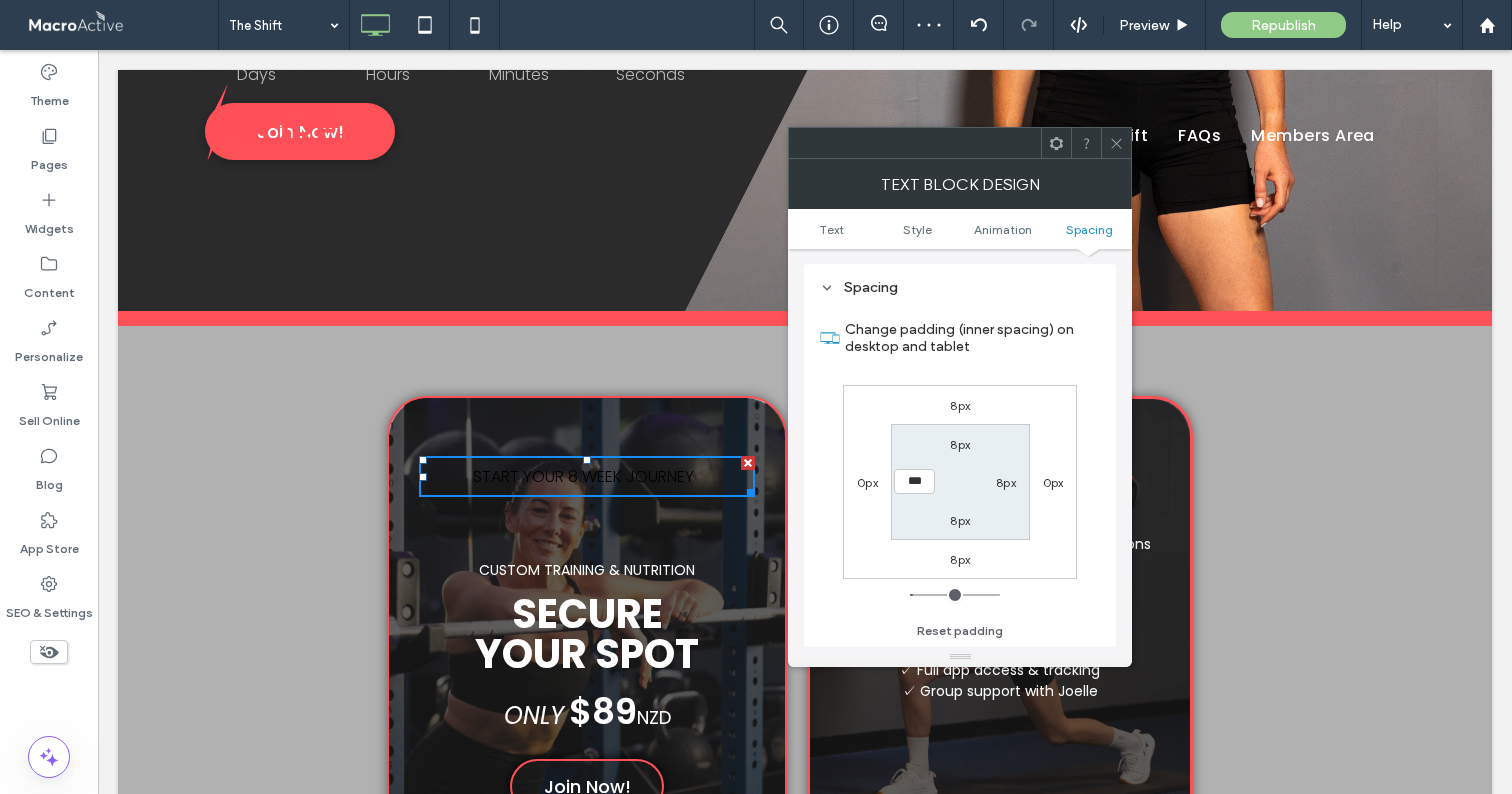 drag, startPoint x: 957, startPoint y: 491, endPoint x: 980, endPoint y: 486, distance: 23.537205 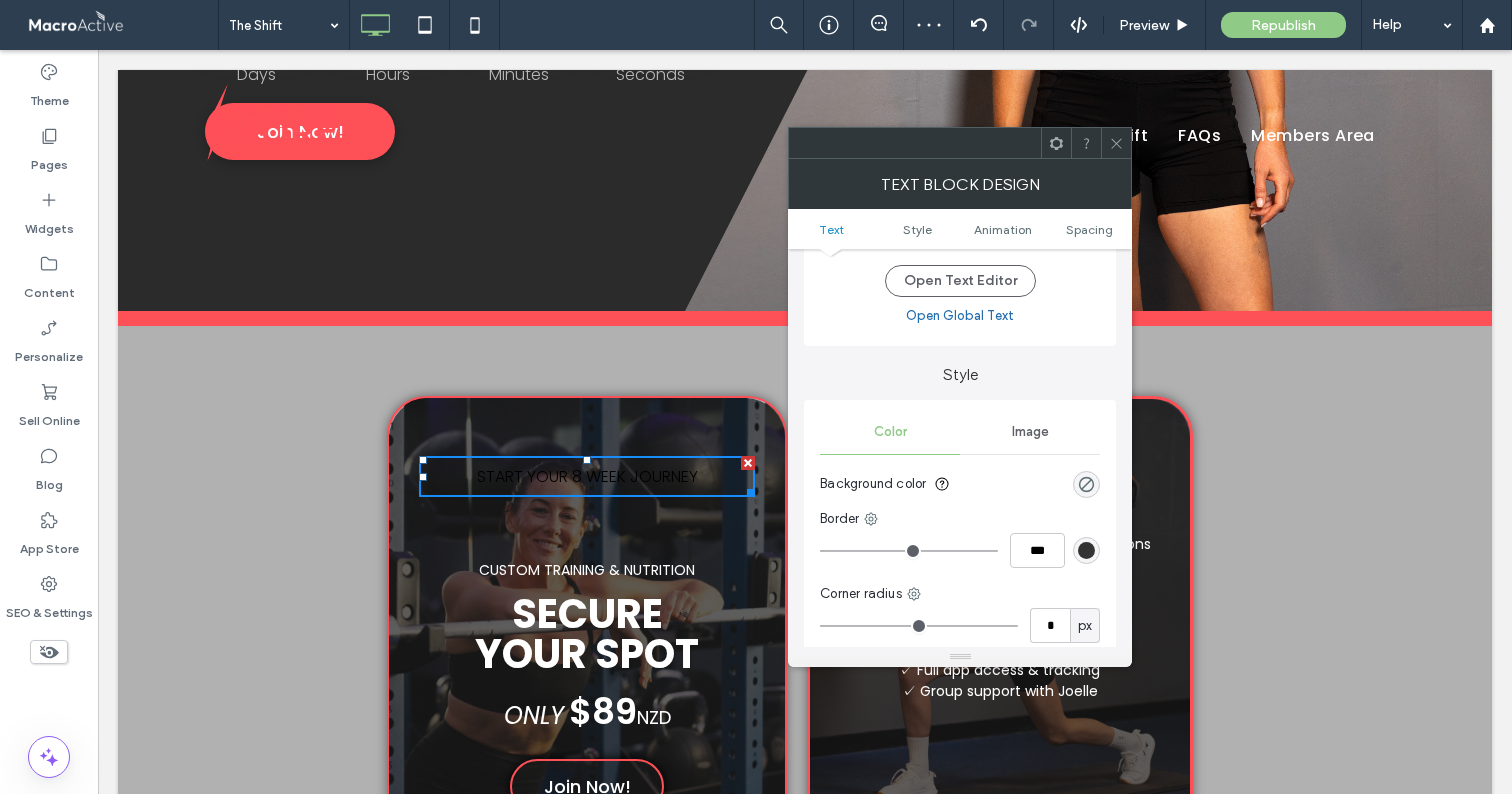 scroll, scrollTop: 0, scrollLeft: 0, axis: both 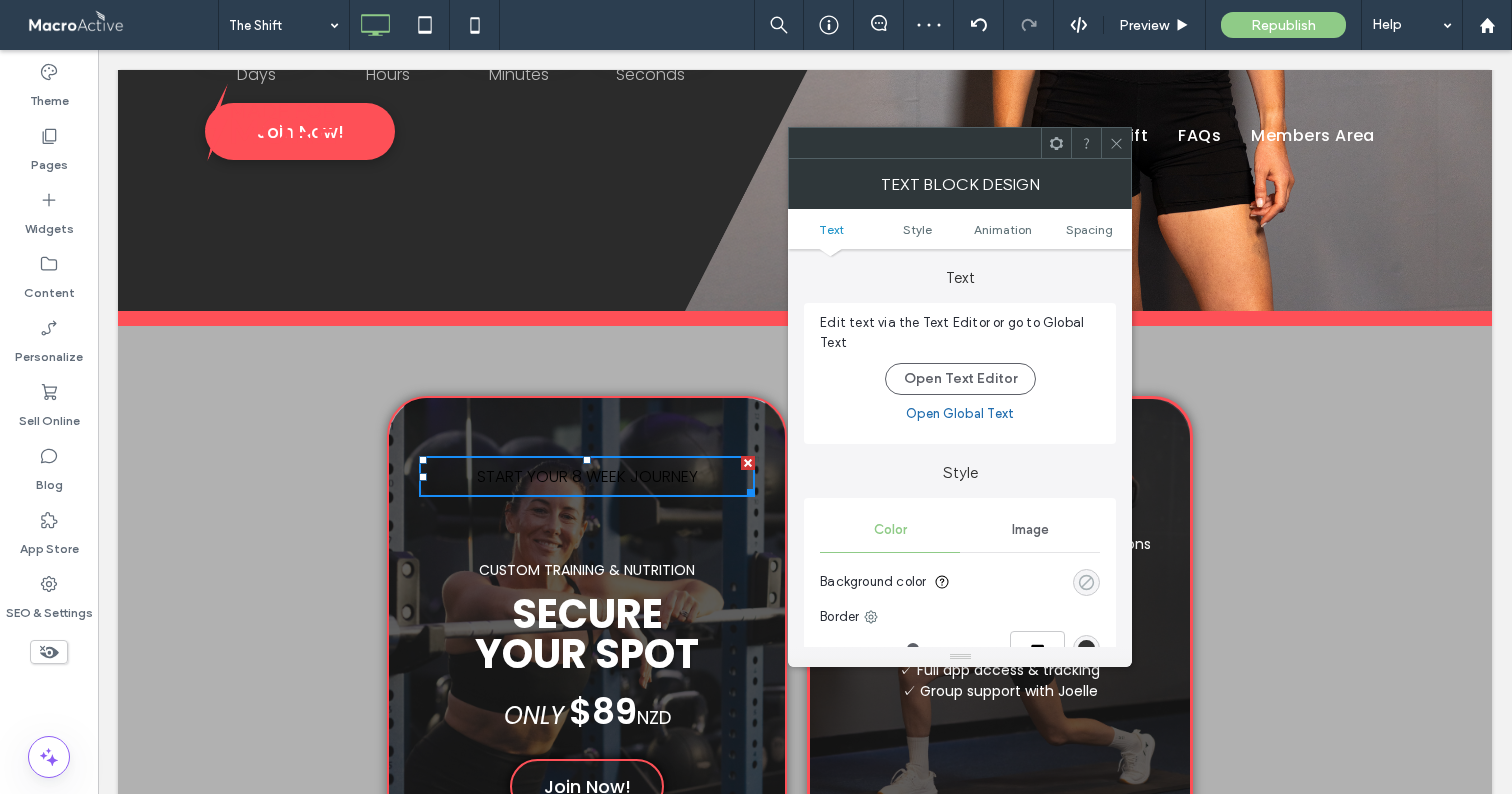 click 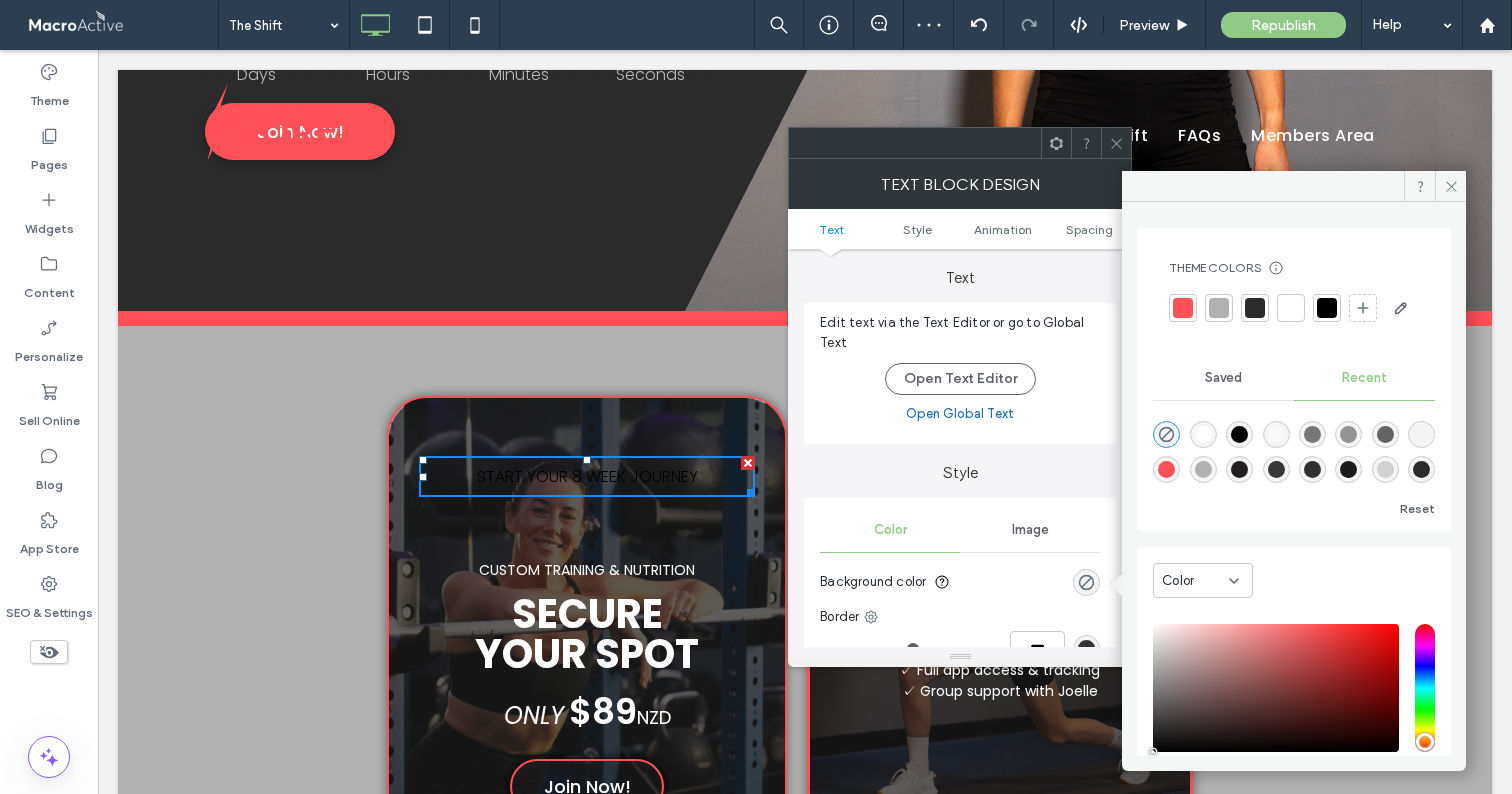 click at bounding box center [1183, 308] 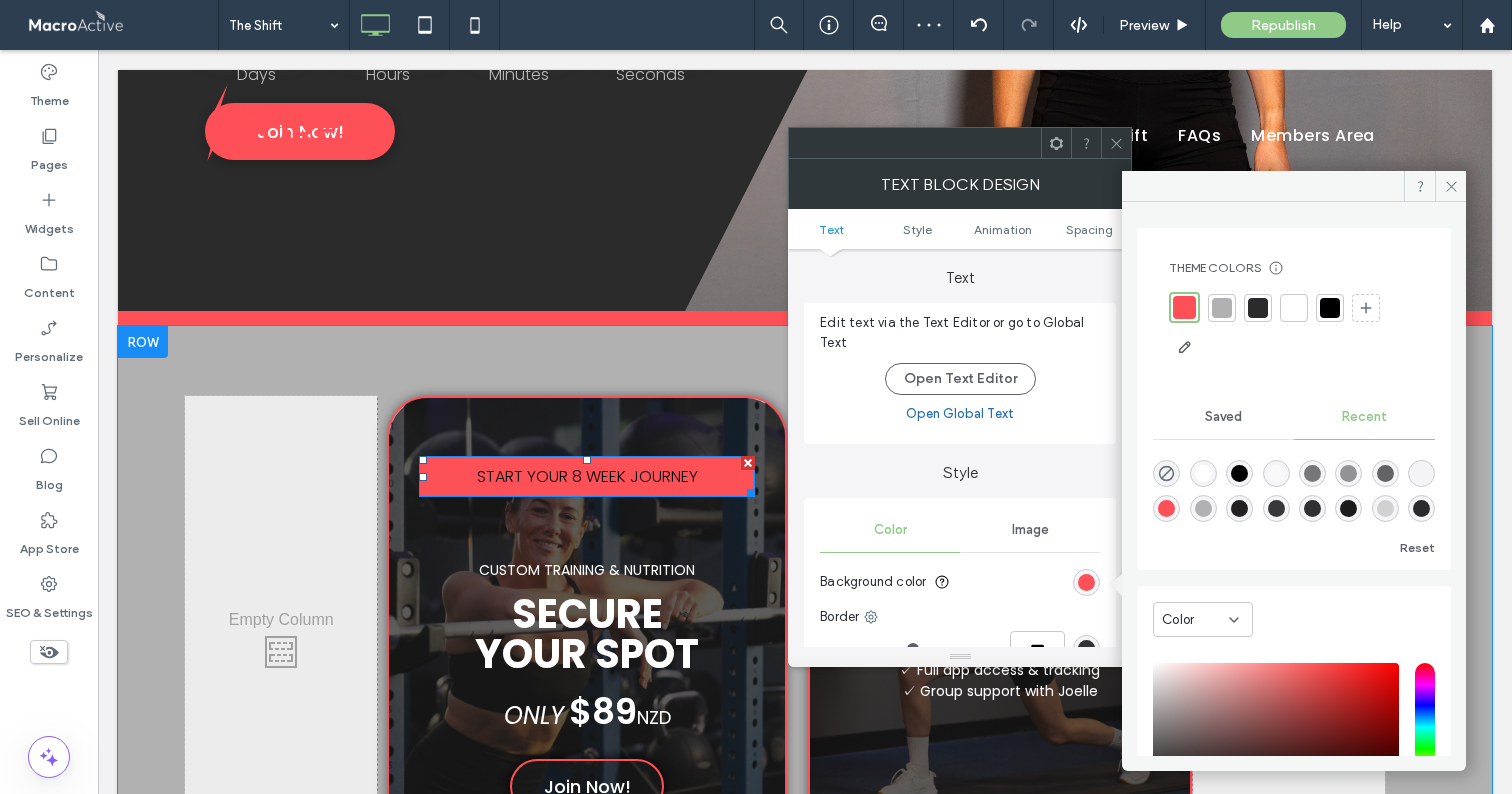 click on "START YOUR 8 WEEK JOURNEY" at bounding box center (587, 476) 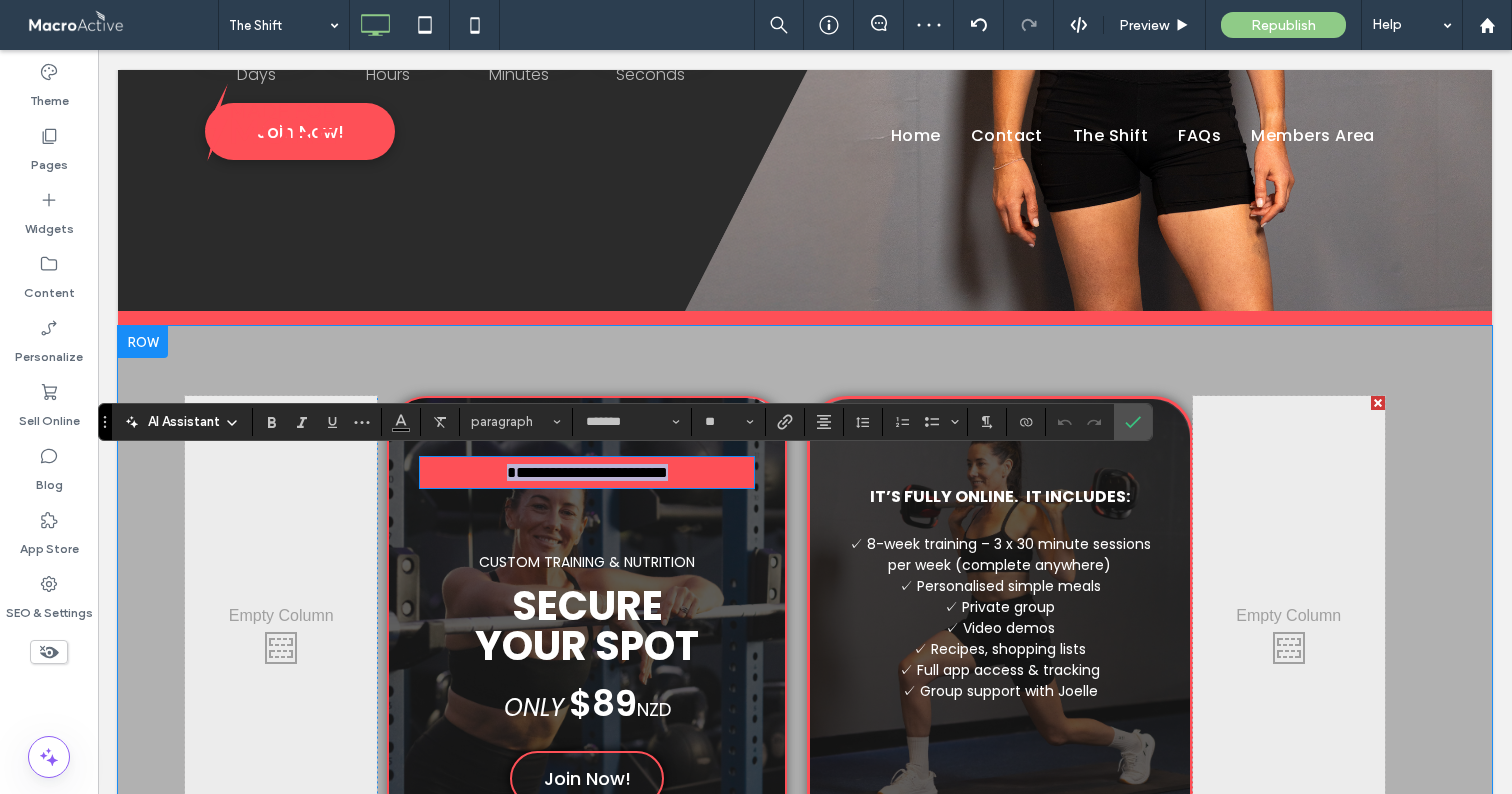 click on "**********" at bounding box center [587, 472] 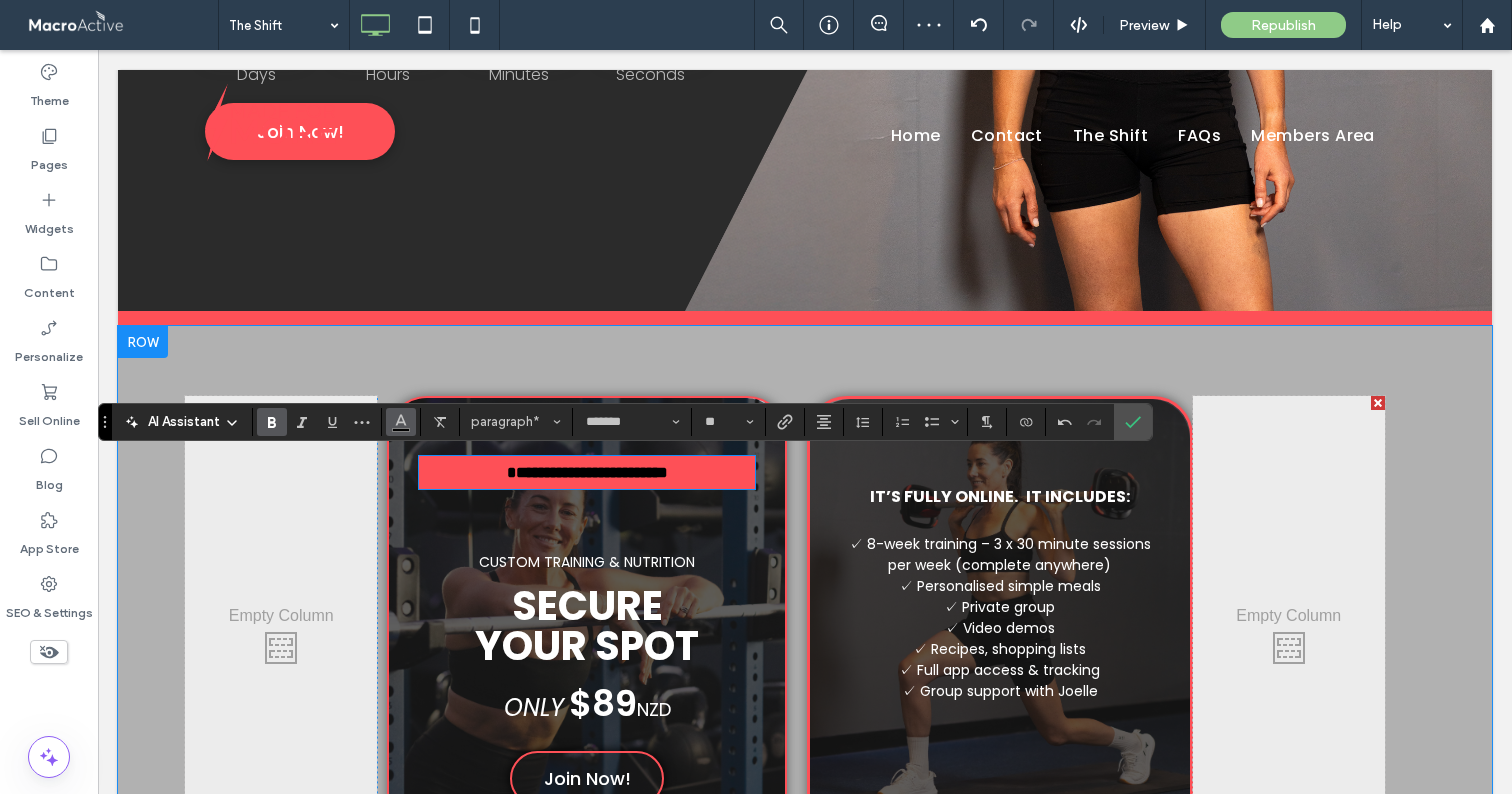 click at bounding box center [401, 420] 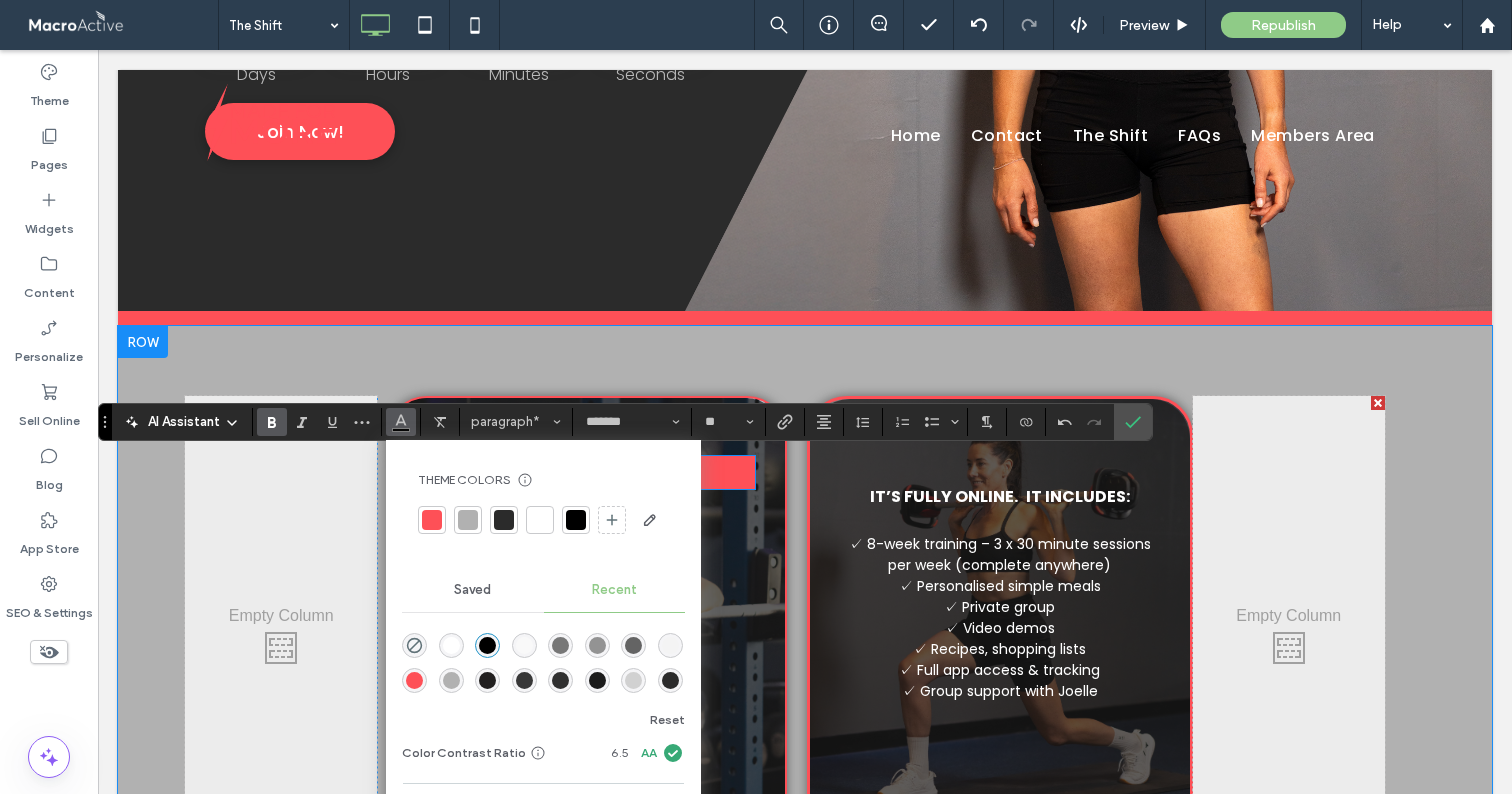click at bounding box center [540, 520] 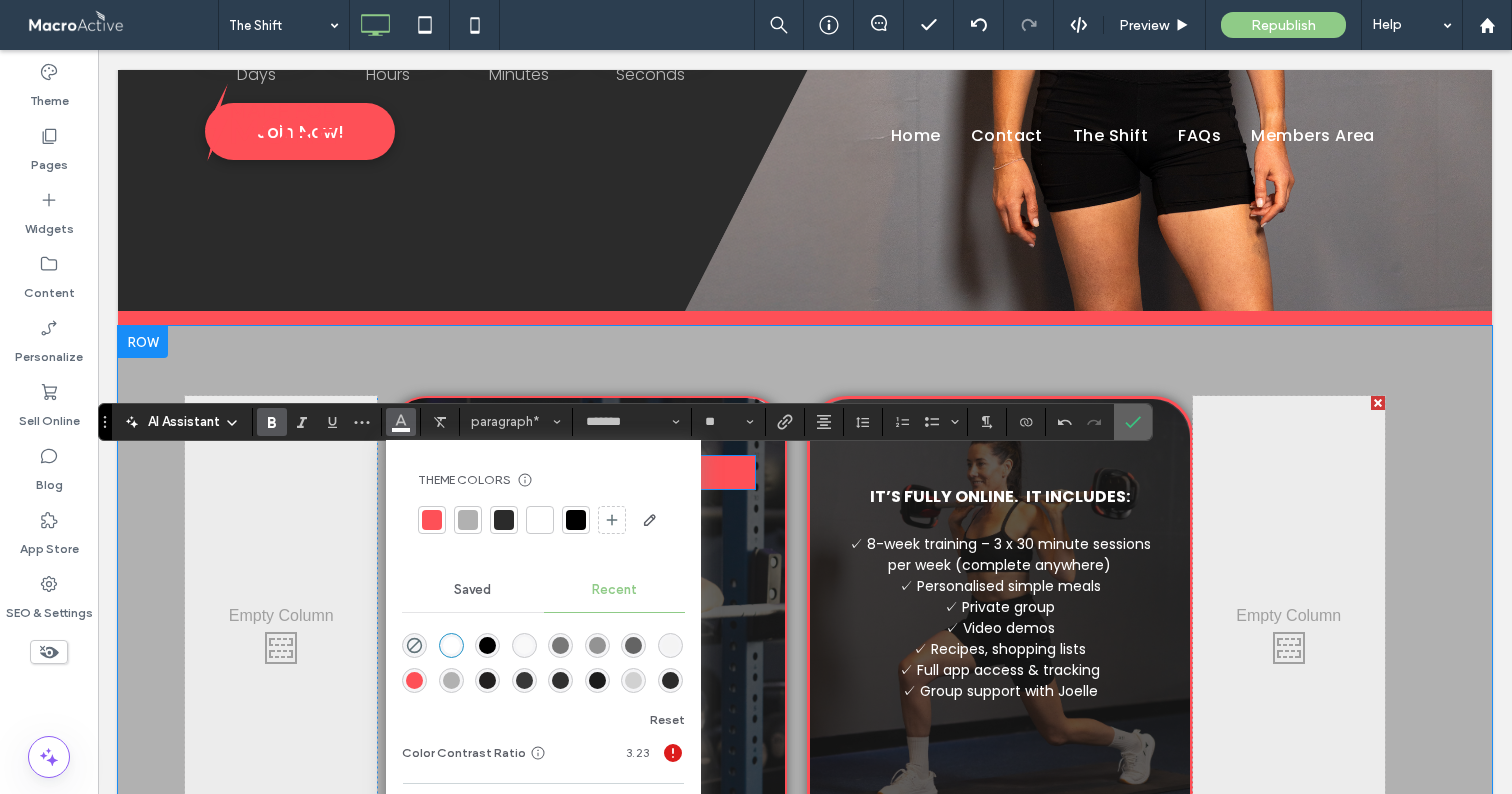 click 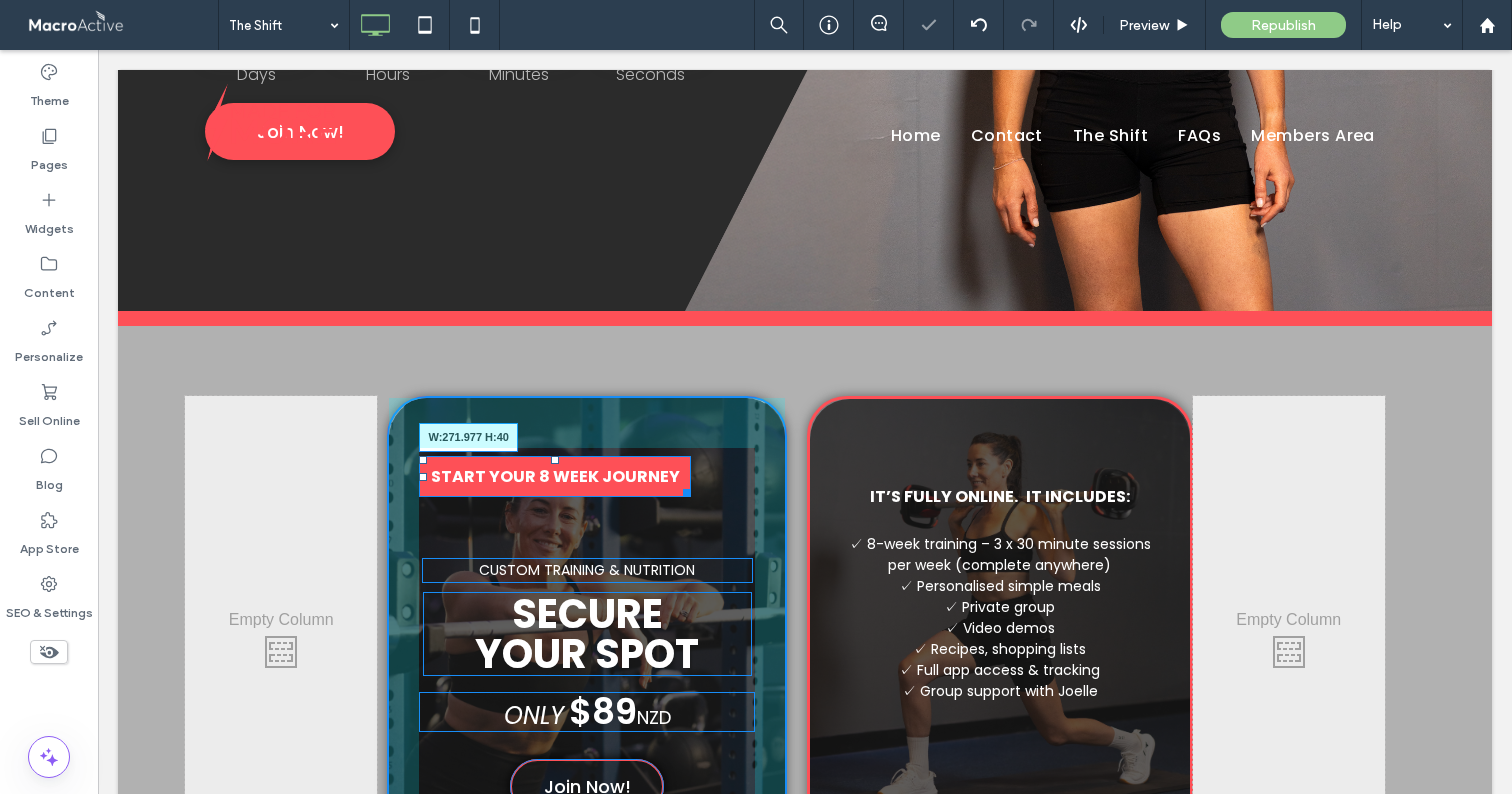 drag, startPoint x: 744, startPoint y: 490, endPoint x: 712, endPoint y: 489, distance: 32.01562 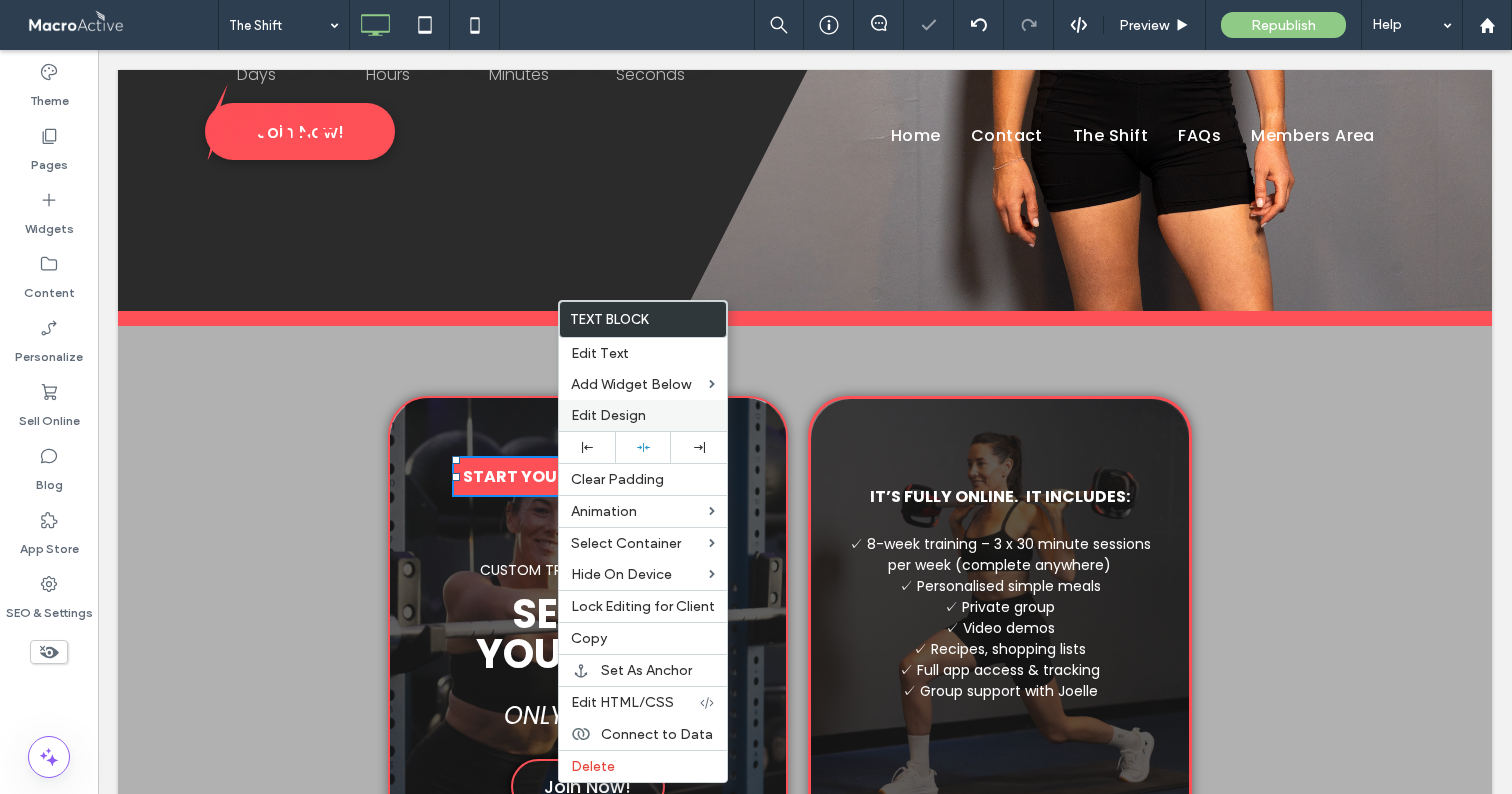 click on "Edit Design" at bounding box center [608, 415] 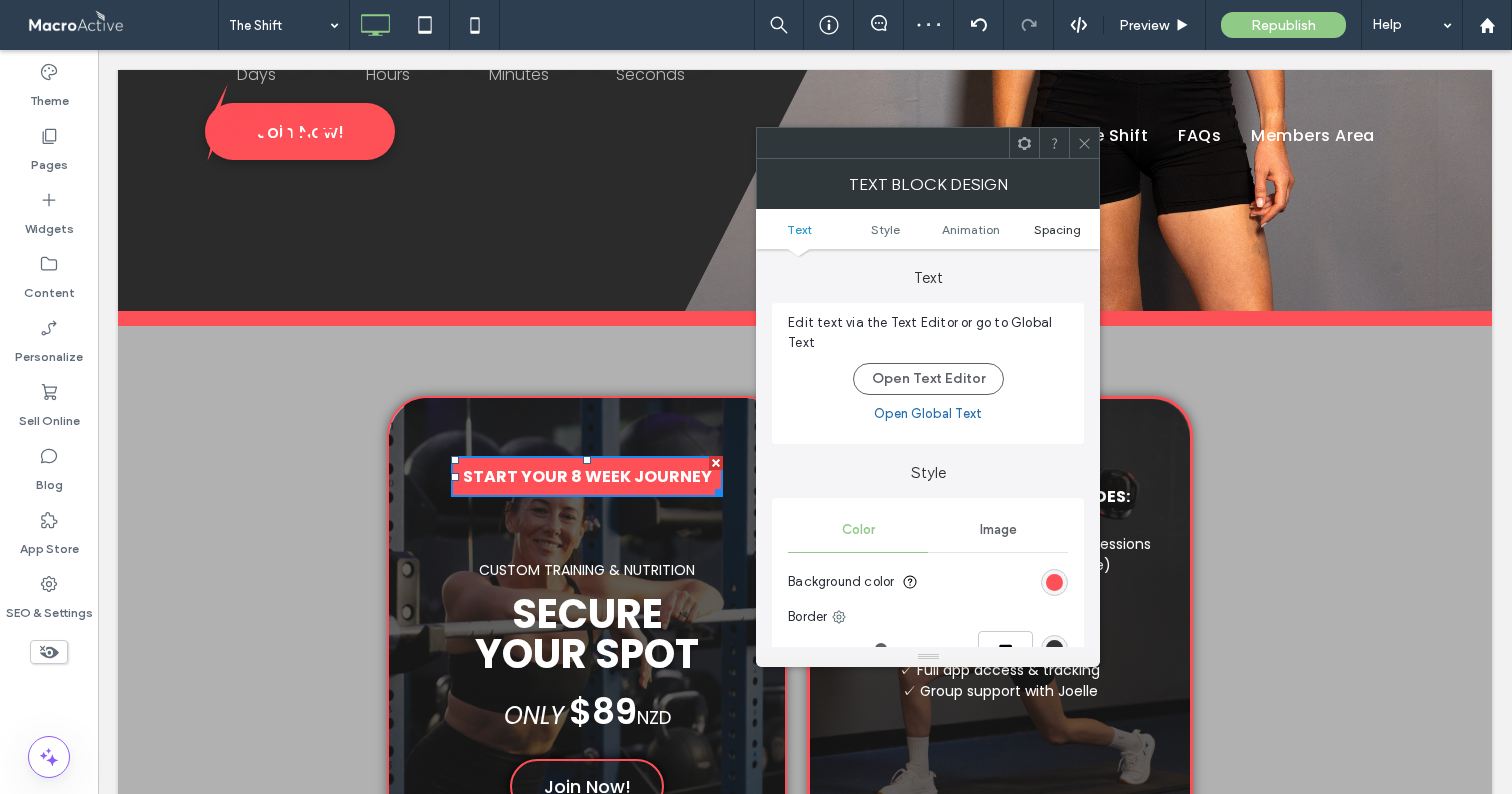 click on "Spacing" at bounding box center (1057, 229) 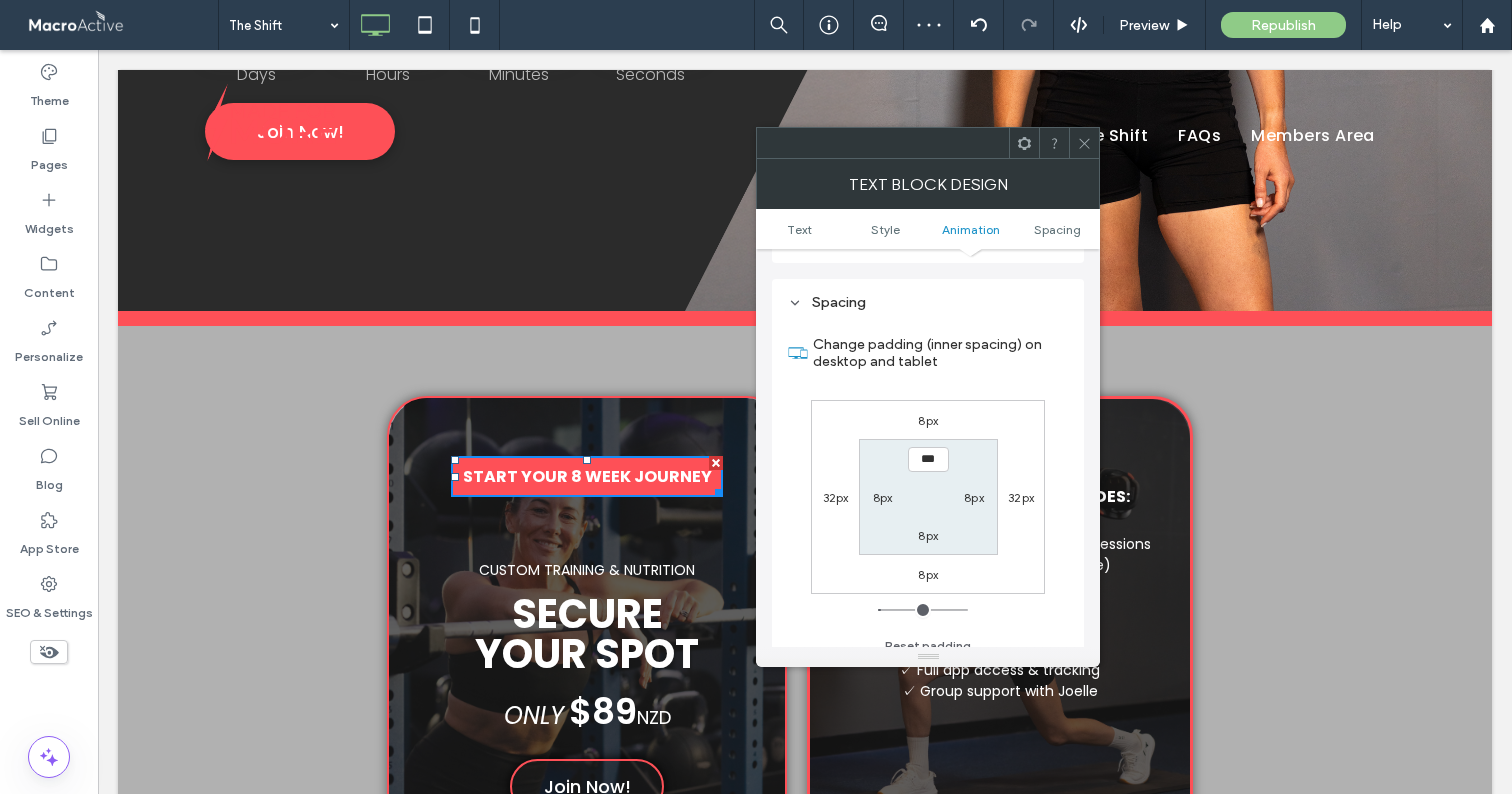 scroll, scrollTop: 574, scrollLeft: 0, axis: vertical 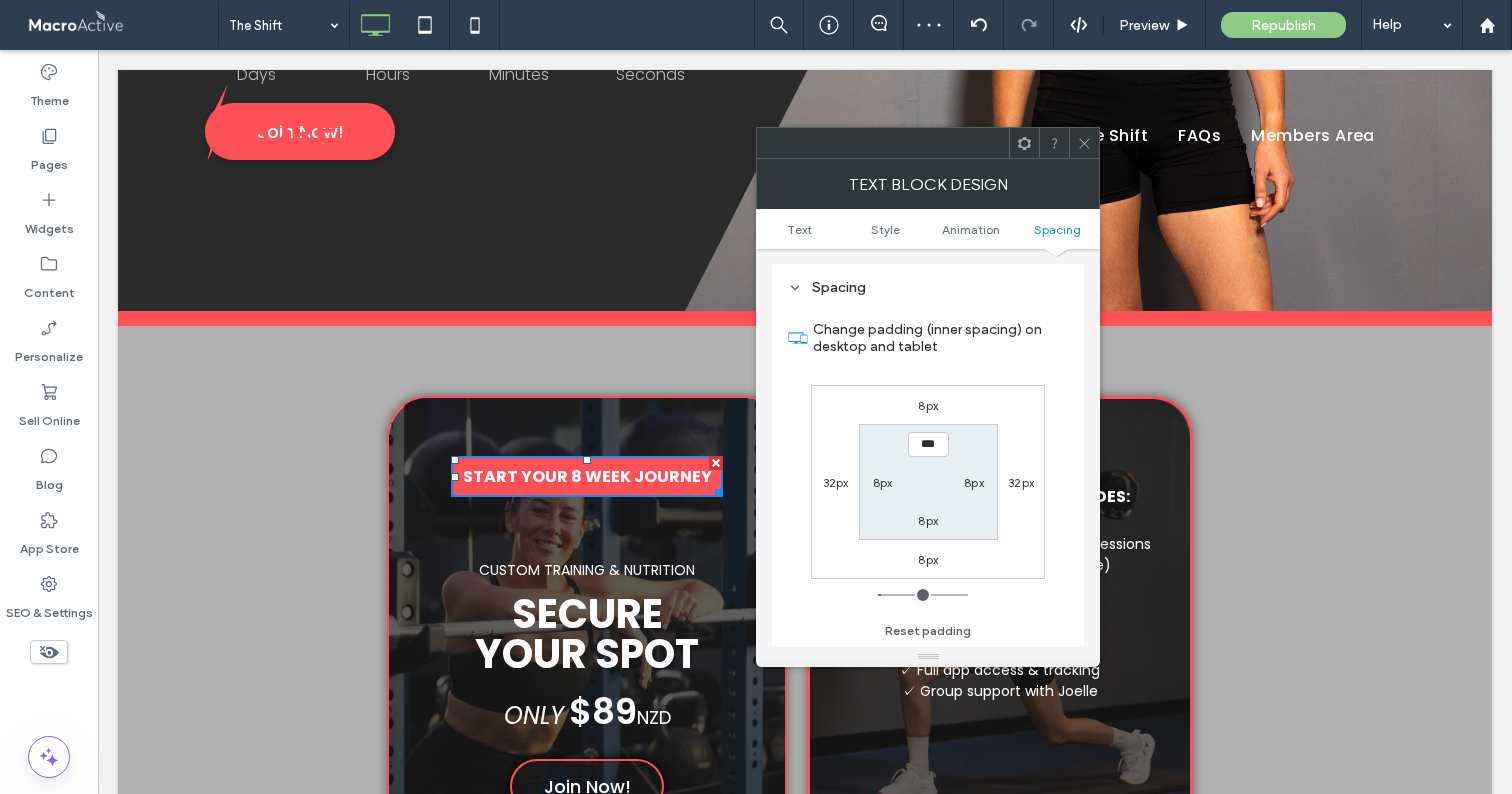 click on "8px" at bounding box center (928, 405) 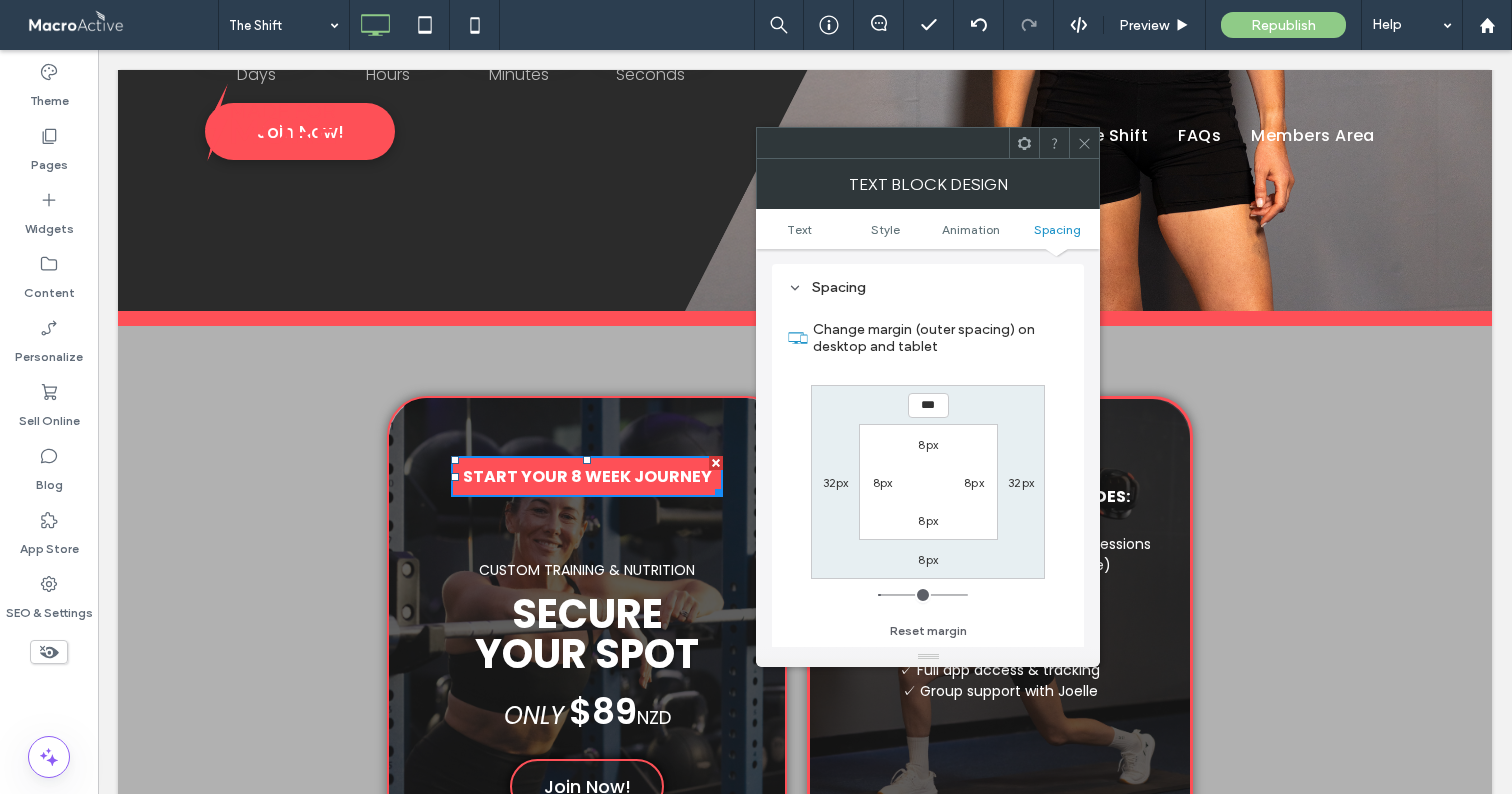 type on "***" 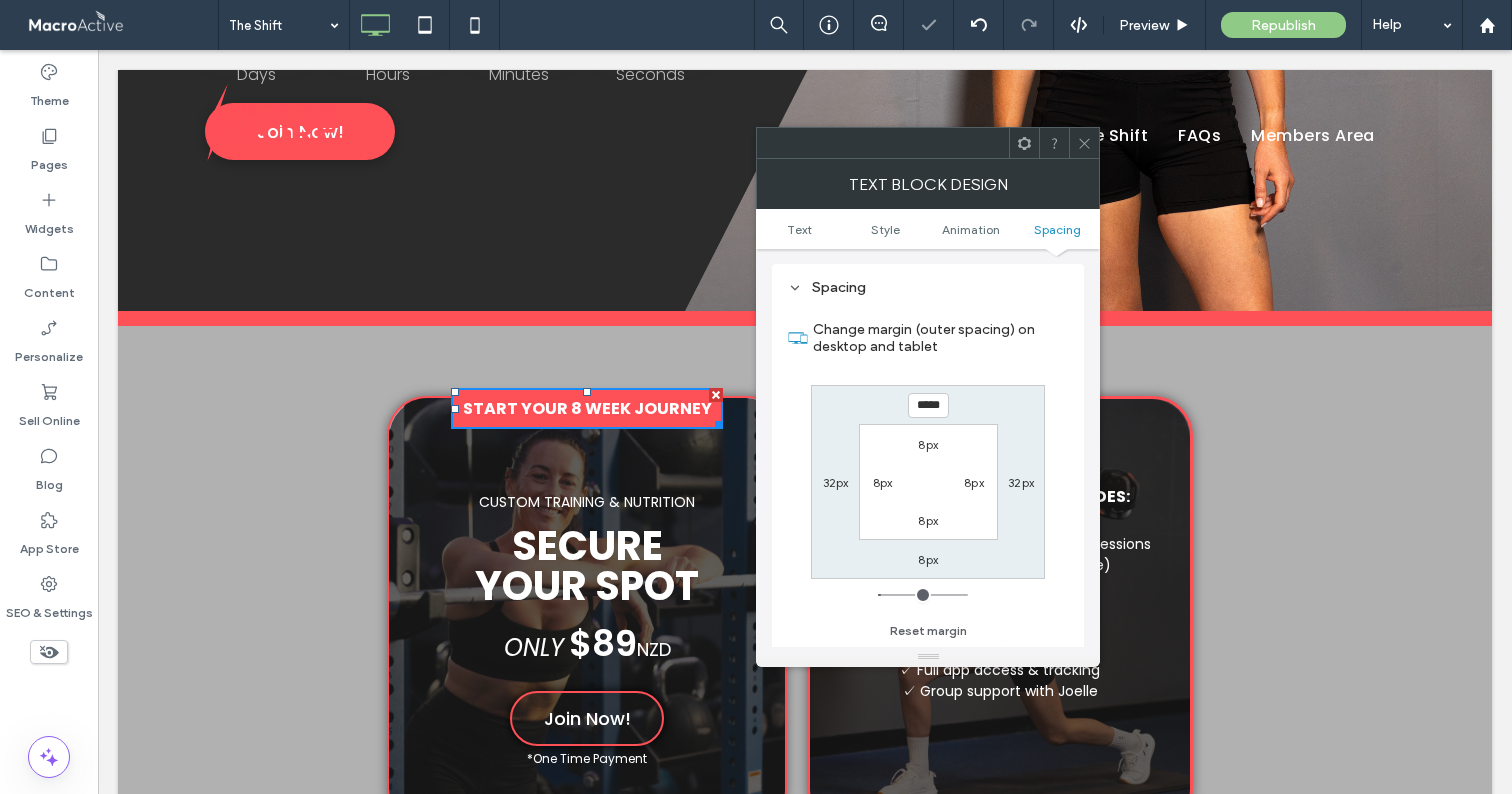 click on "*****" at bounding box center (928, 405) 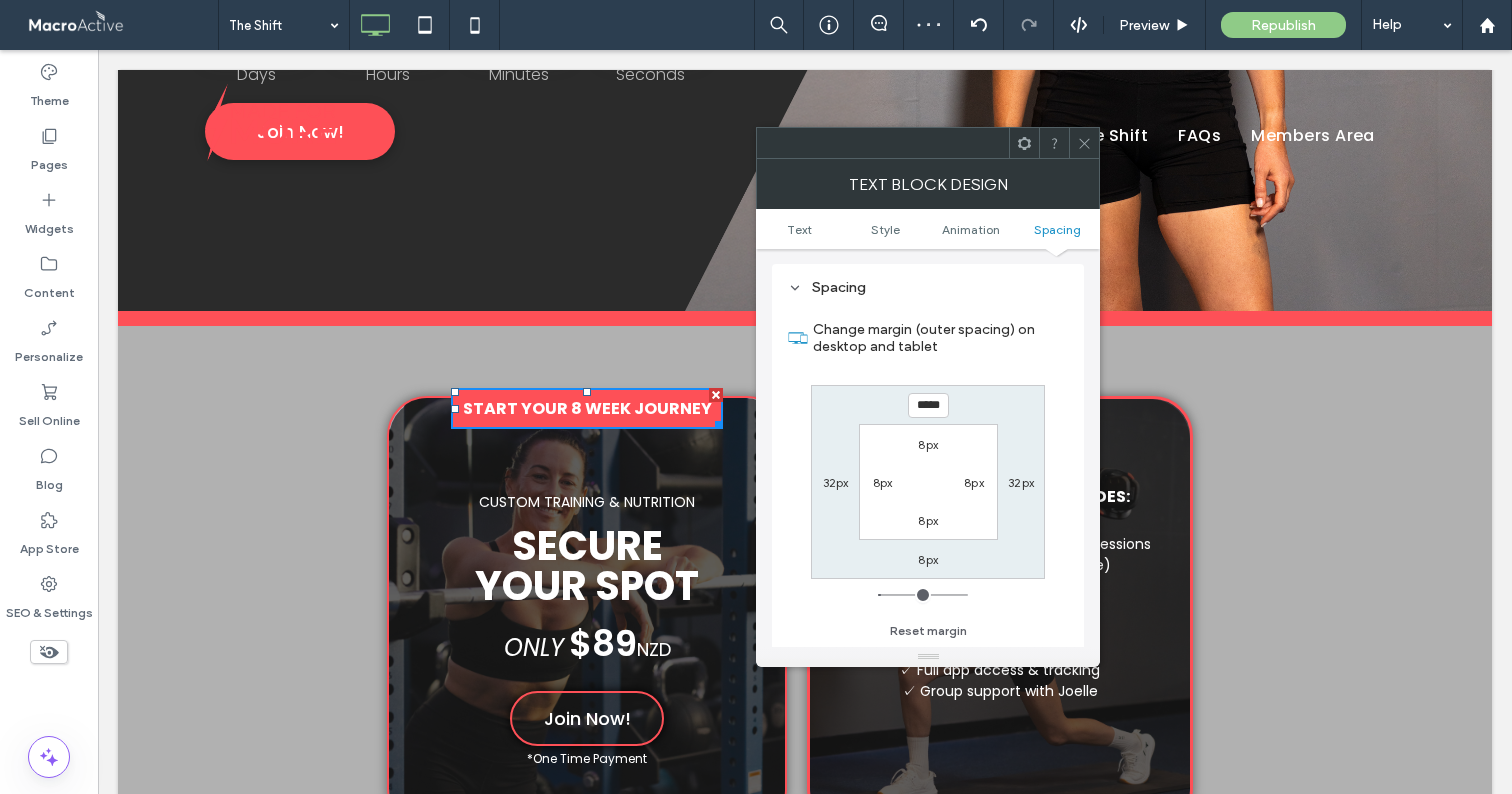 click on "***** 32px 8px 32px 8px 8px 8px 8px" at bounding box center [928, 482] 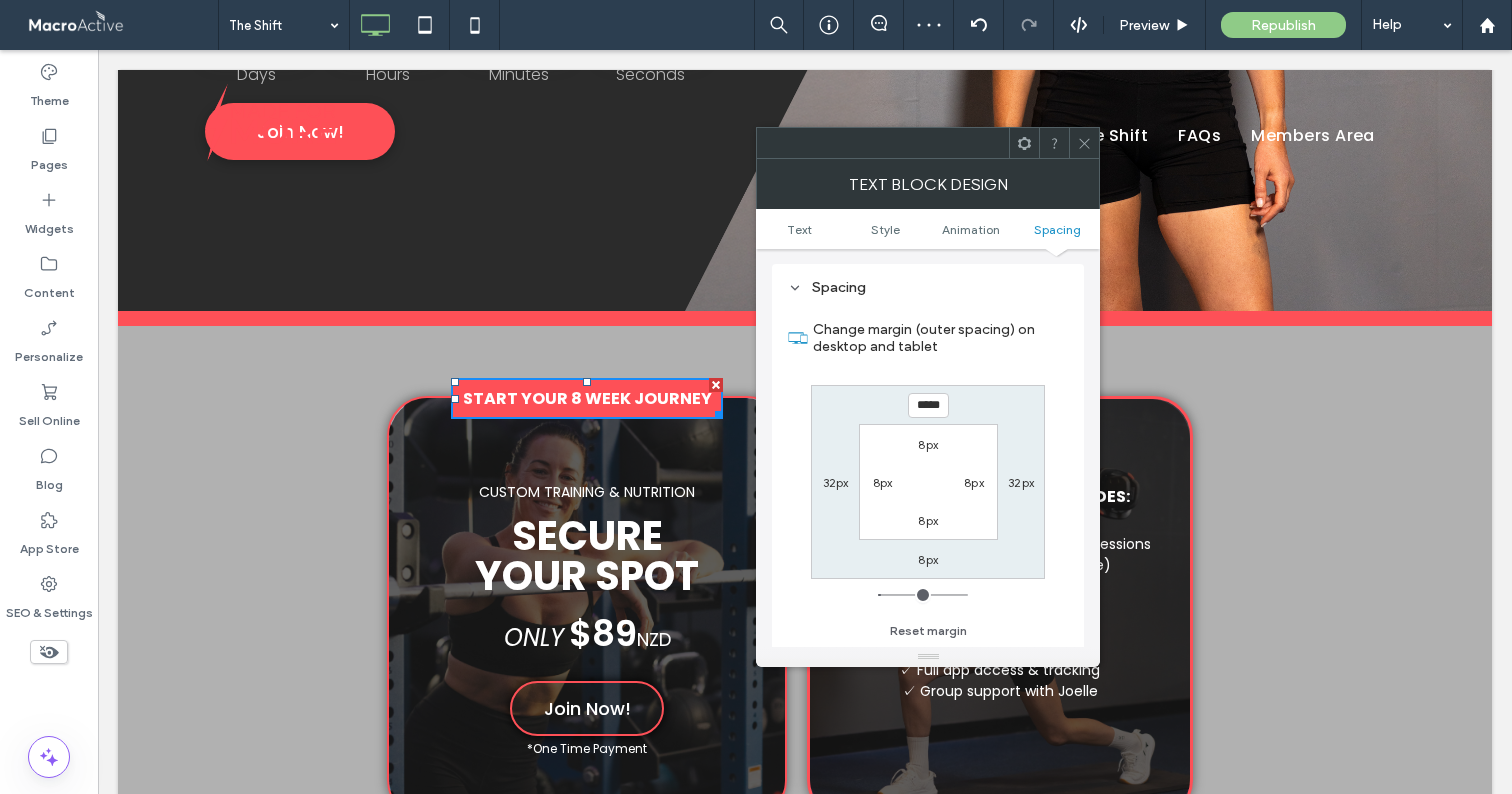 click 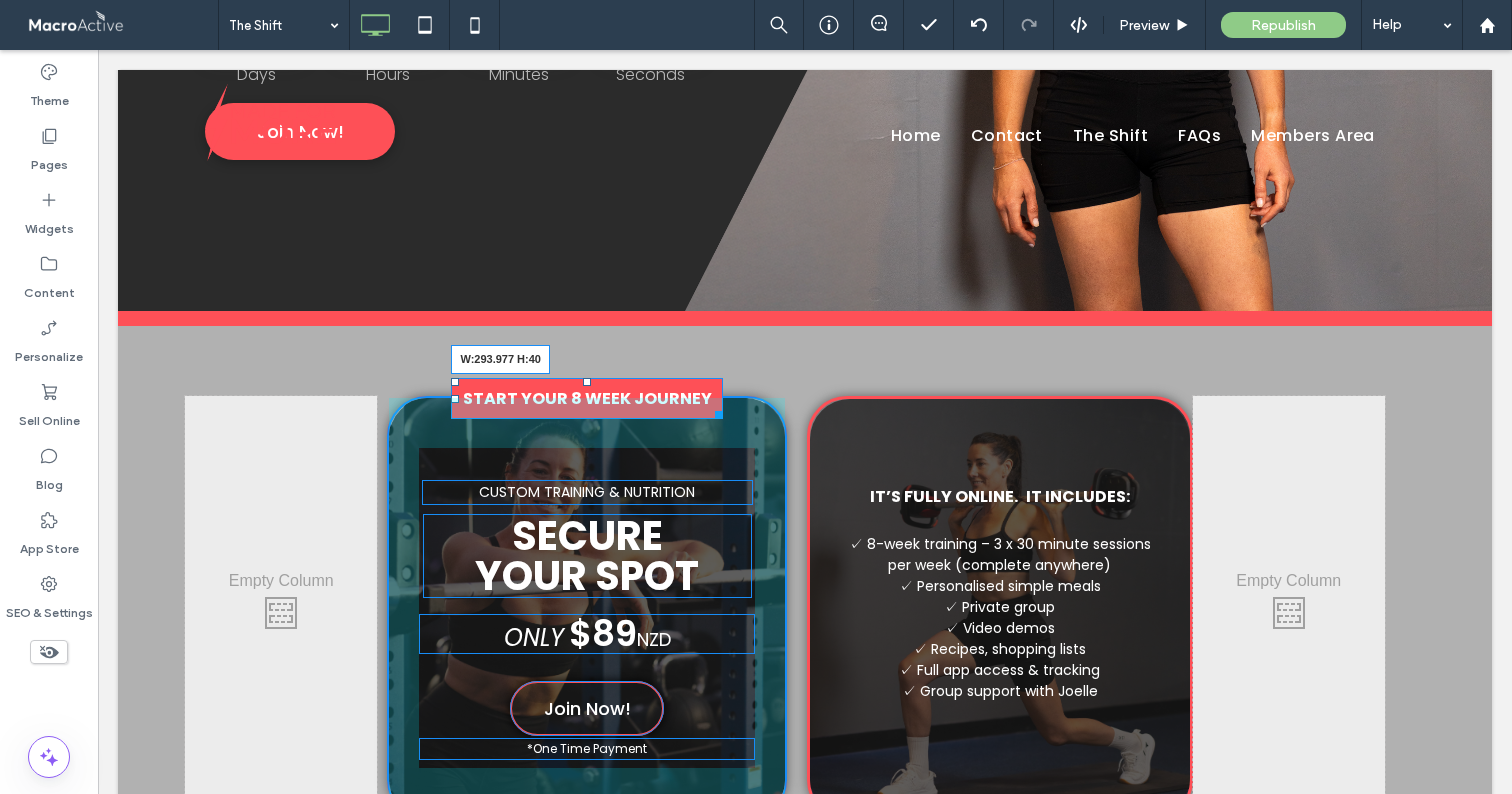 drag, startPoint x: 708, startPoint y: 406, endPoint x: 719, endPoint y: 403, distance: 11.401754 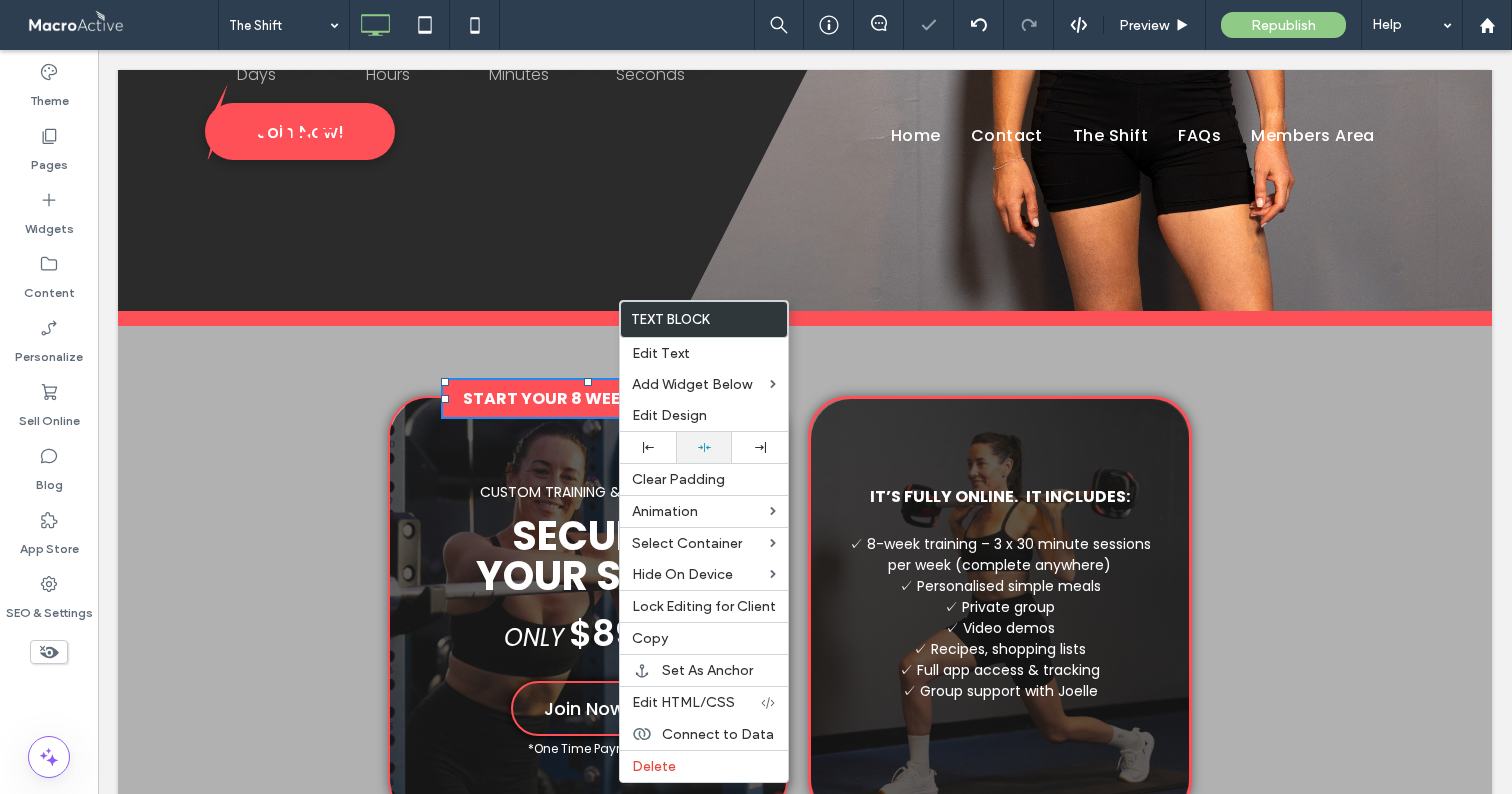 click 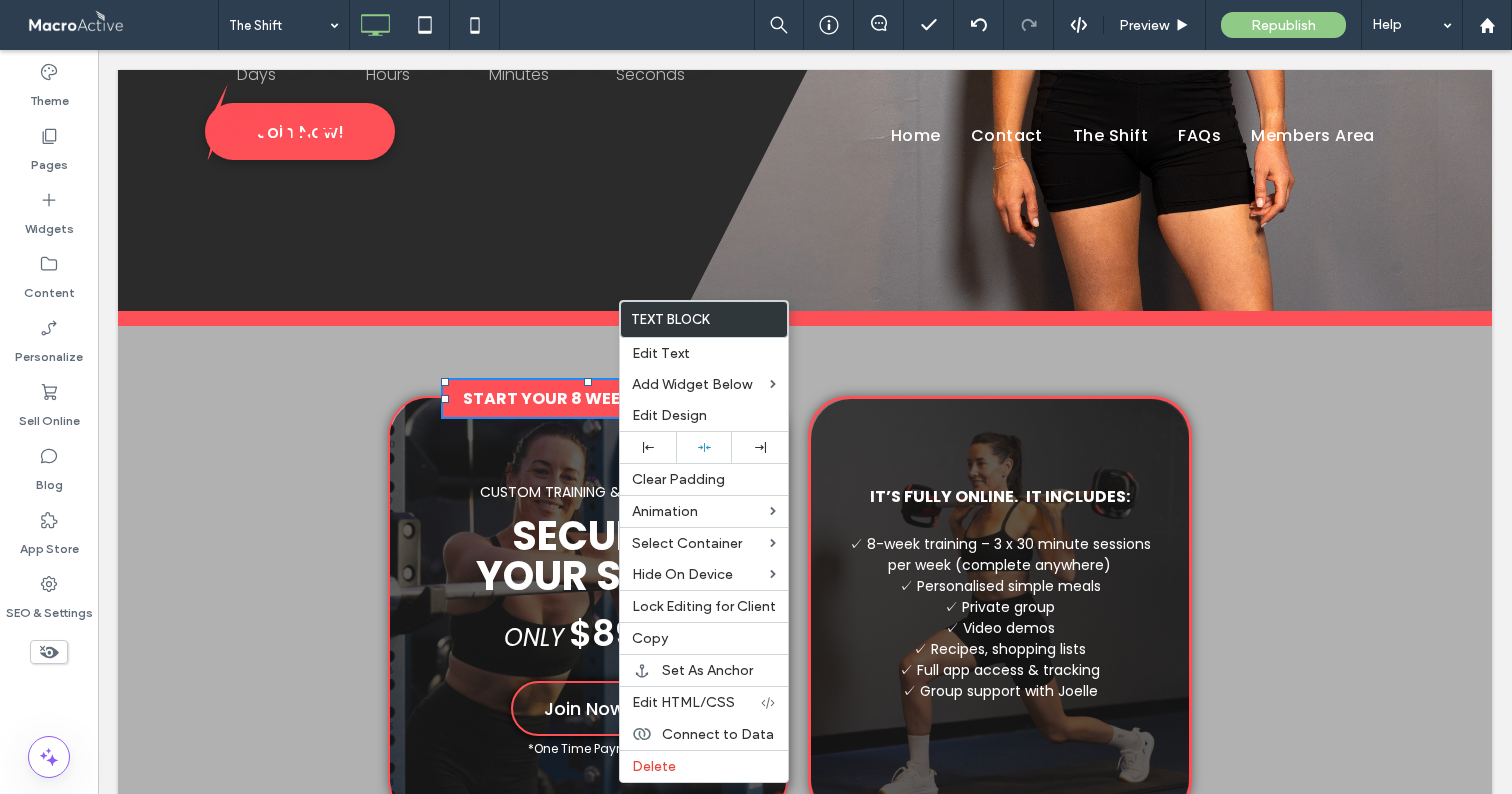 click on "THE
SHIFT
An 8-week shift in strength, energy, mindset
START:
JULY 21 - Sept 21
09
:
01
:
30
:
38
Days
Hours
Minutes
Seconds
Countdown finished!
Join Now!
Click To Paste
Row + Add Section" at bounding box center (805, -76) 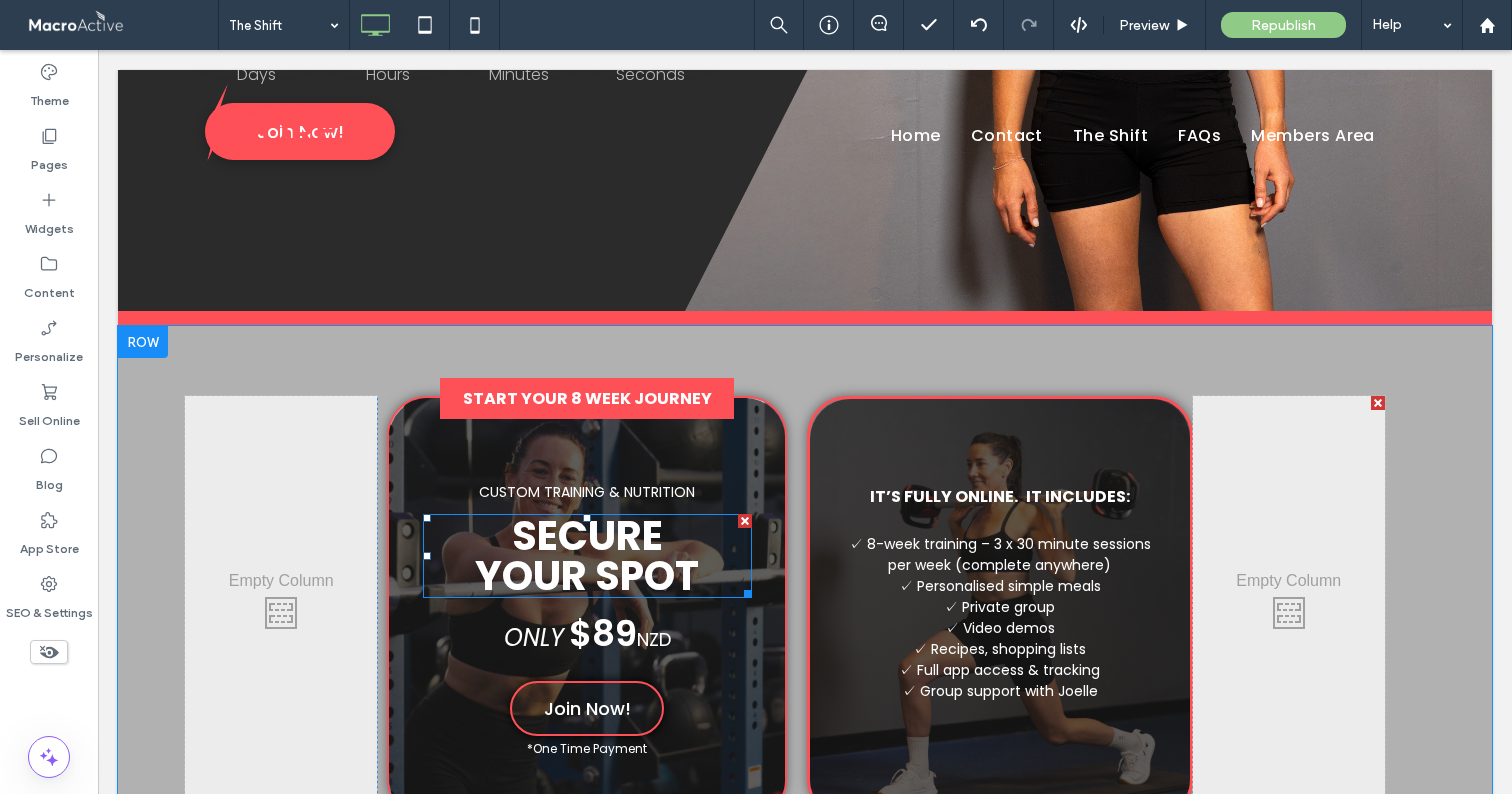 click on "YOUR SPOT" at bounding box center (587, 576) 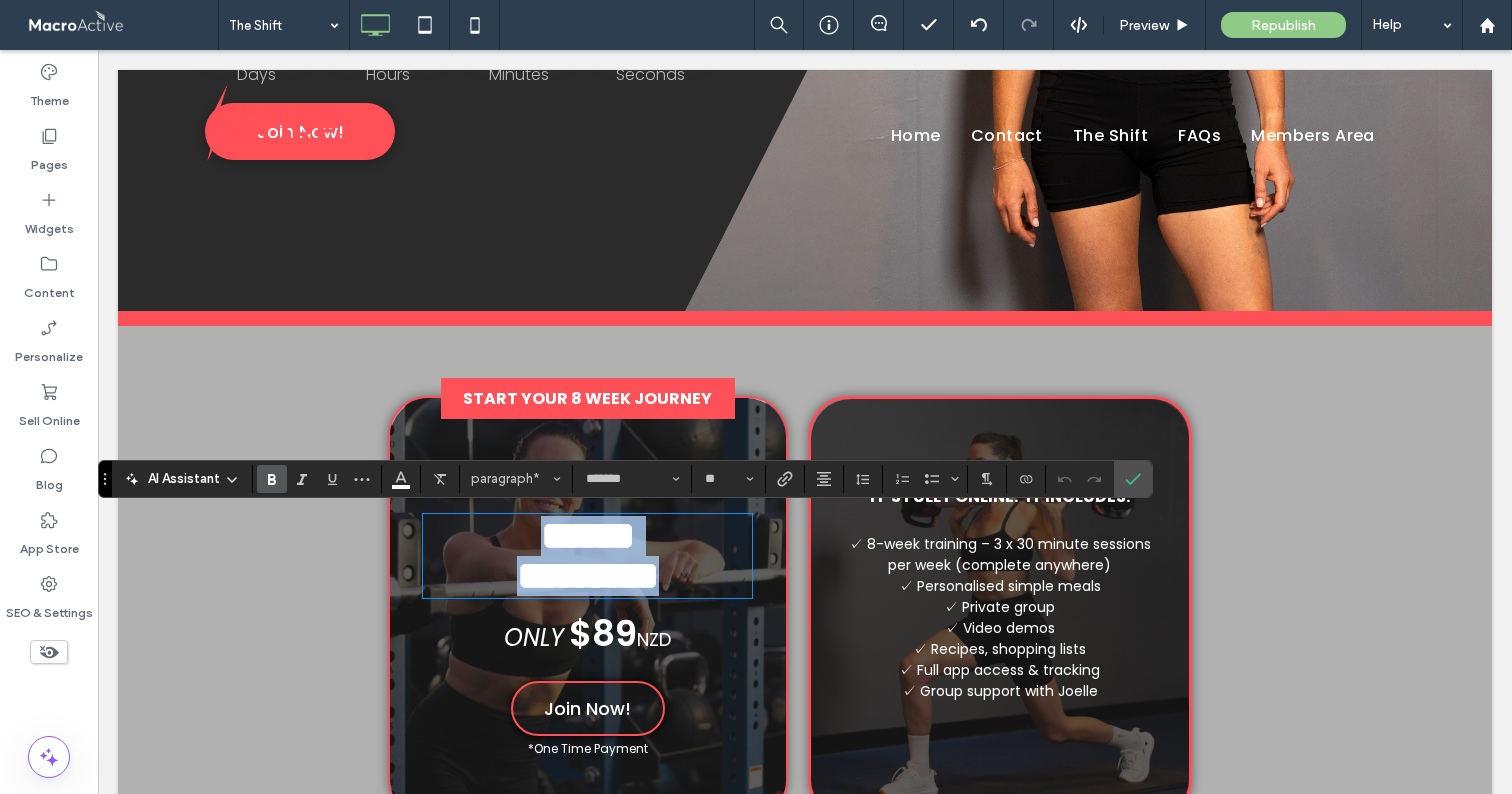 click on "*********" at bounding box center (588, 575) 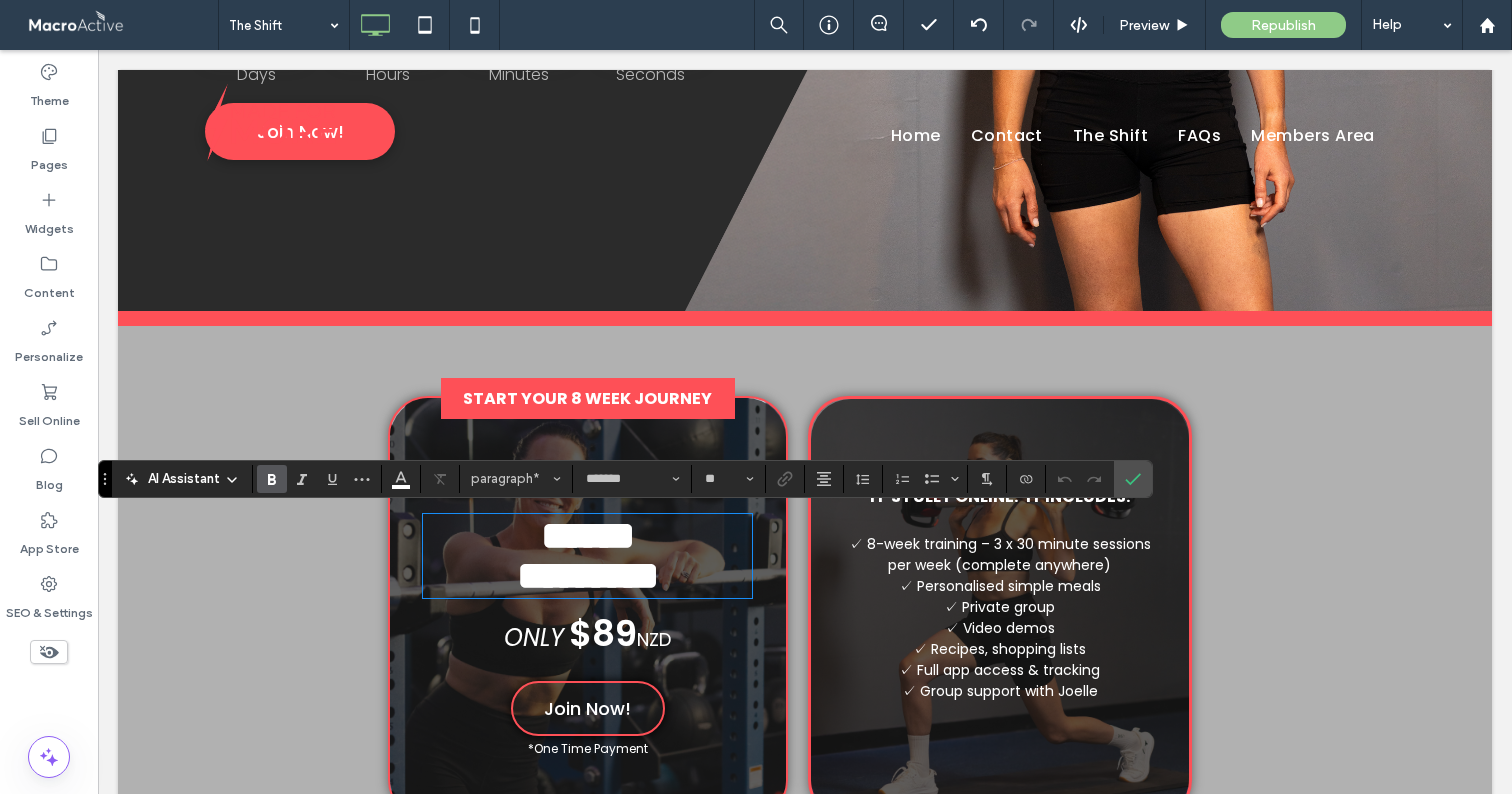 scroll, scrollTop: 8, scrollLeft: 0, axis: vertical 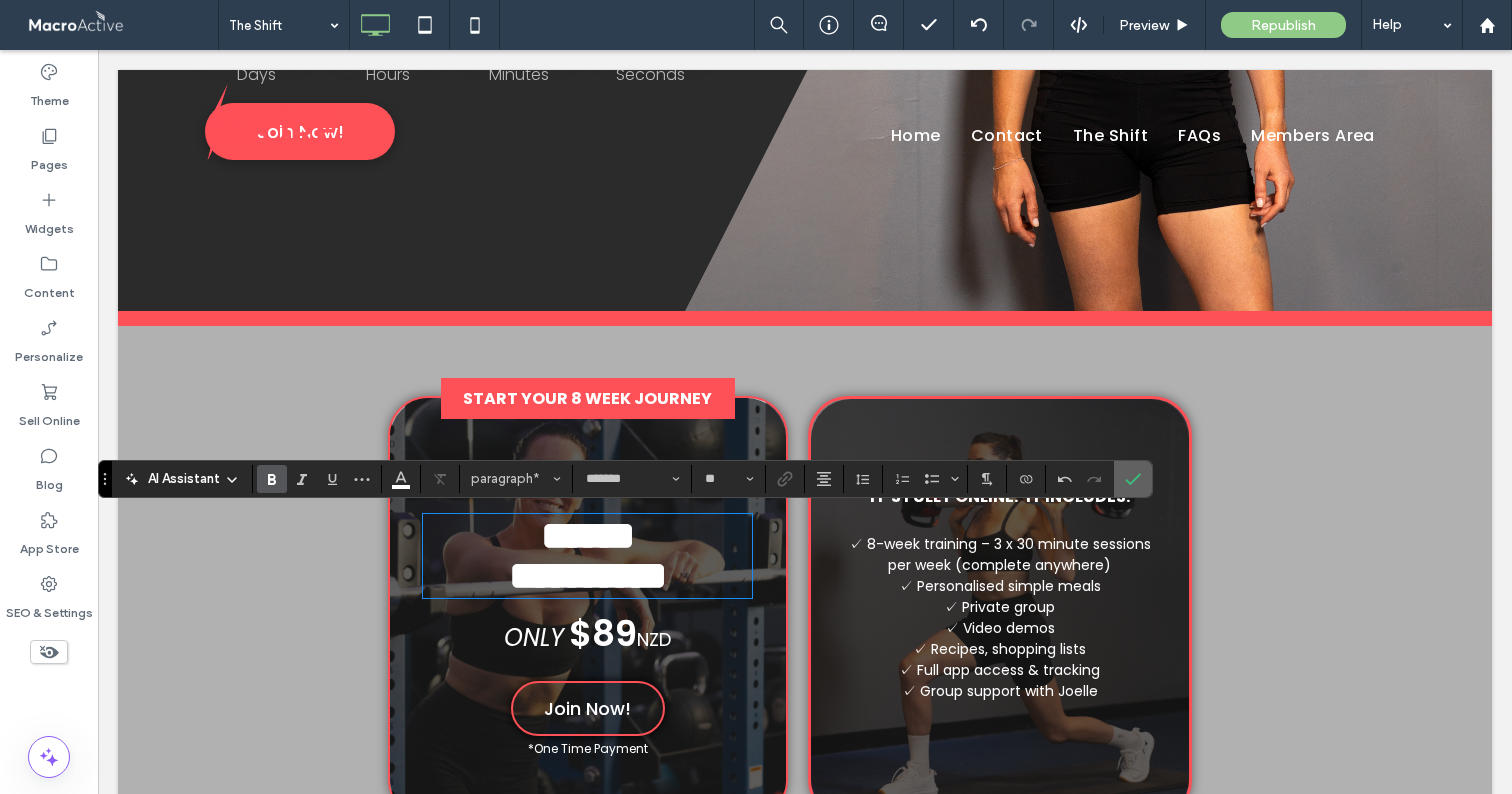 click 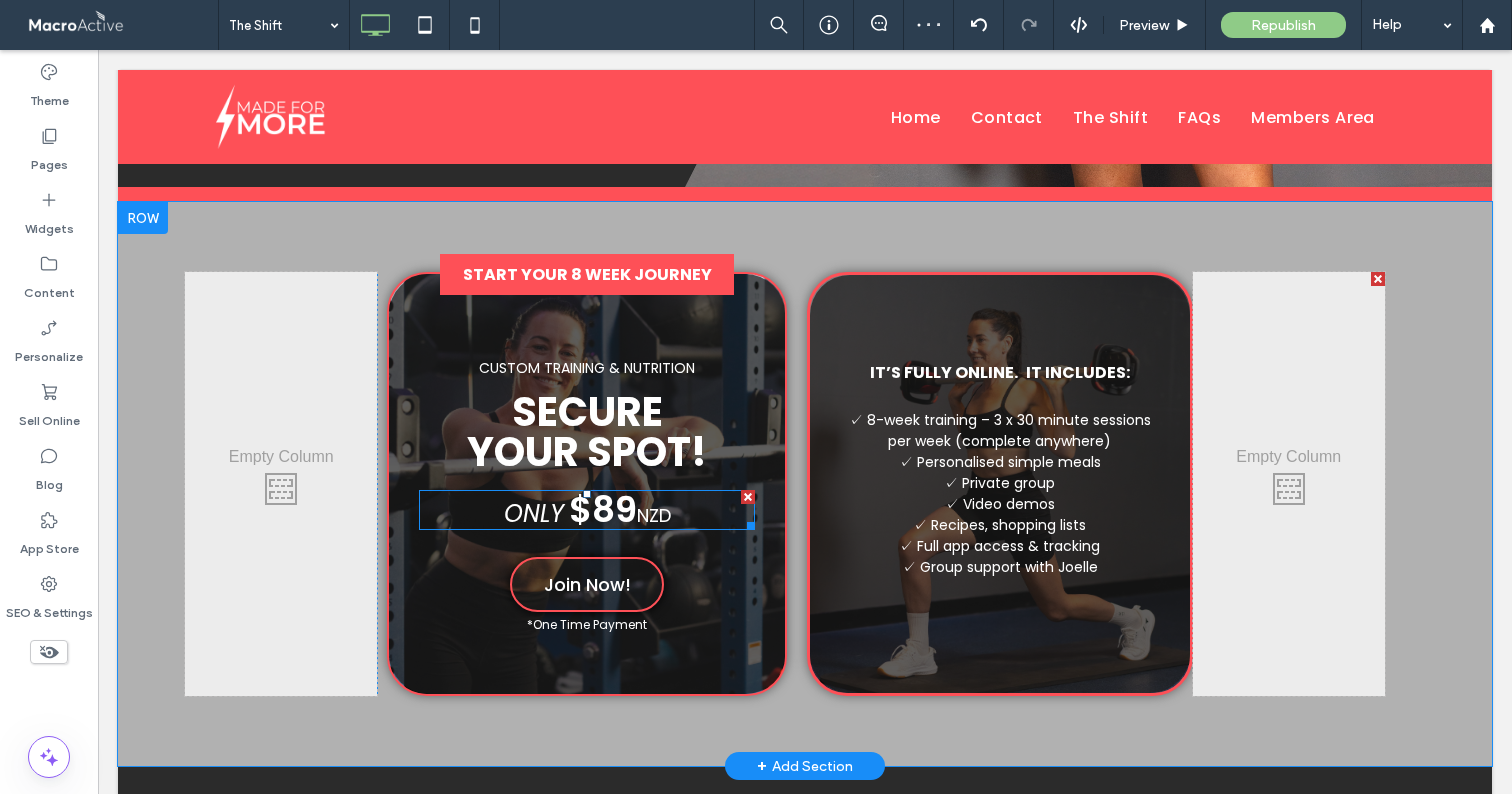 scroll, scrollTop: 658, scrollLeft: 0, axis: vertical 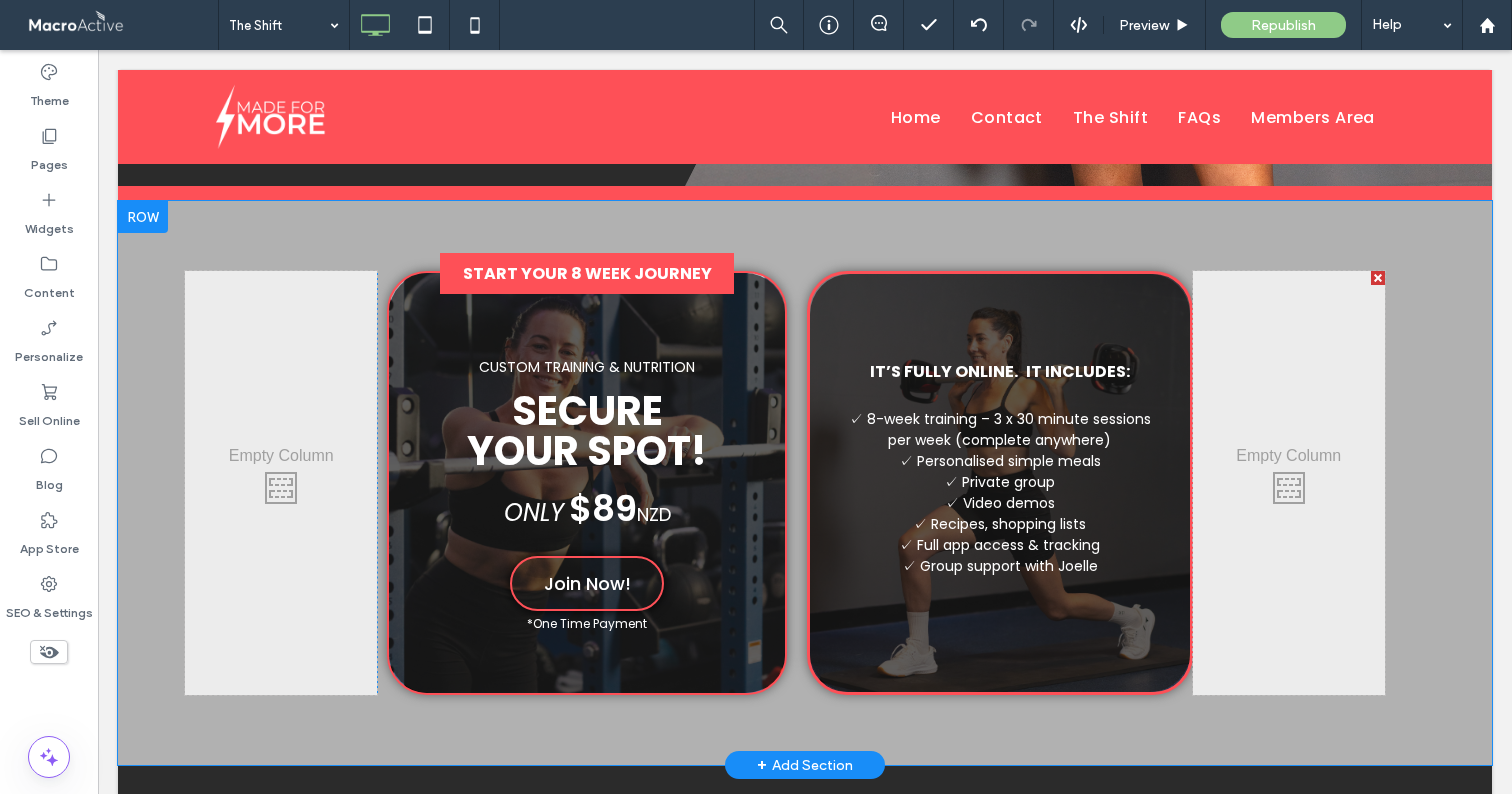 click on "It’s fully online.
It includes: ✓ 8-week training – 3 x 30 minute sessions per week (complete anywhere) ✓ Personalised simple meals ✓ Private group ✓ Video demos ✓ Recipes, shopping lists ✓ Full app access & tracking ✓ Group support with Joelle
Click To Paste" at bounding box center (999, 483) 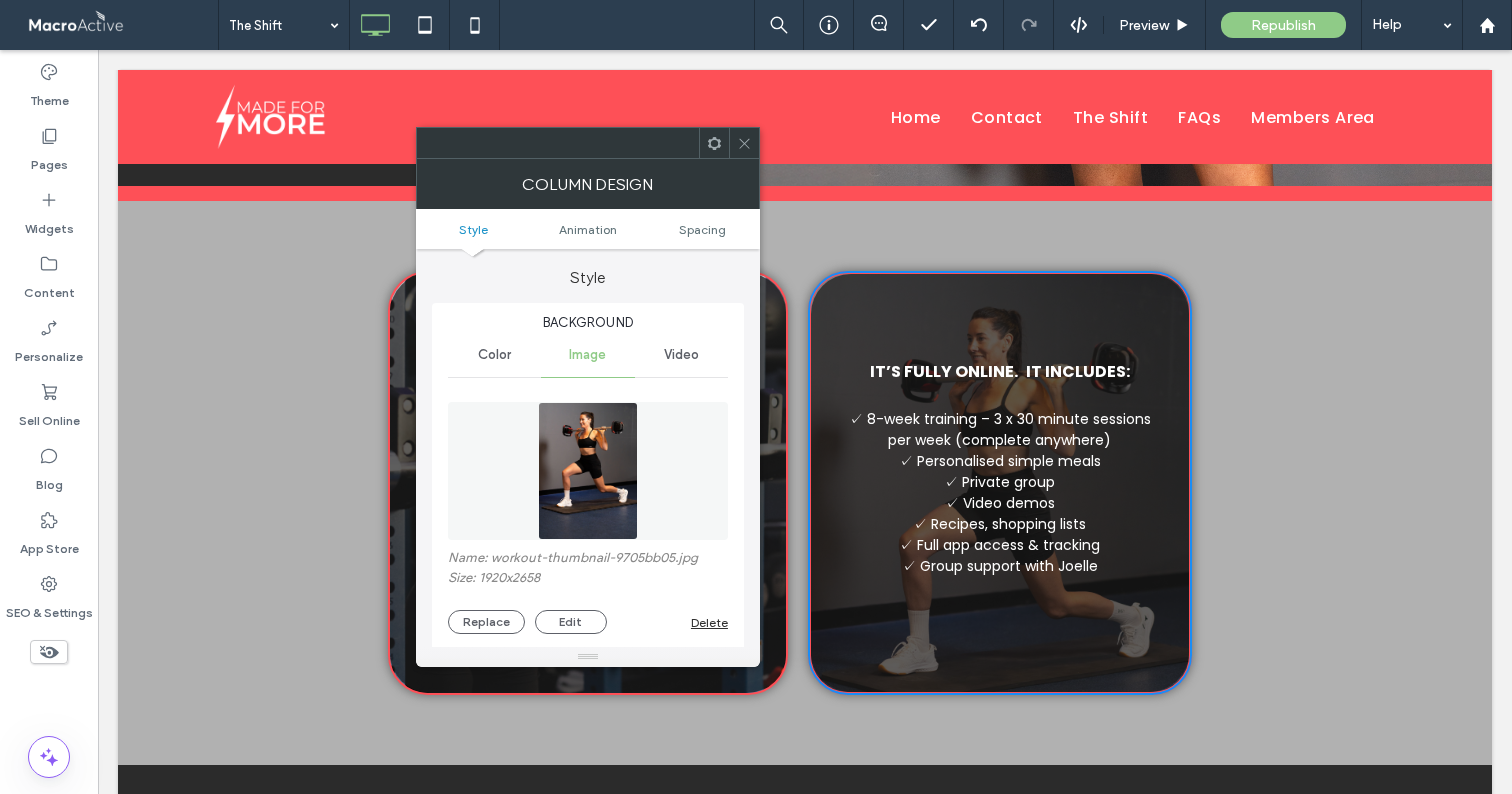 type on "**" 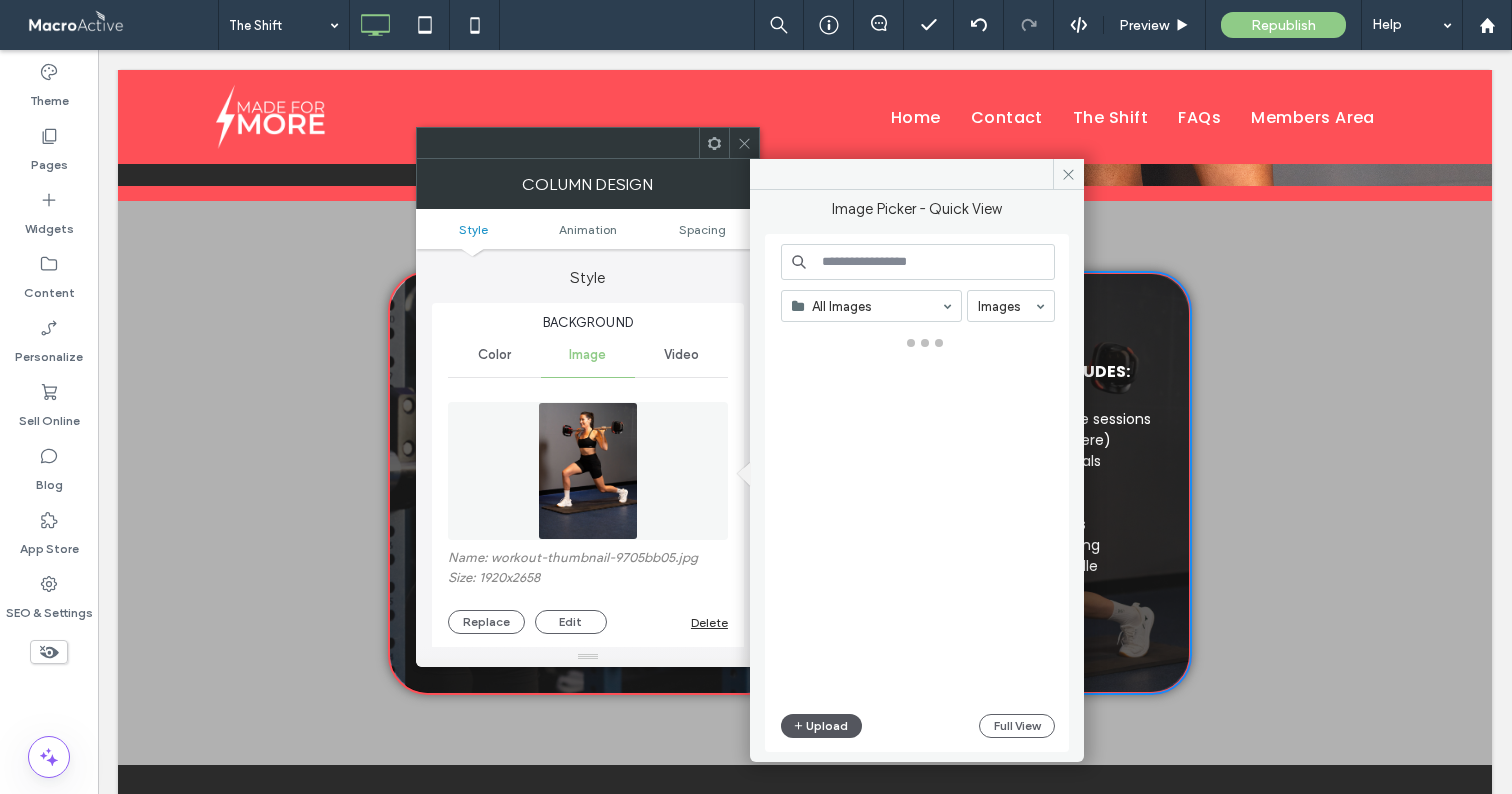 click on "Upload" at bounding box center [822, 726] 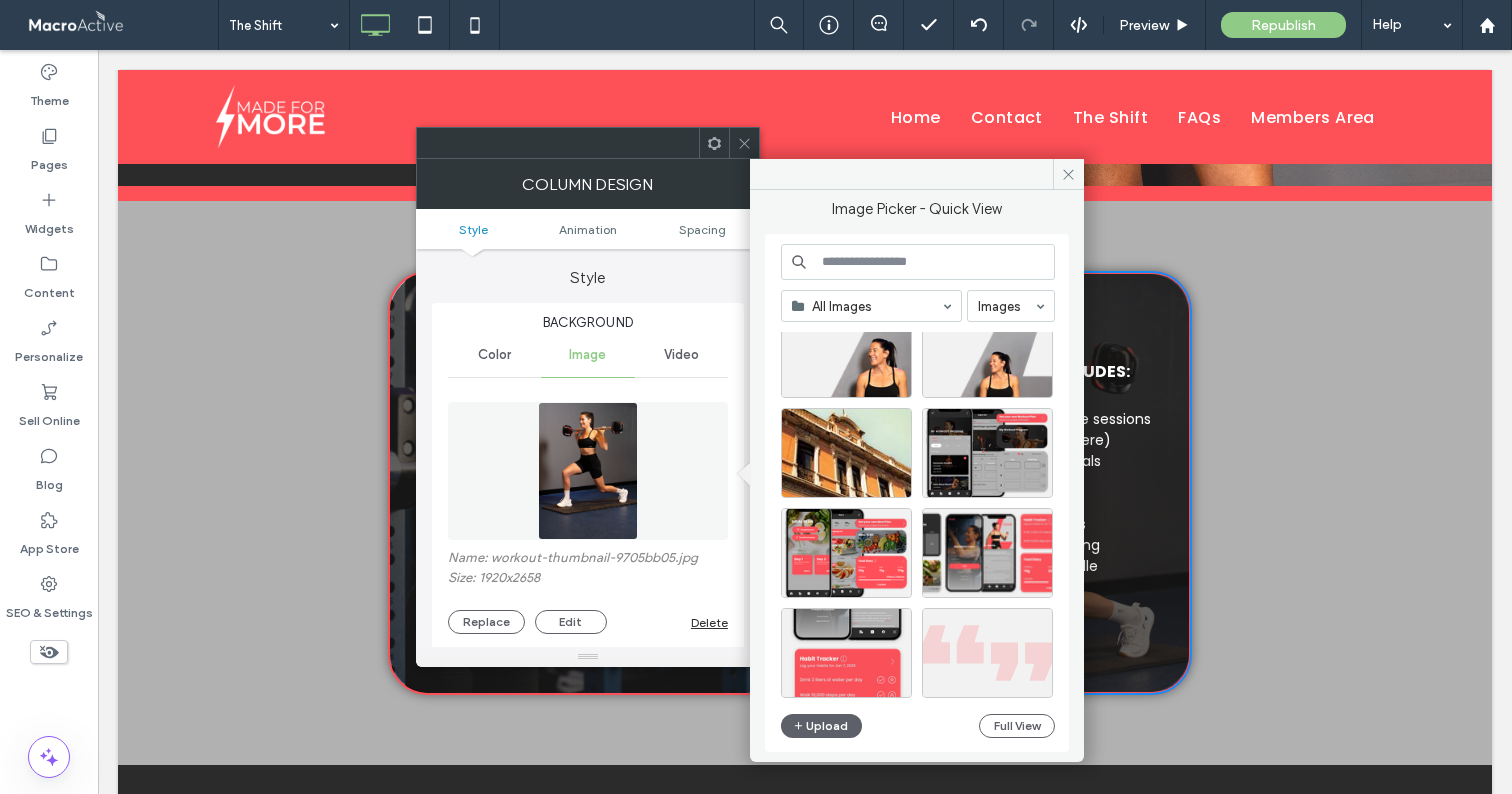scroll, scrollTop: 412, scrollLeft: 0, axis: vertical 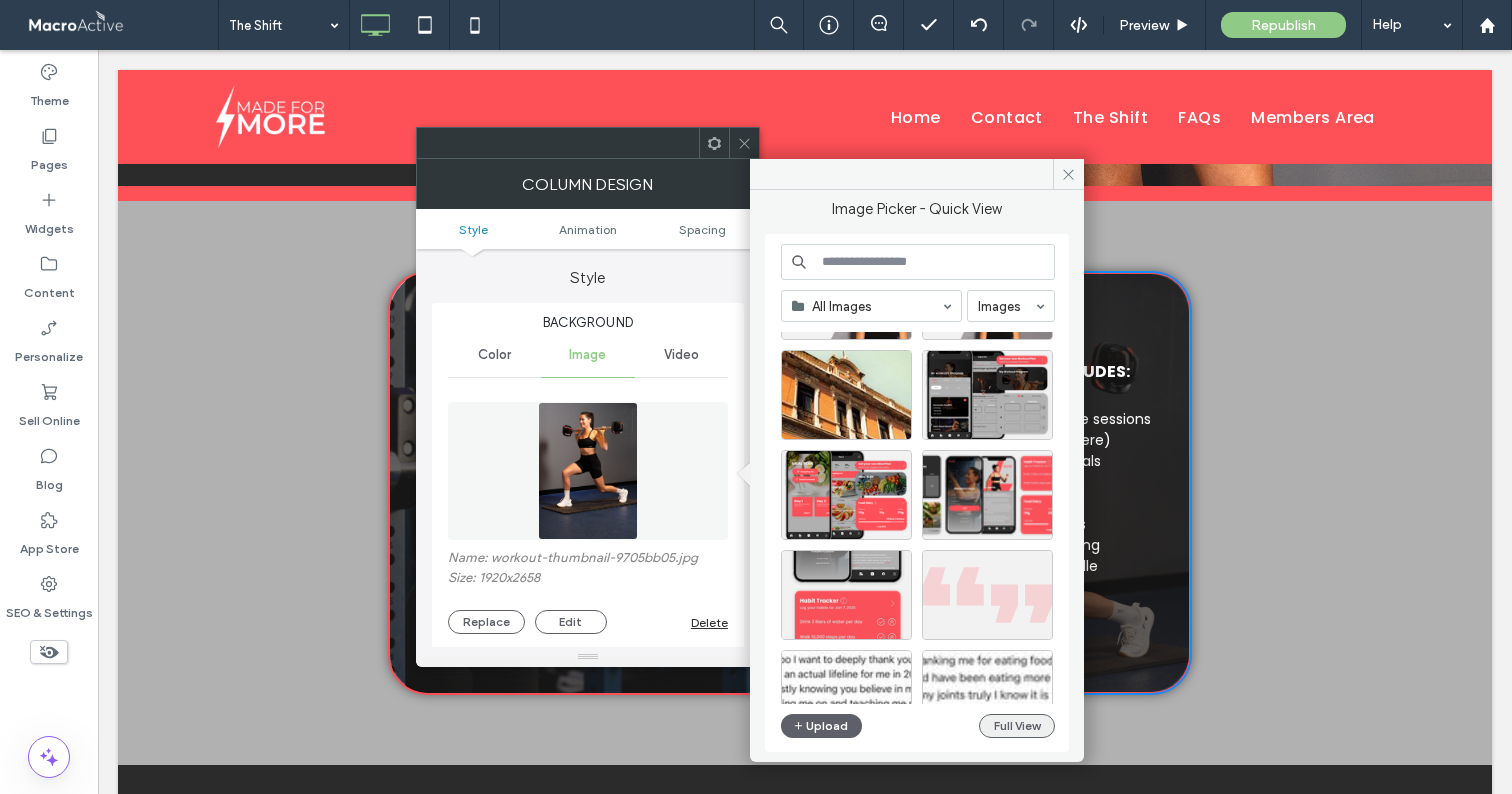 click on "Full View" at bounding box center (1017, 726) 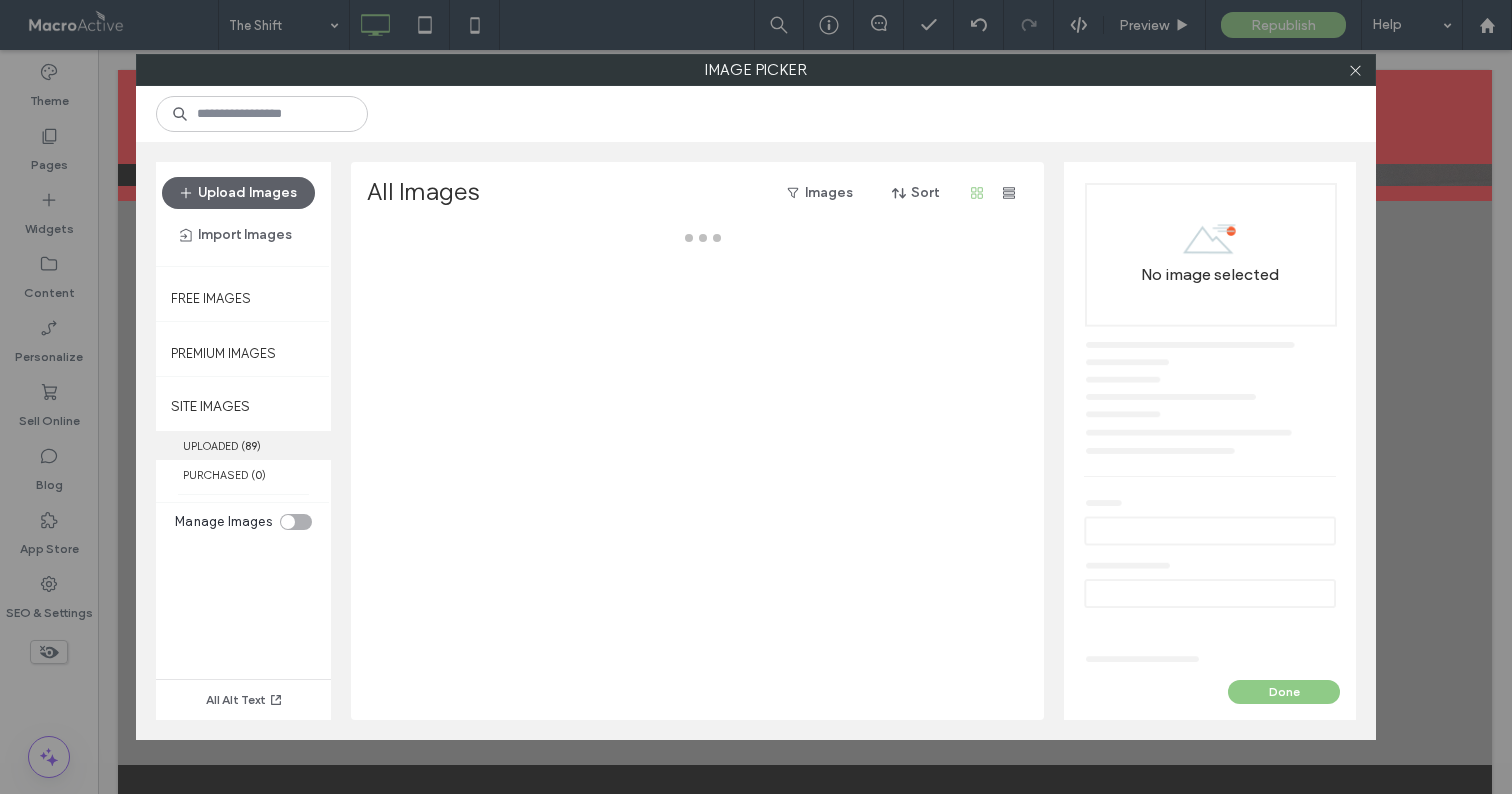 click on "UPLOADED ( 89 )" at bounding box center (243, 445) 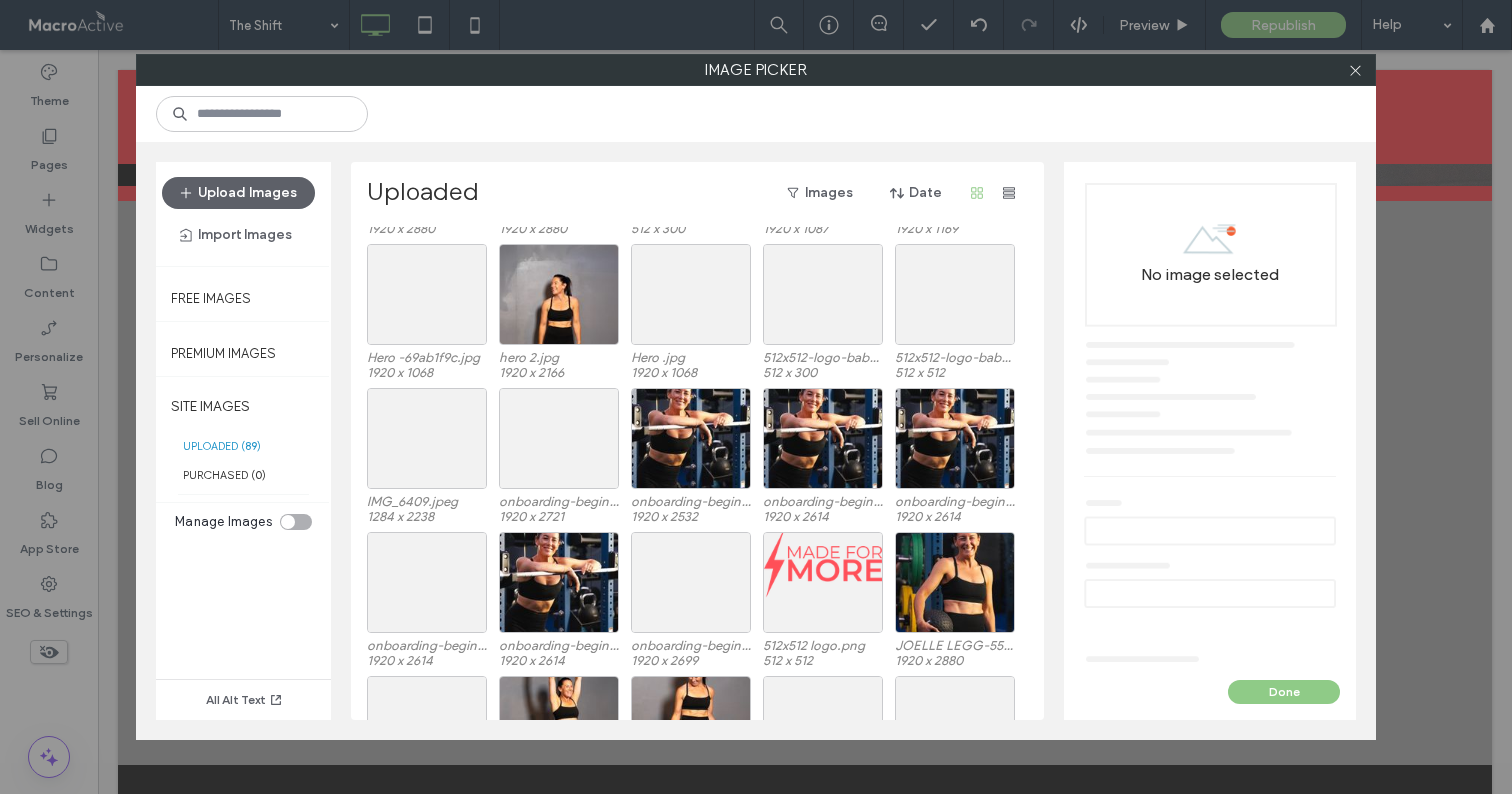 scroll, scrollTop: 1667, scrollLeft: 0, axis: vertical 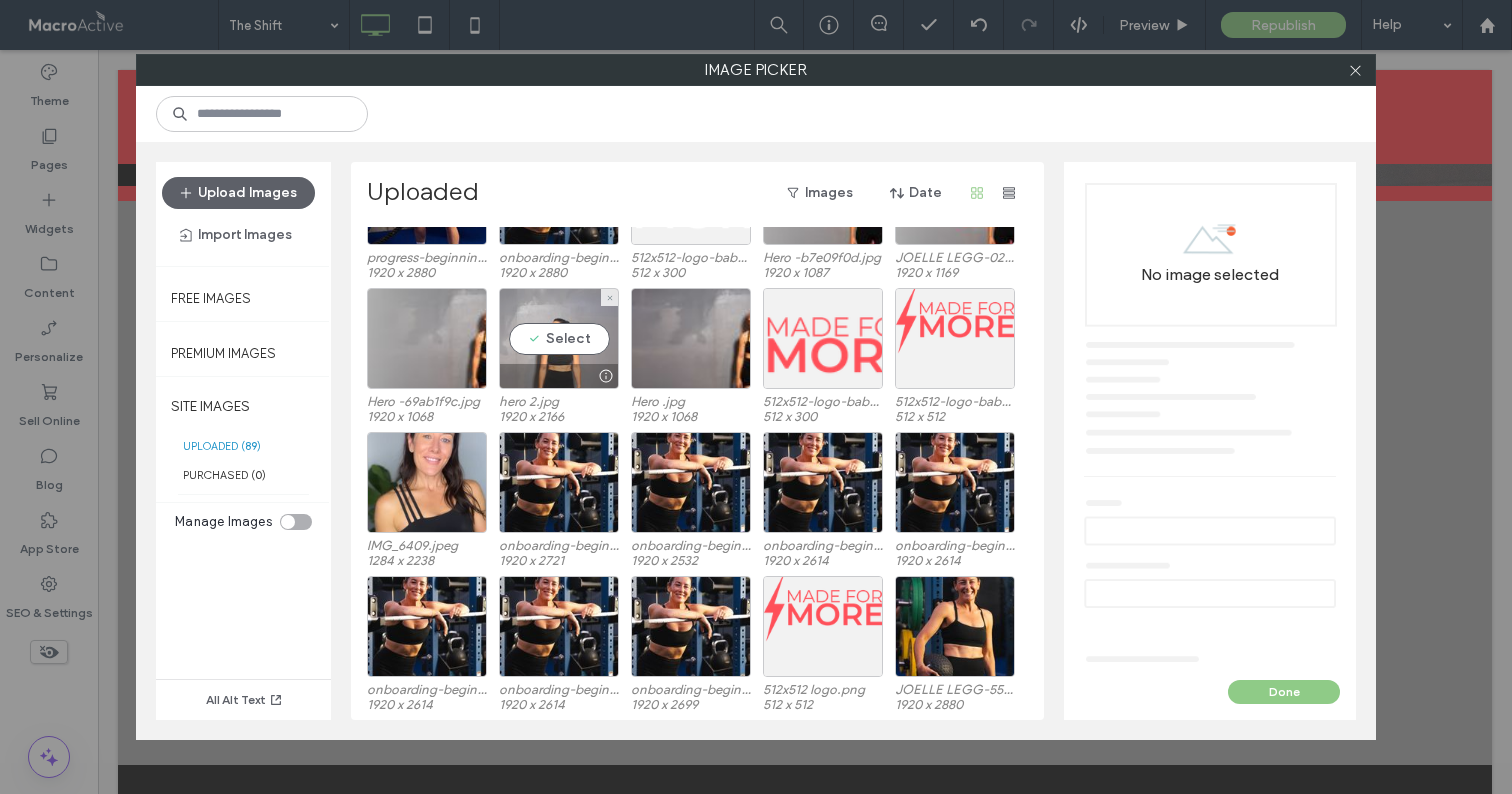 click at bounding box center [559, 376] 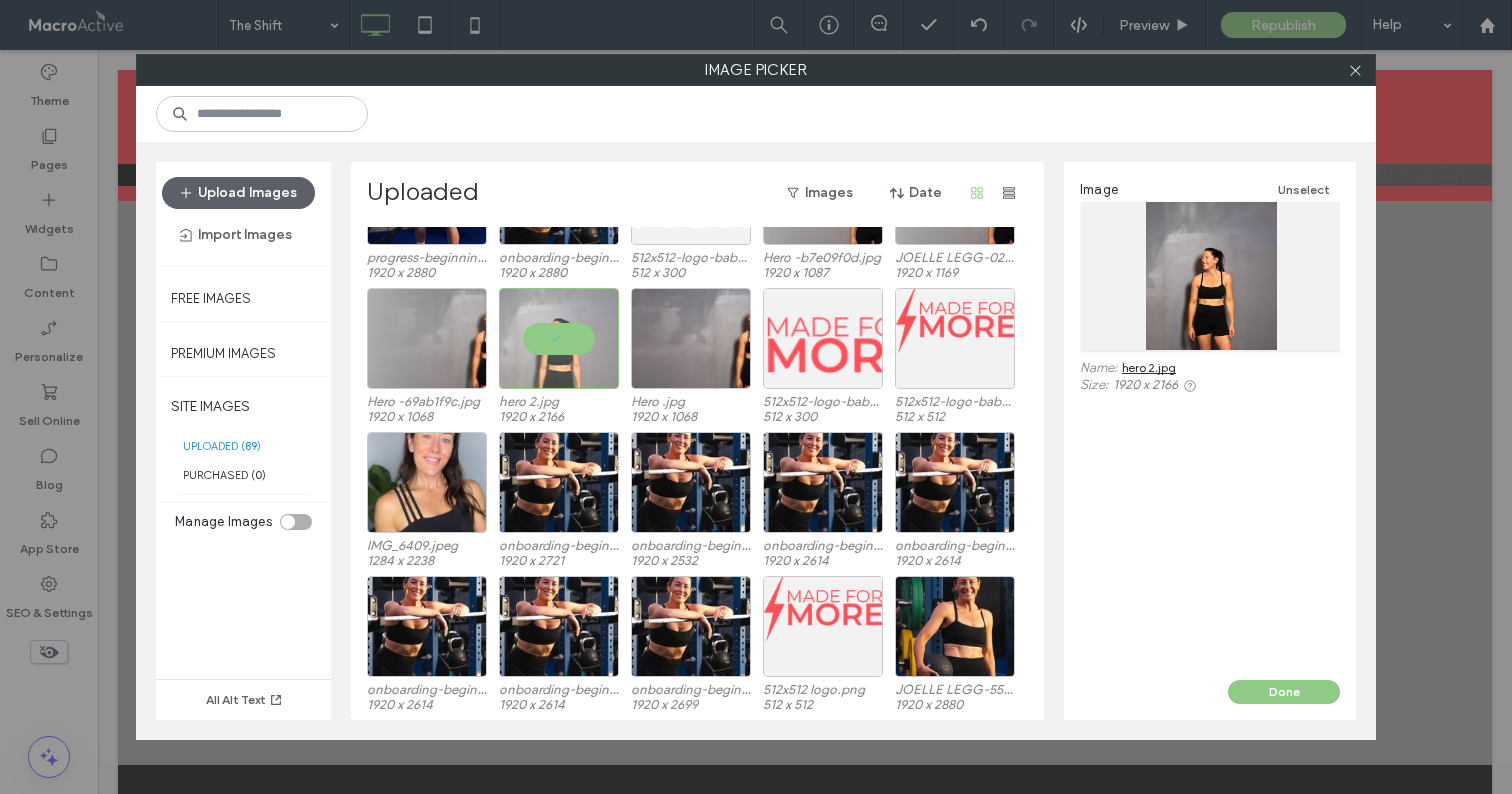 click on "Image Unselect Name: hero 2.jpg Size: 1920 x 2166" at bounding box center (1210, 421) 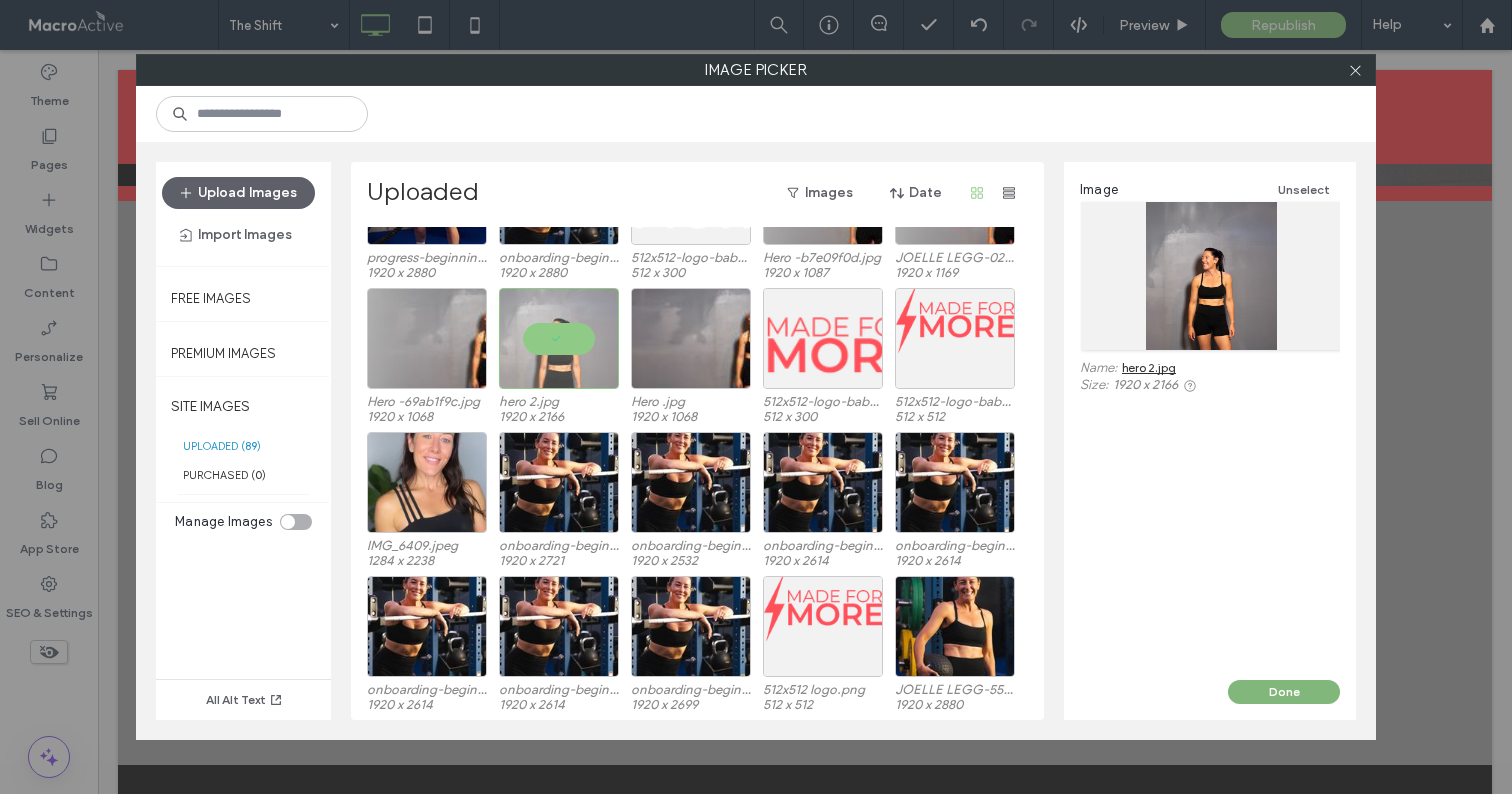 click on "Done" at bounding box center [1284, 692] 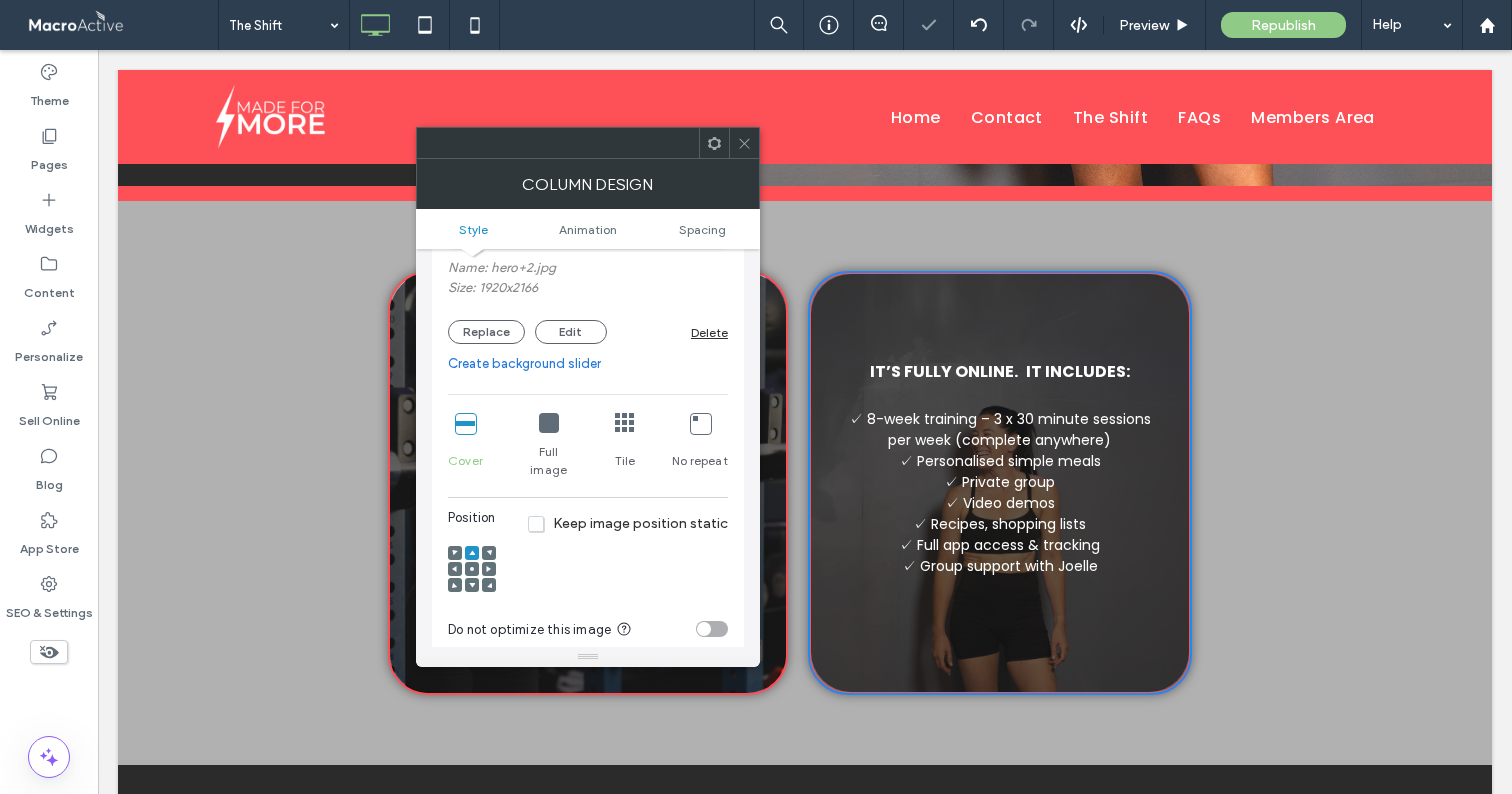 scroll, scrollTop: 289, scrollLeft: 0, axis: vertical 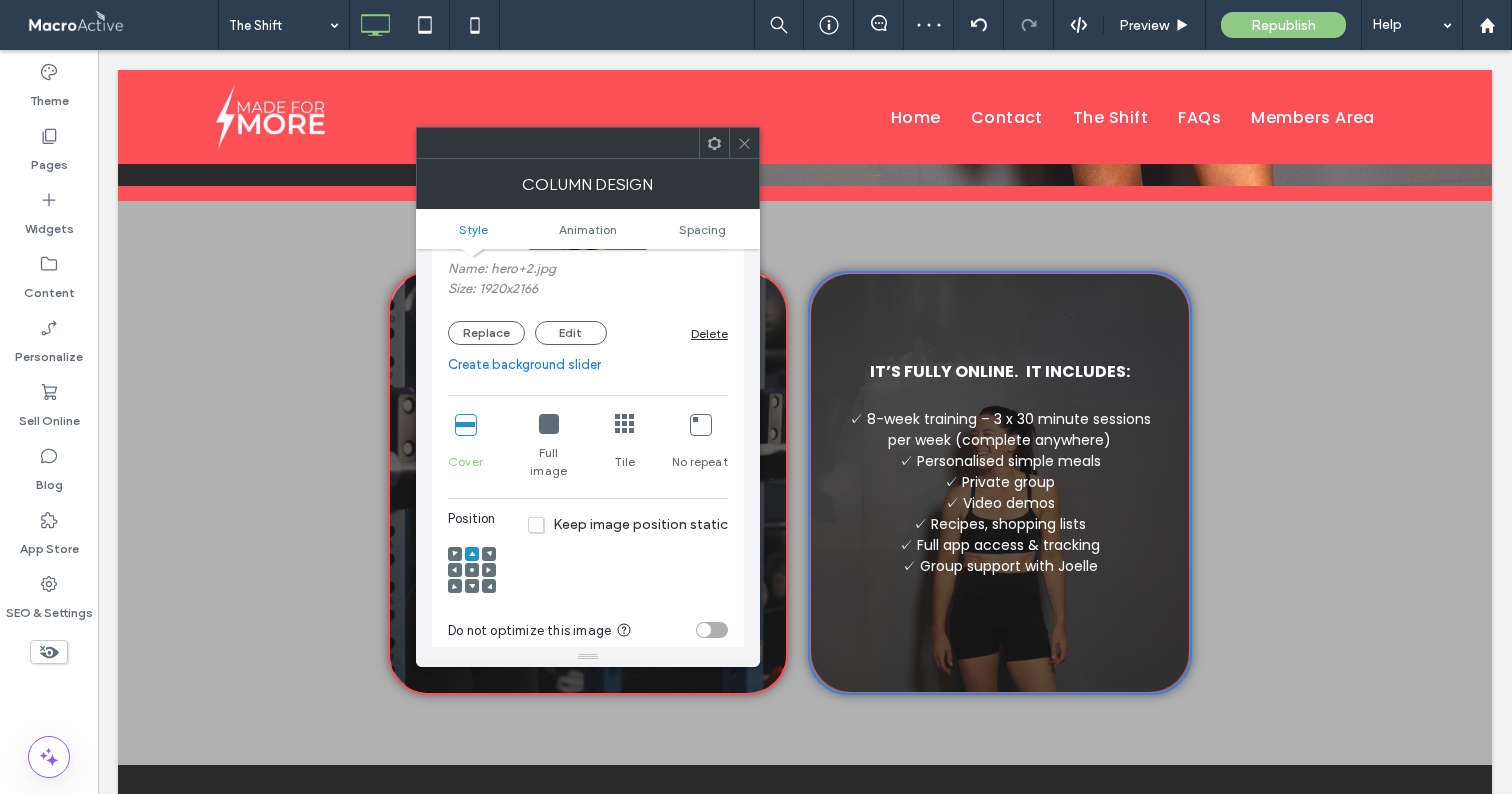 click 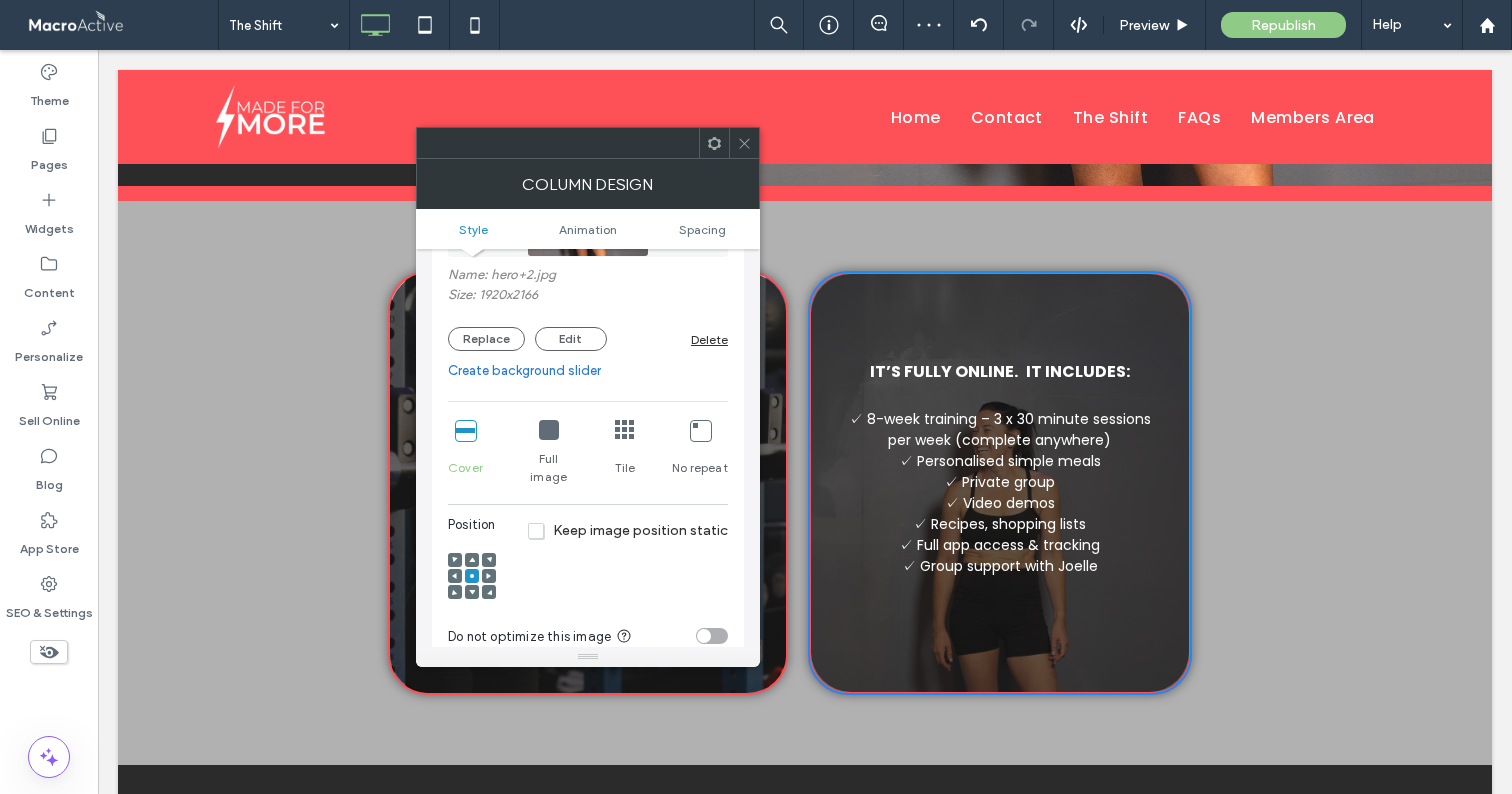 scroll, scrollTop: 255, scrollLeft: 0, axis: vertical 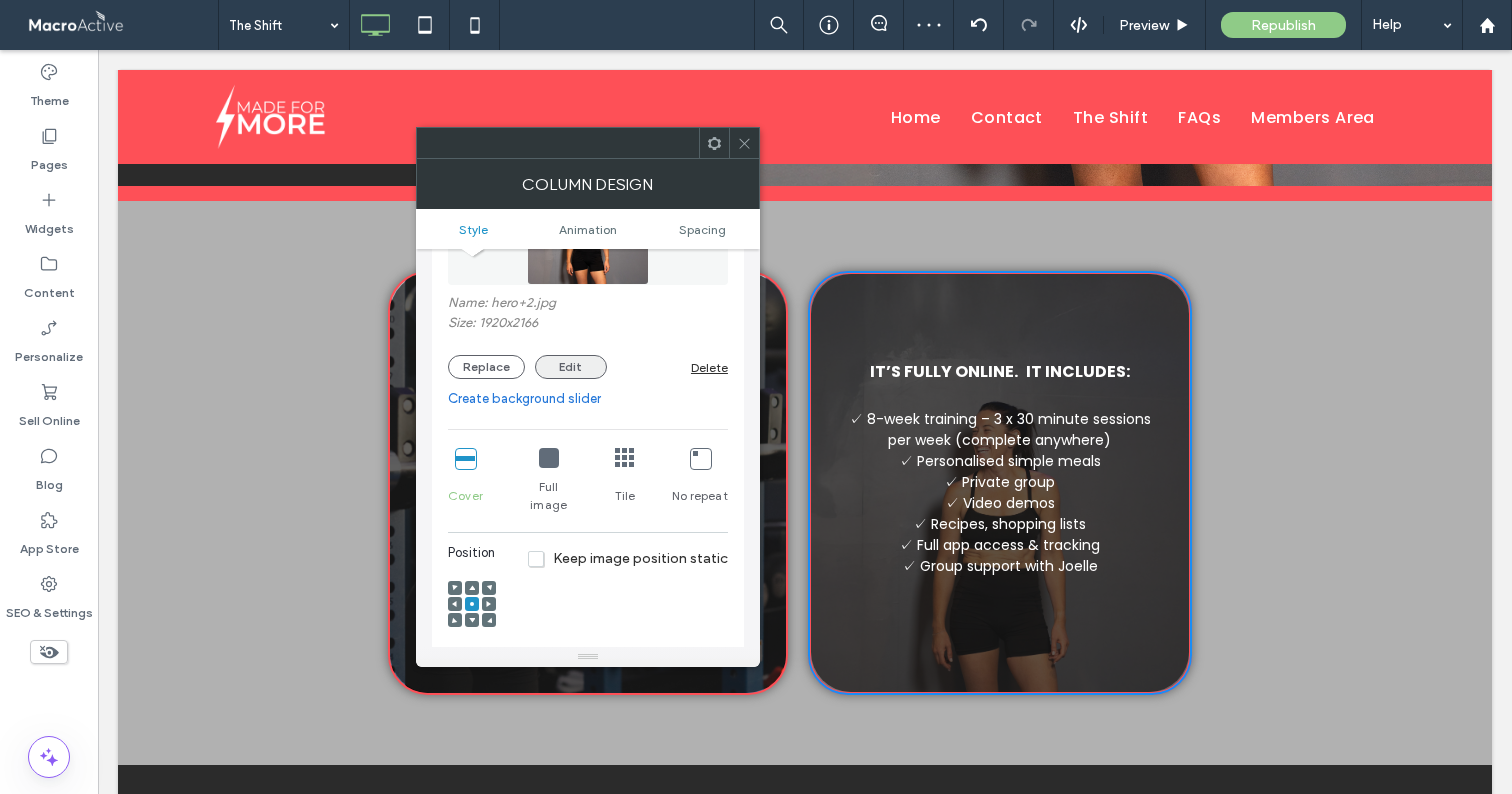 click on "Edit" at bounding box center (571, 367) 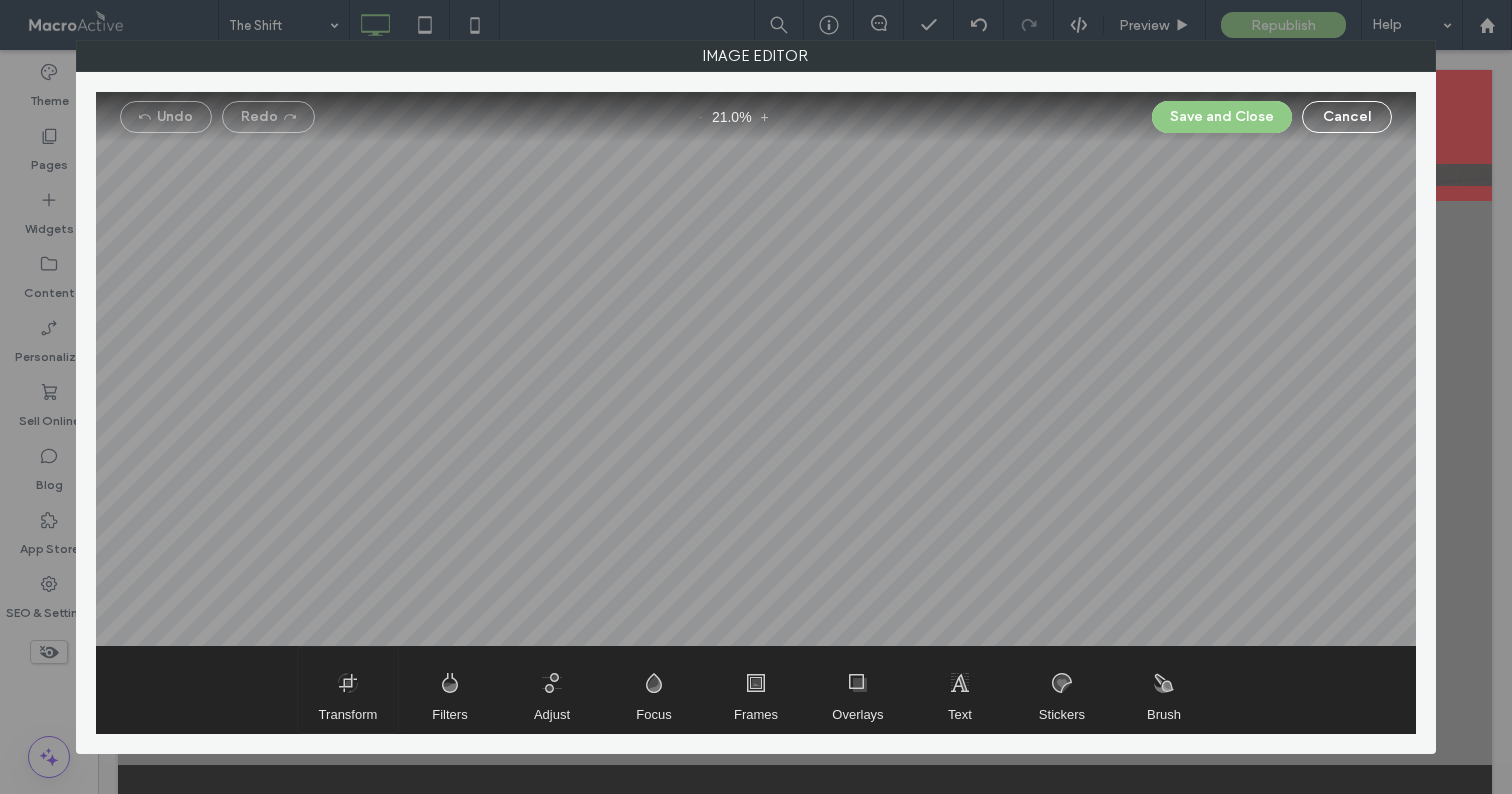click at bounding box center [348, 690] 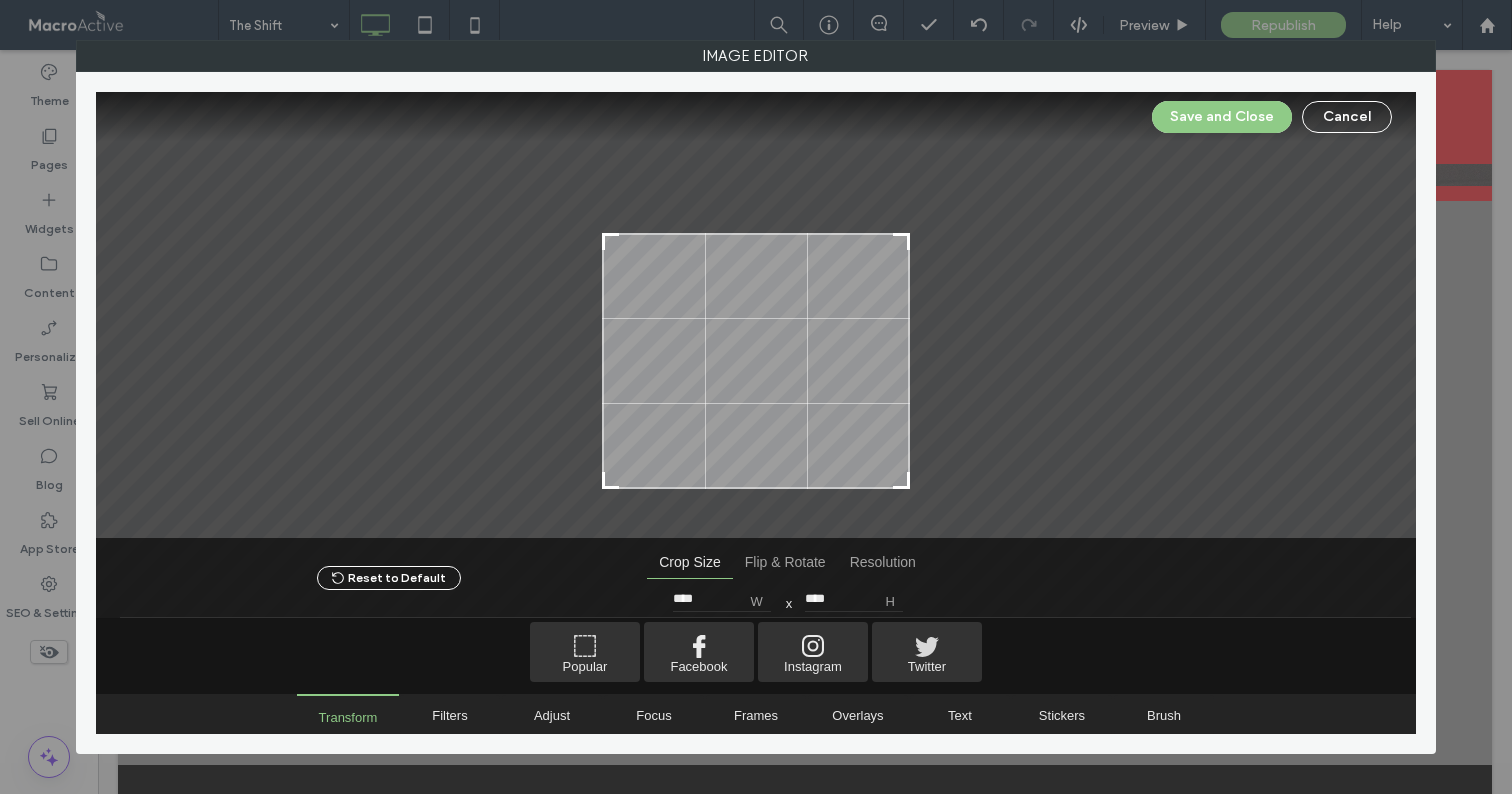 type on "****" 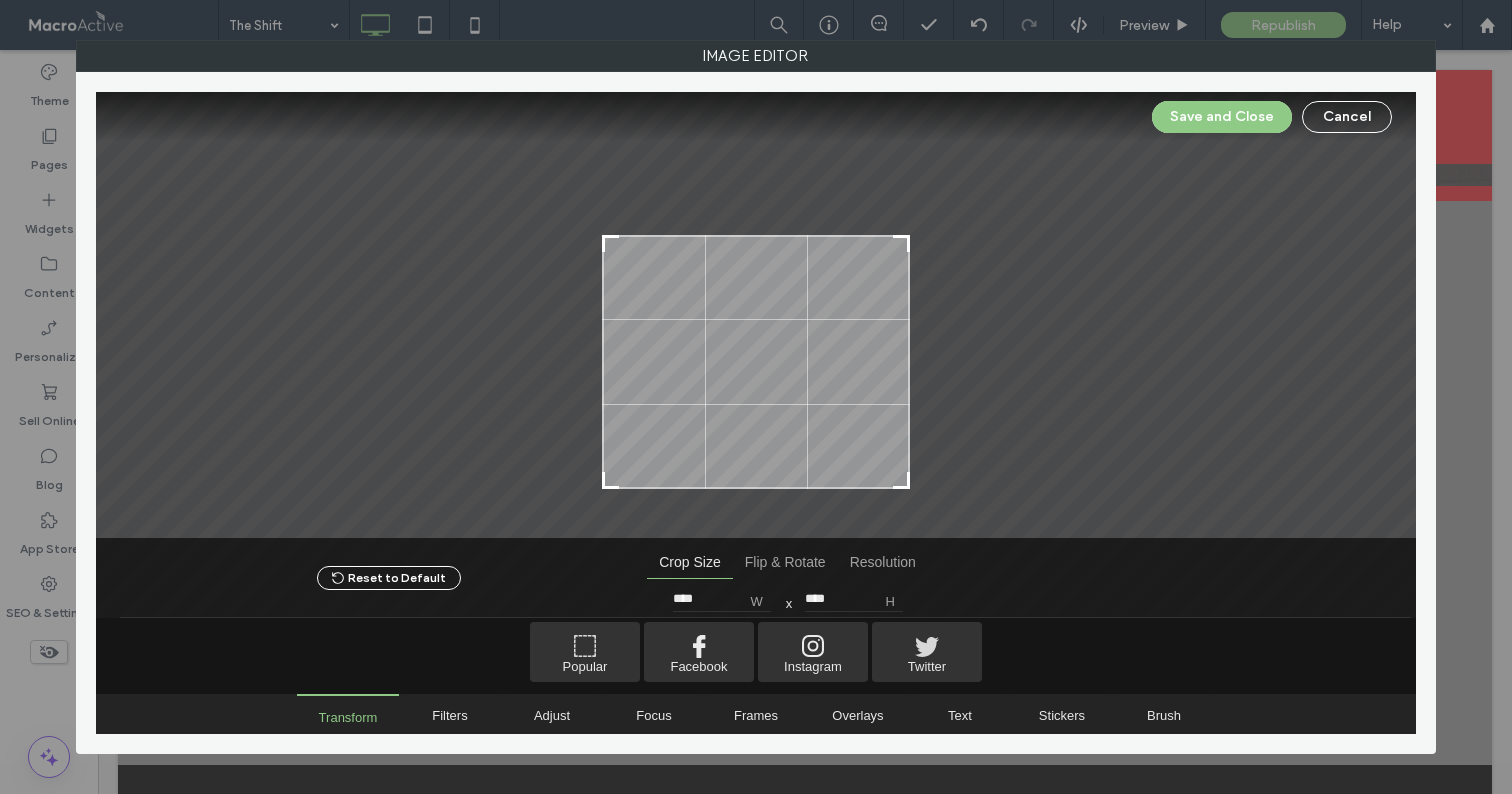 drag, startPoint x: 605, startPoint y: 144, endPoint x: 598, endPoint y: 237, distance: 93.26307 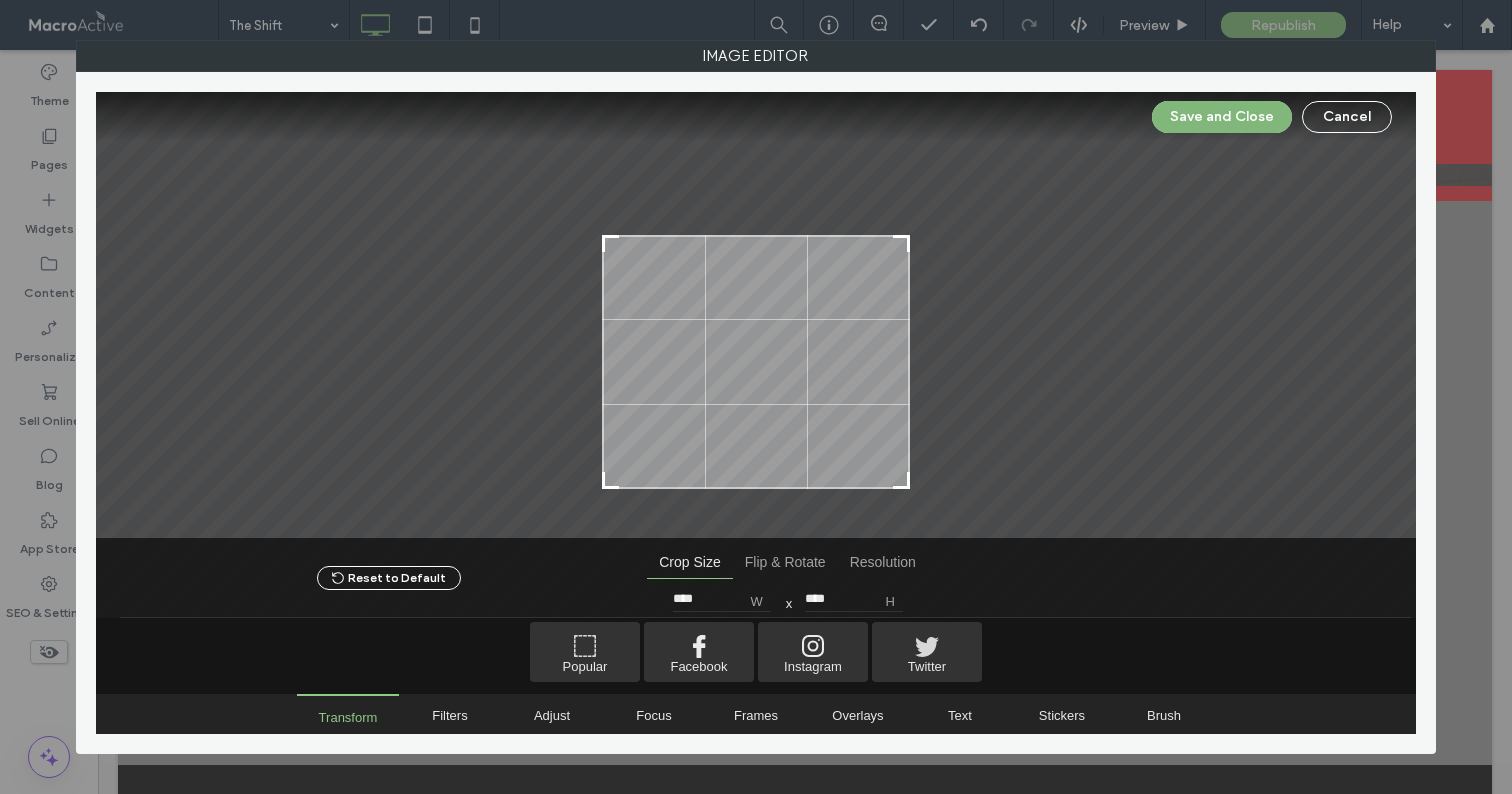 click on "Save and Close" at bounding box center [1222, 117] 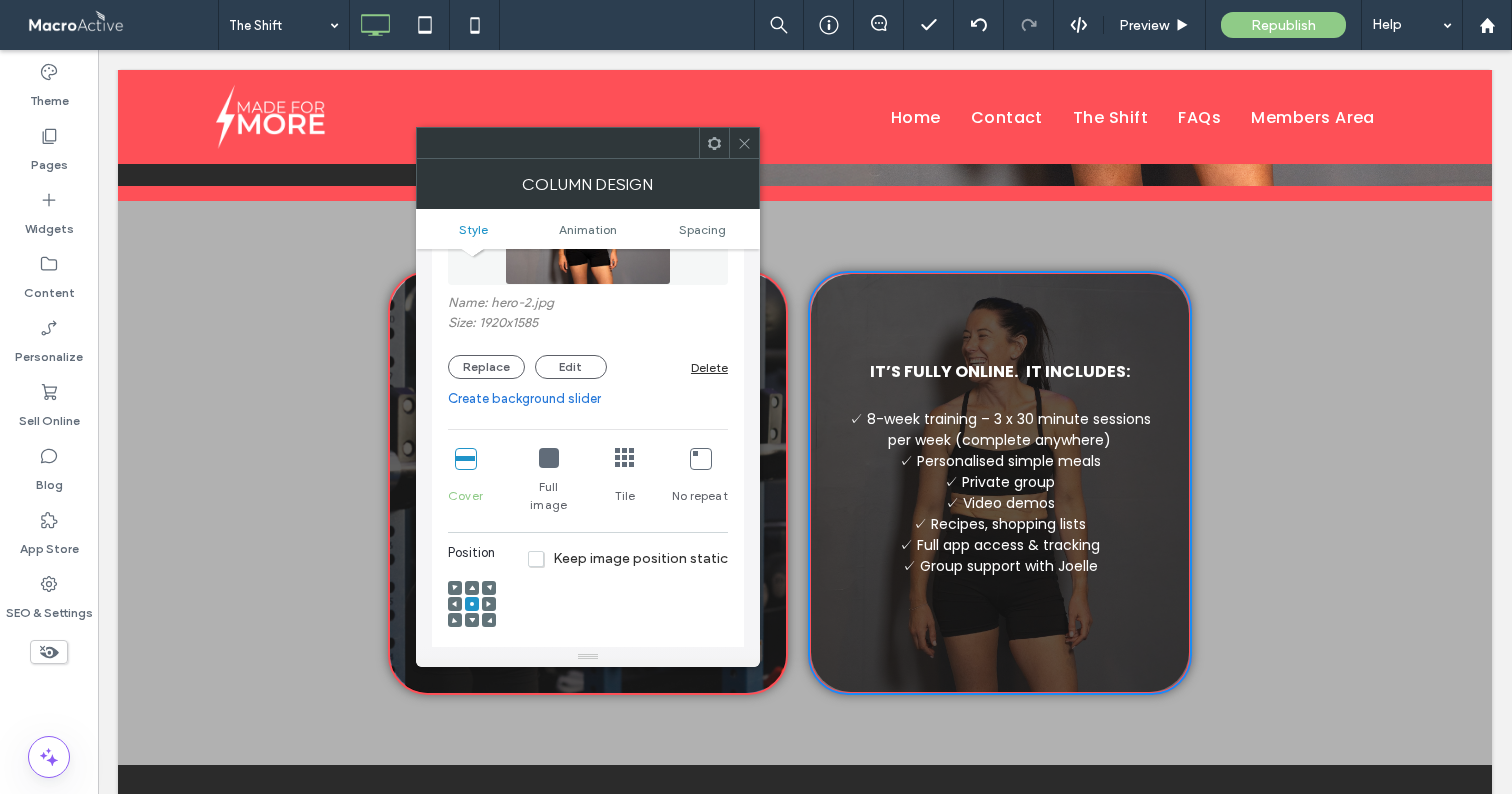 drag, startPoint x: 750, startPoint y: 149, endPoint x: 665, endPoint y: 67, distance: 118.10589 